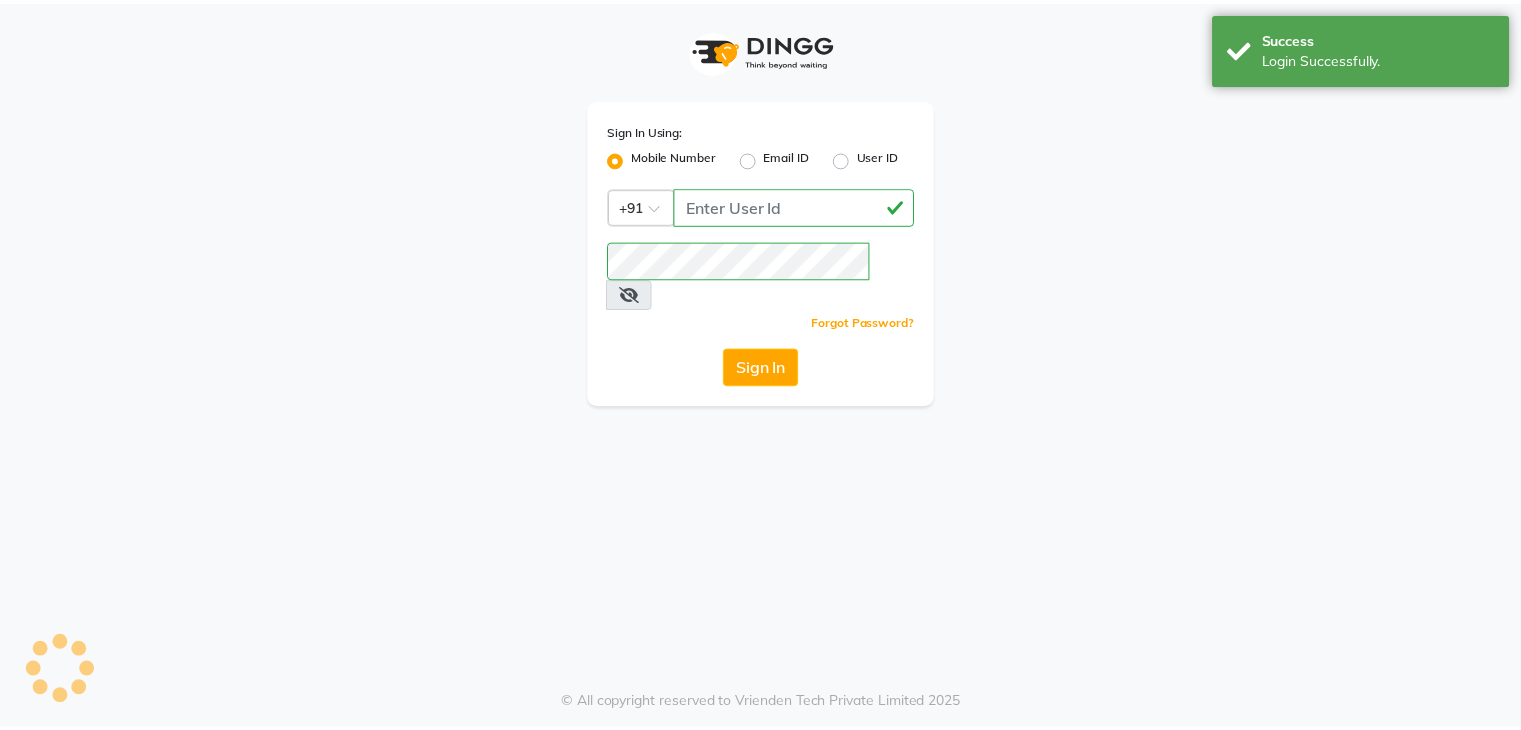 scroll, scrollTop: 0, scrollLeft: 0, axis: both 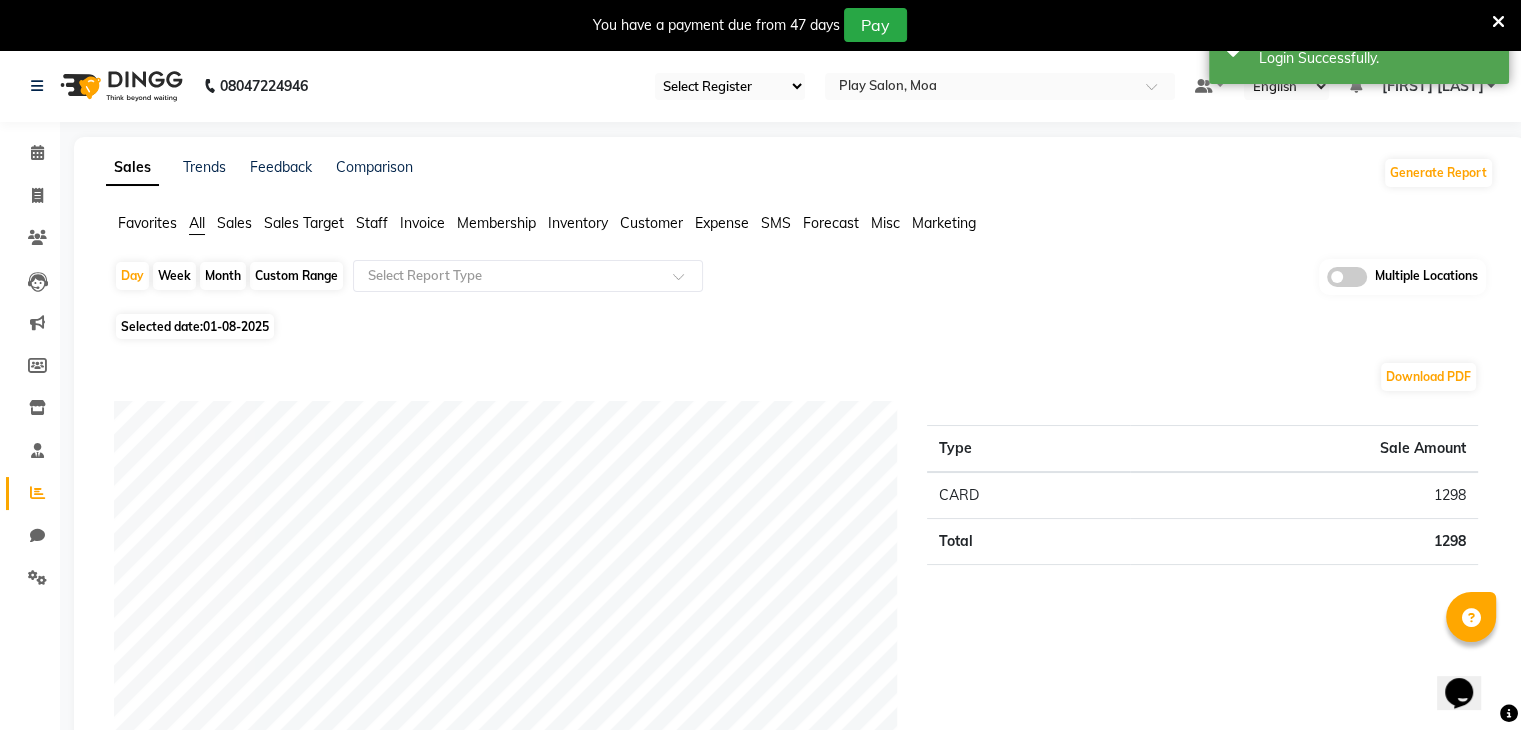 click on "Sales Trends Feedback Comparison Generate Report" 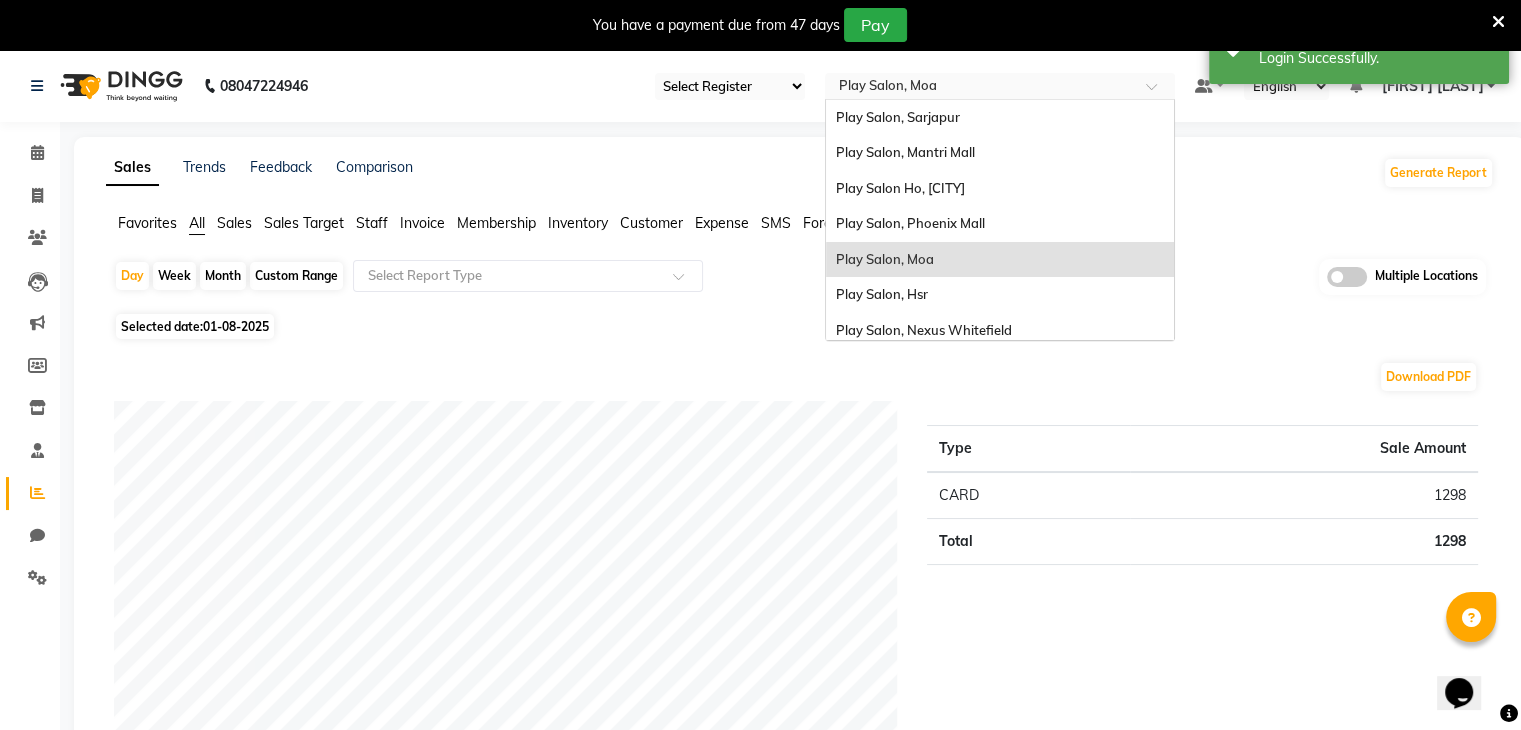 click at bounding box center (1158, 92) 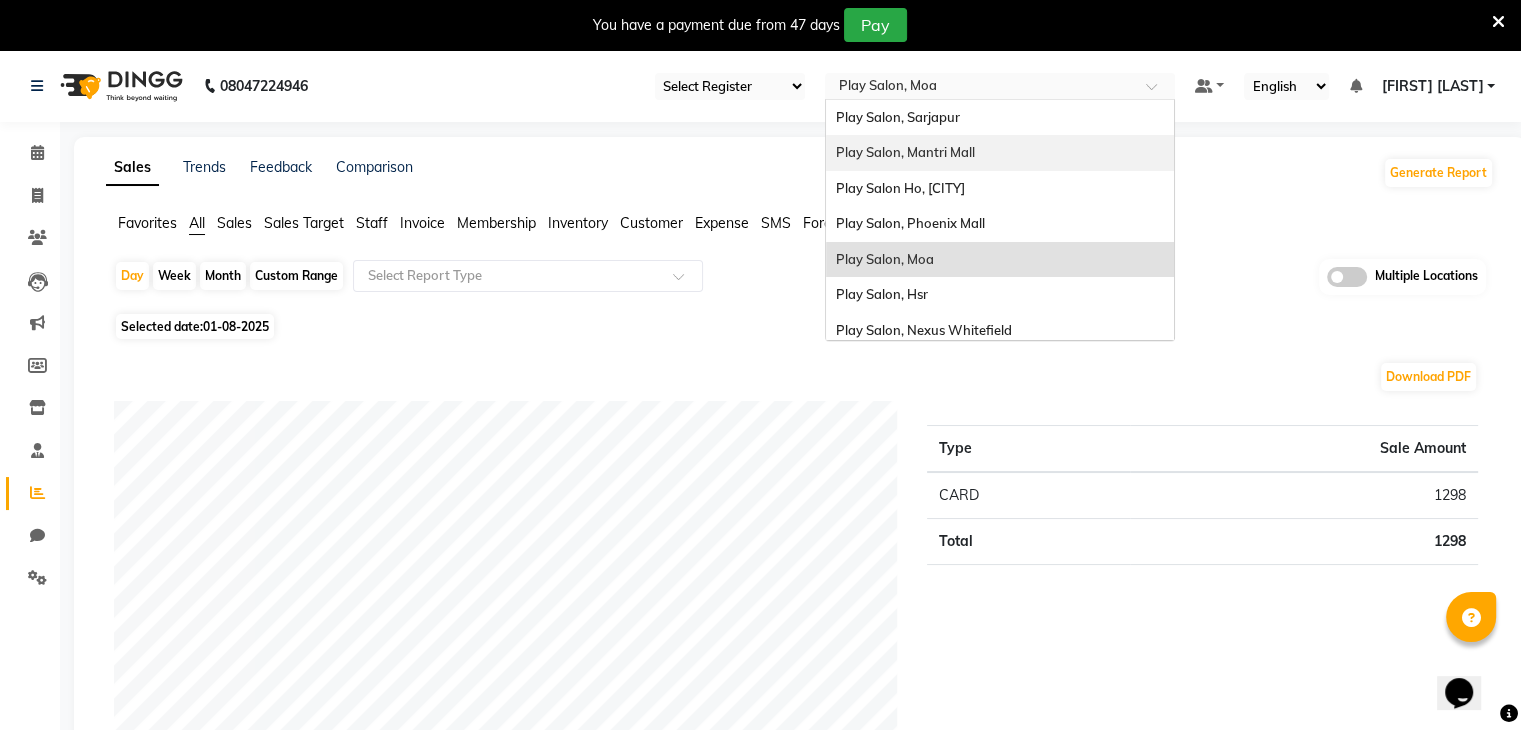 click on "Play Salon, Mantri Mall" at bounding box center [1000, 153] 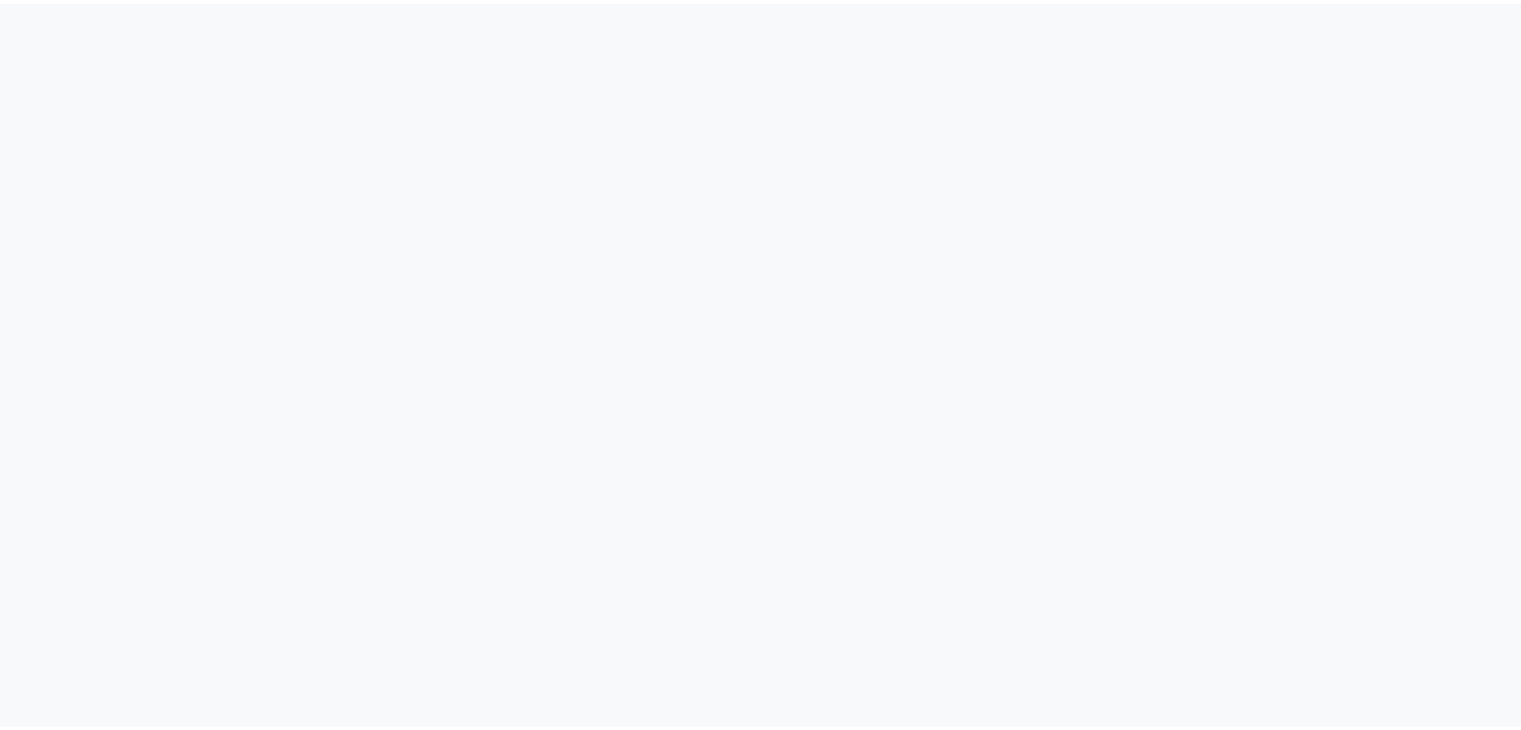 scroll, scrollTop: 0, scrollLeft: 0, axis: both 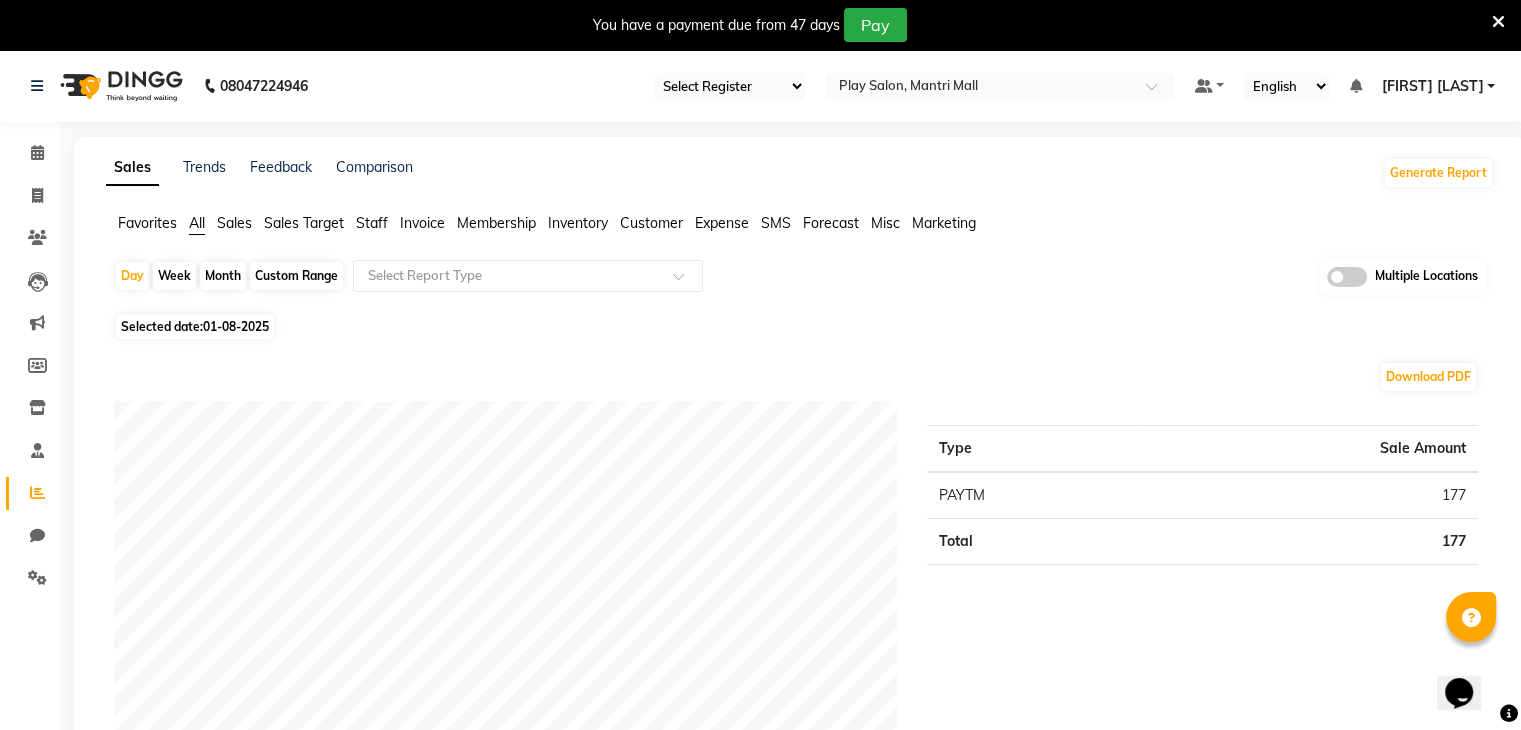 click on "Invoice" 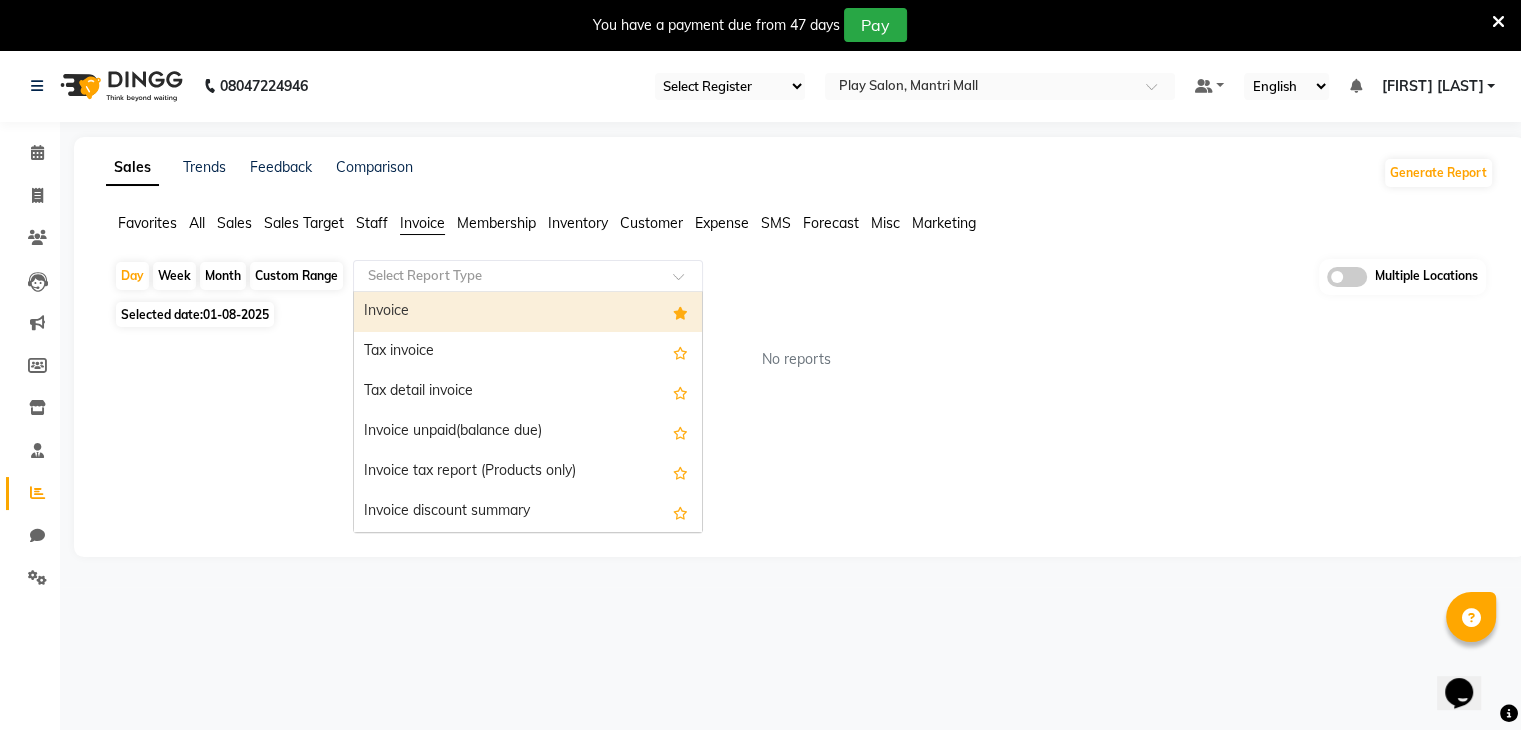 click 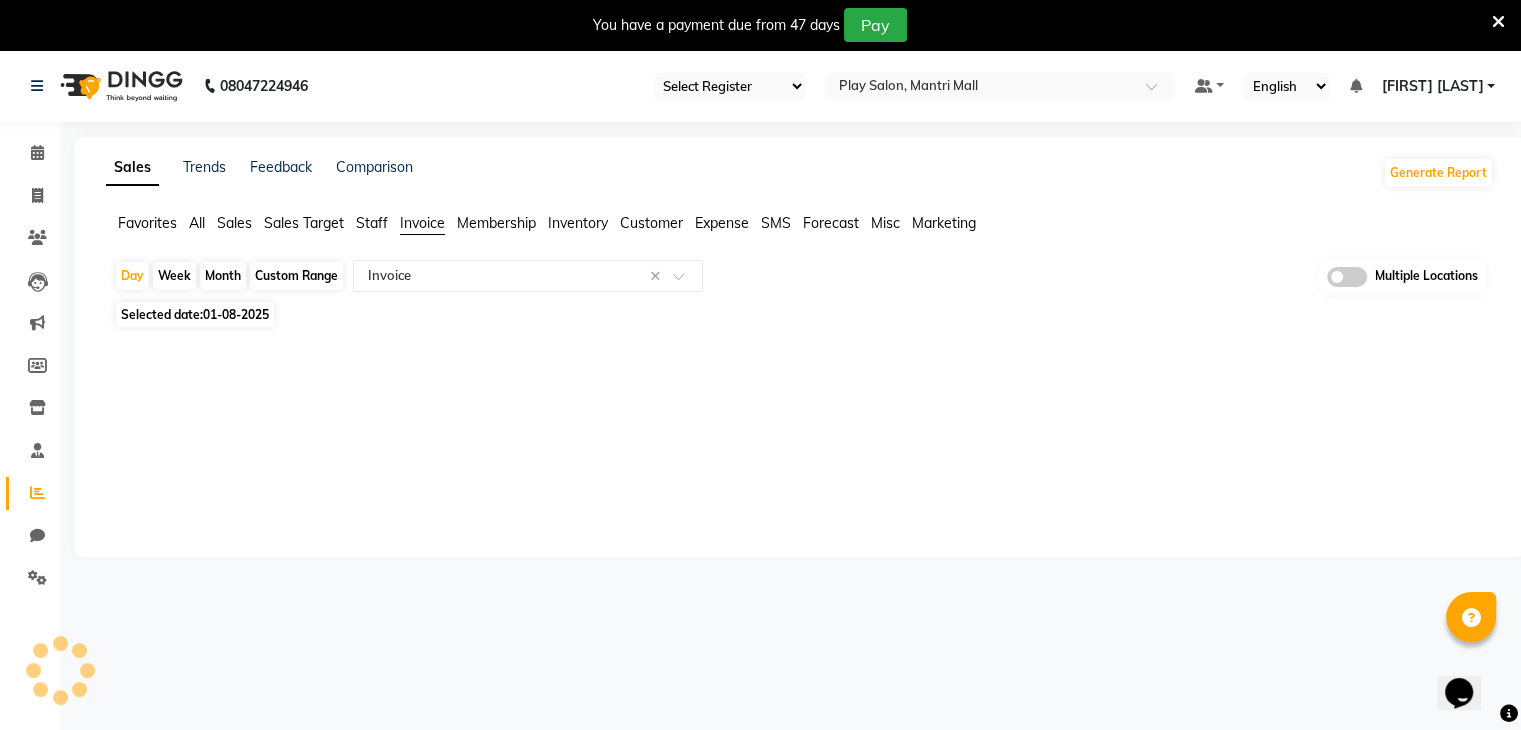 select on "full_report" 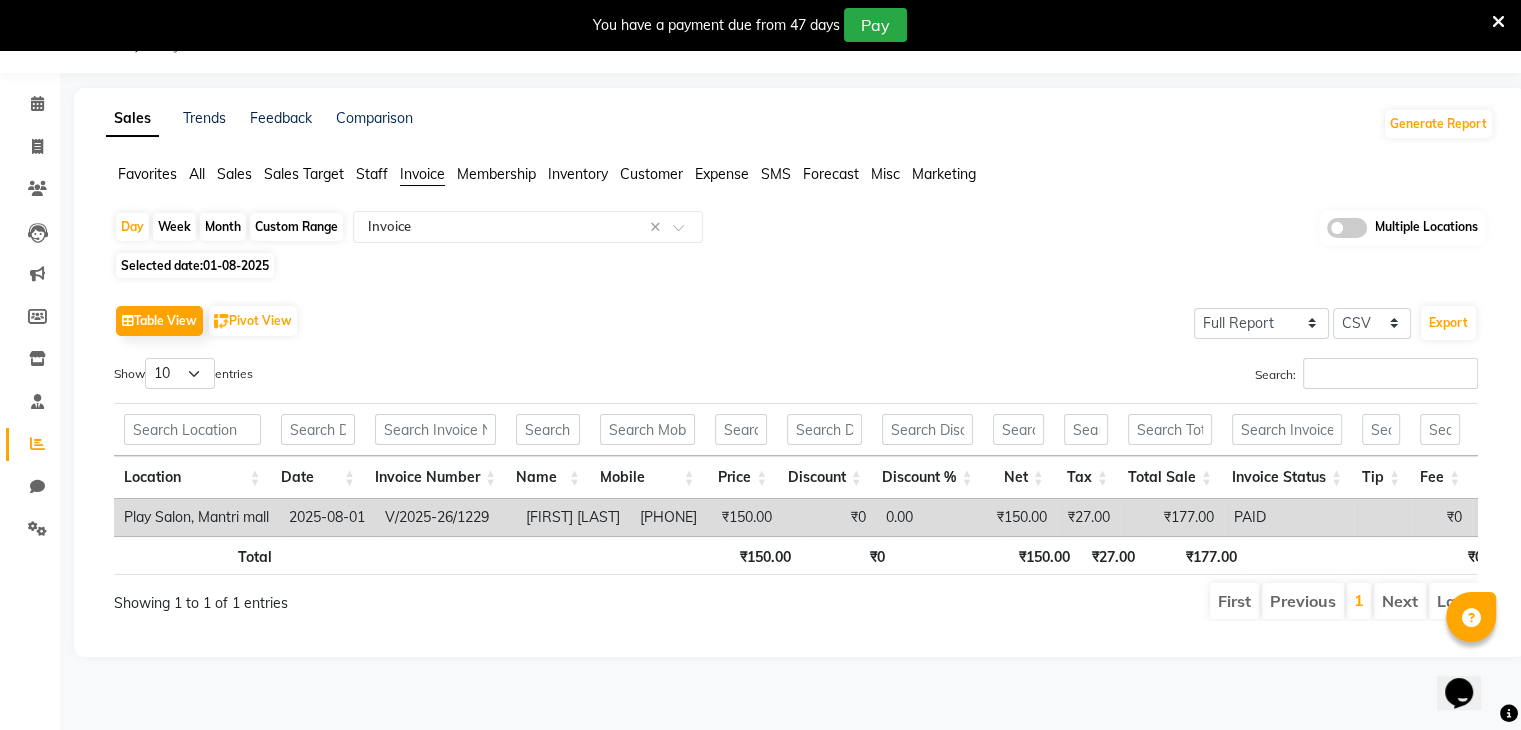scroll, scrollTop: 50, scrollLeft: 0, axis: vertical 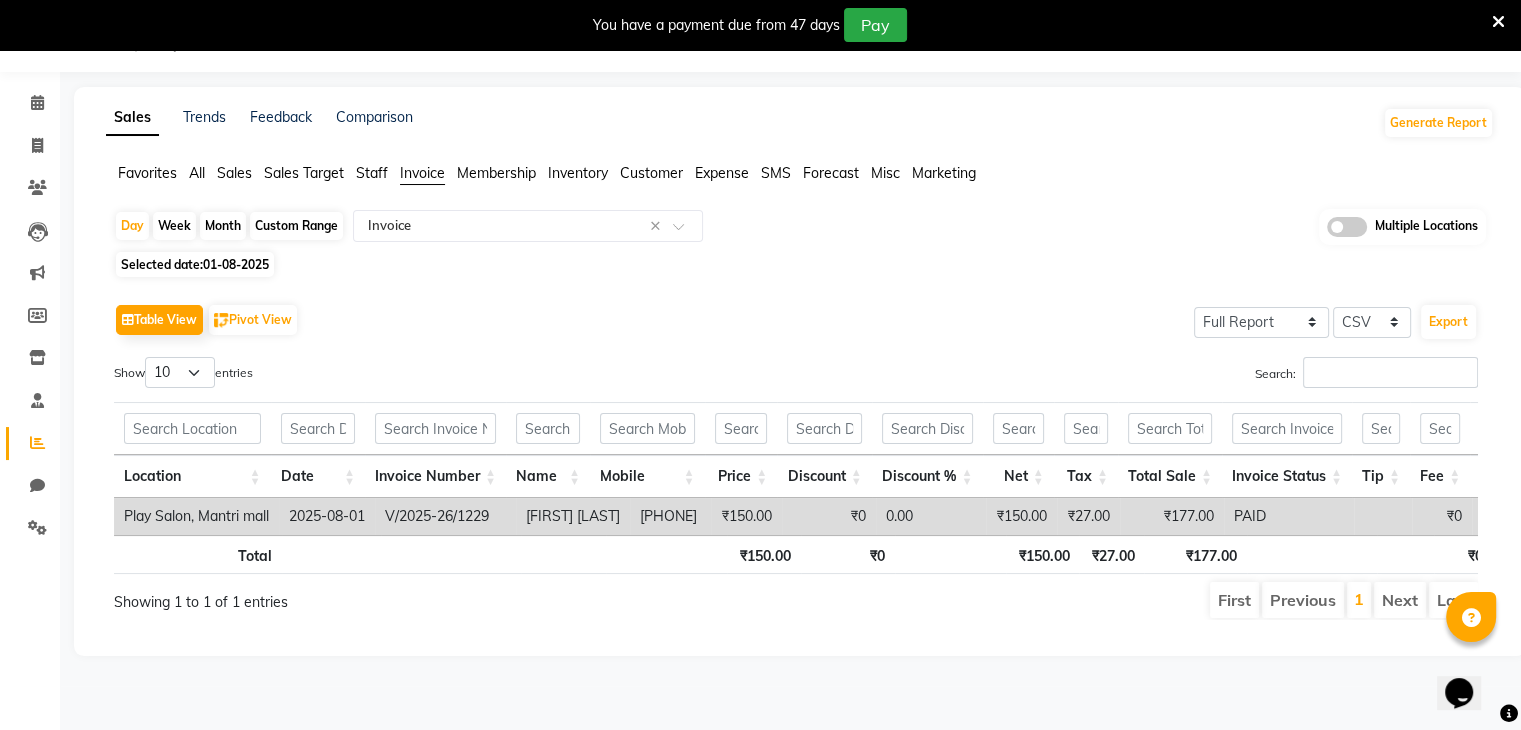 click on "Selected date:  01-08-2025" 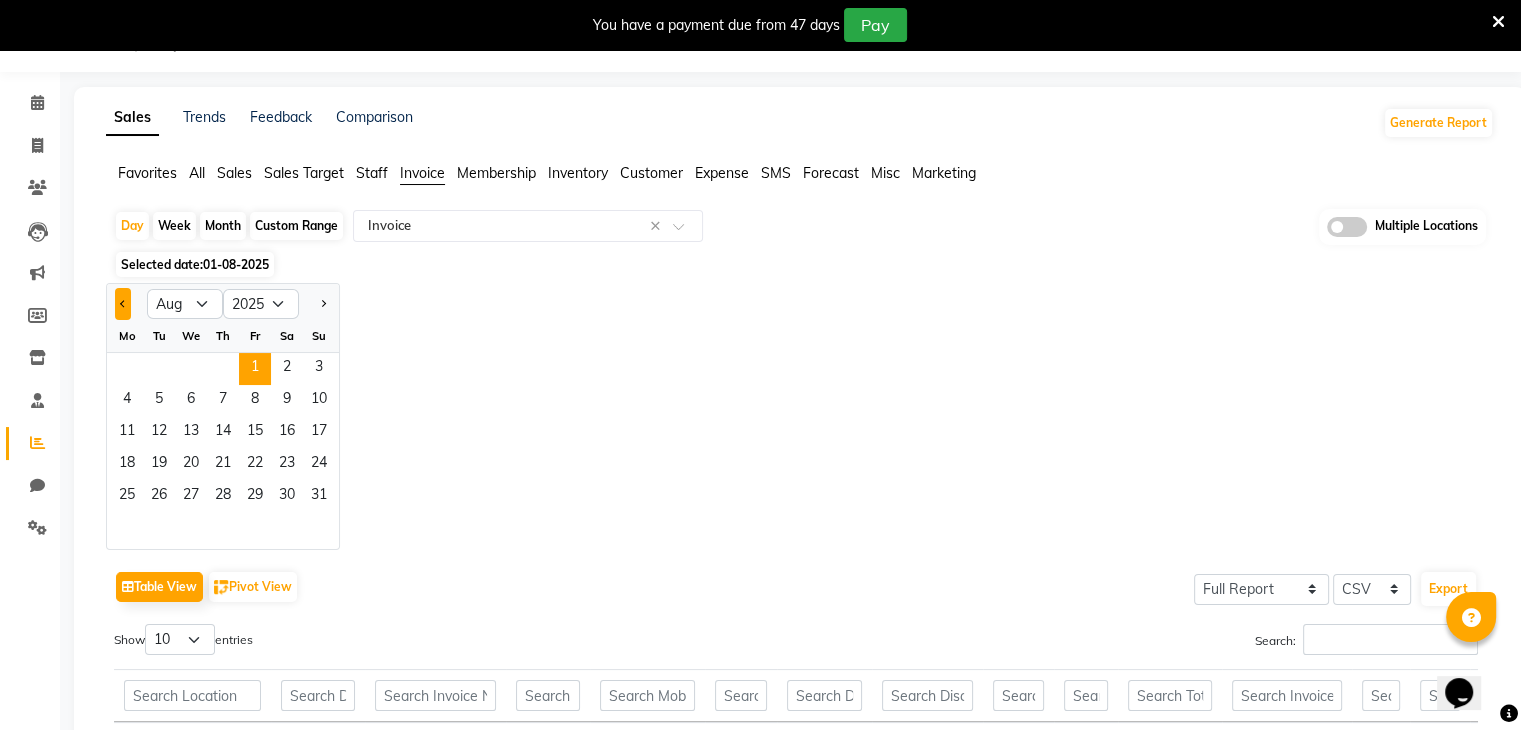 click 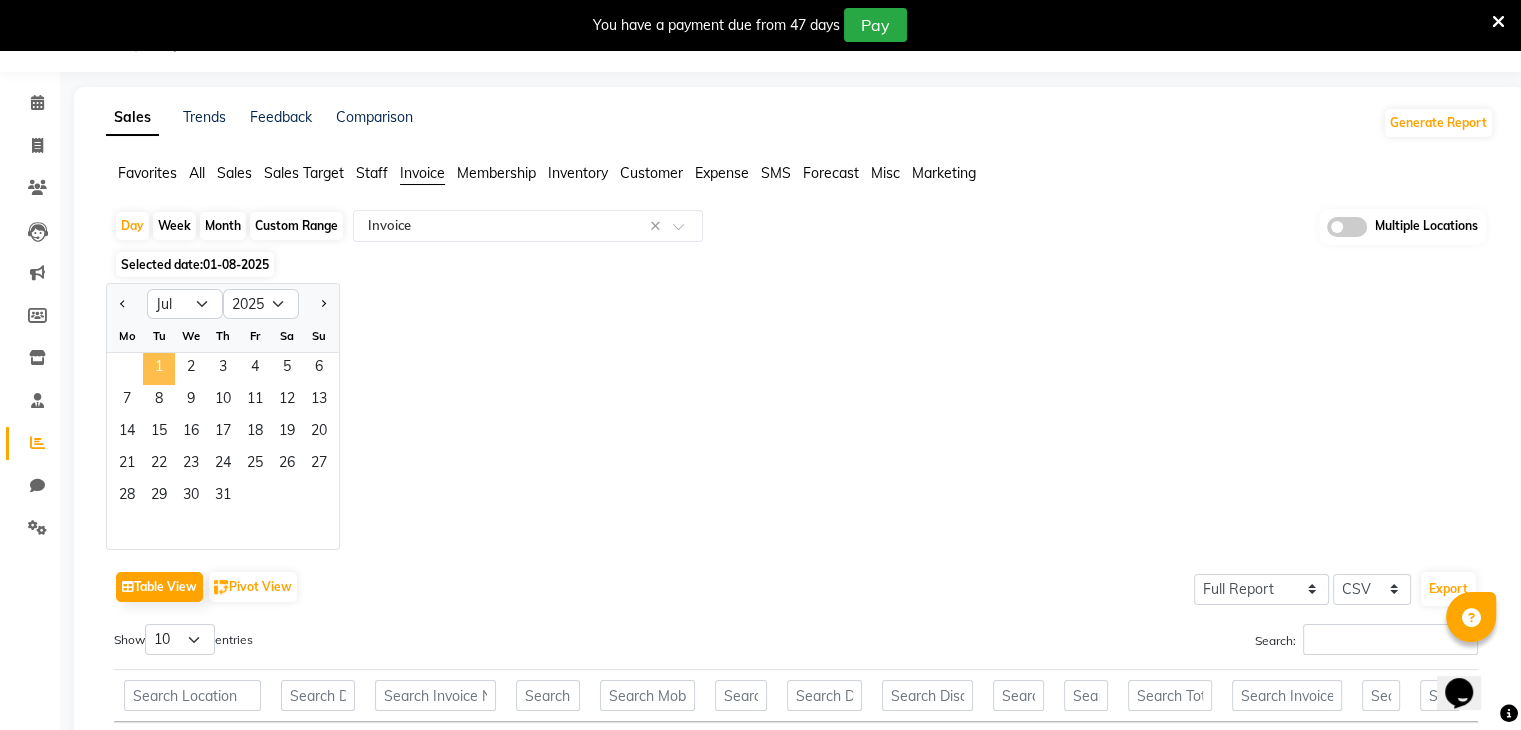 click on "1" 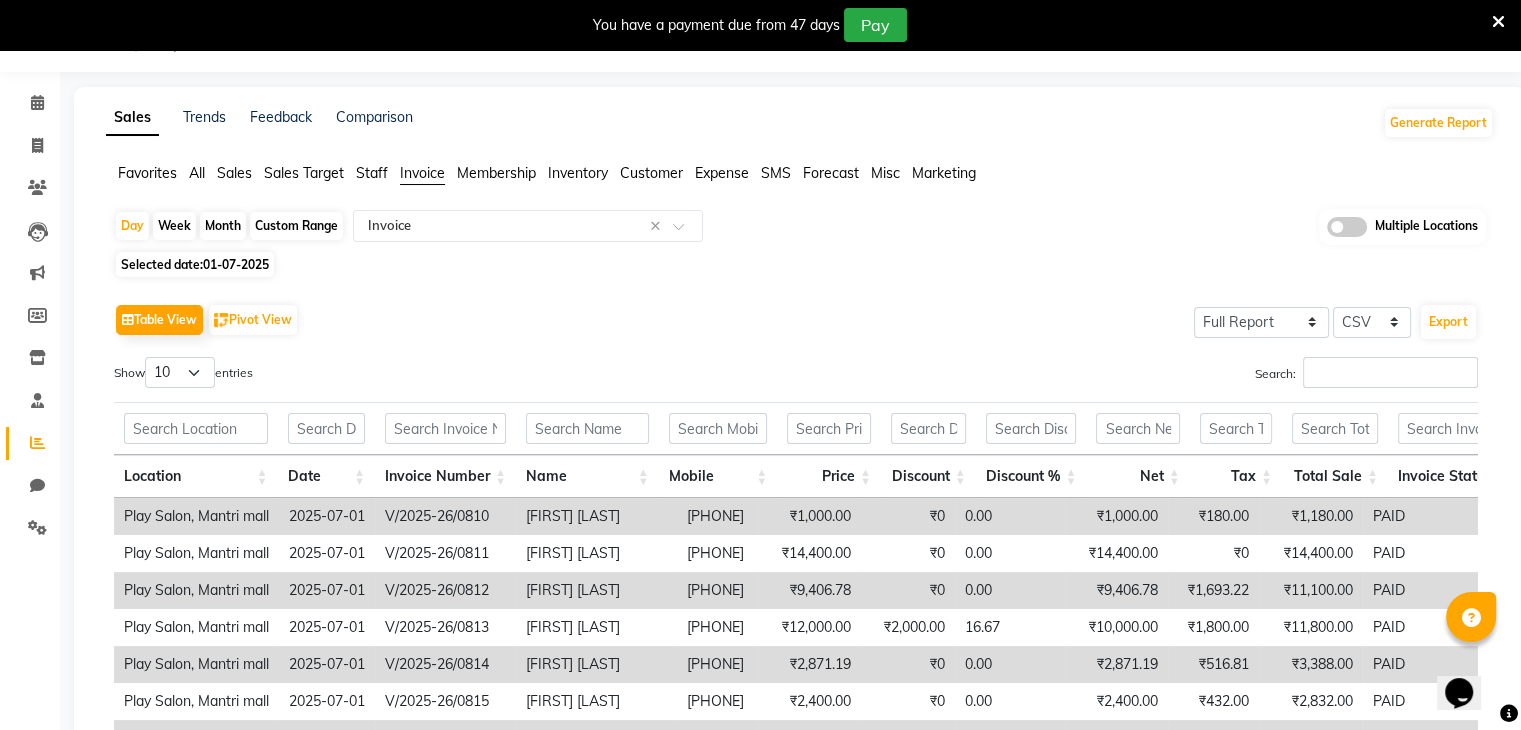 click on "Custom Range" 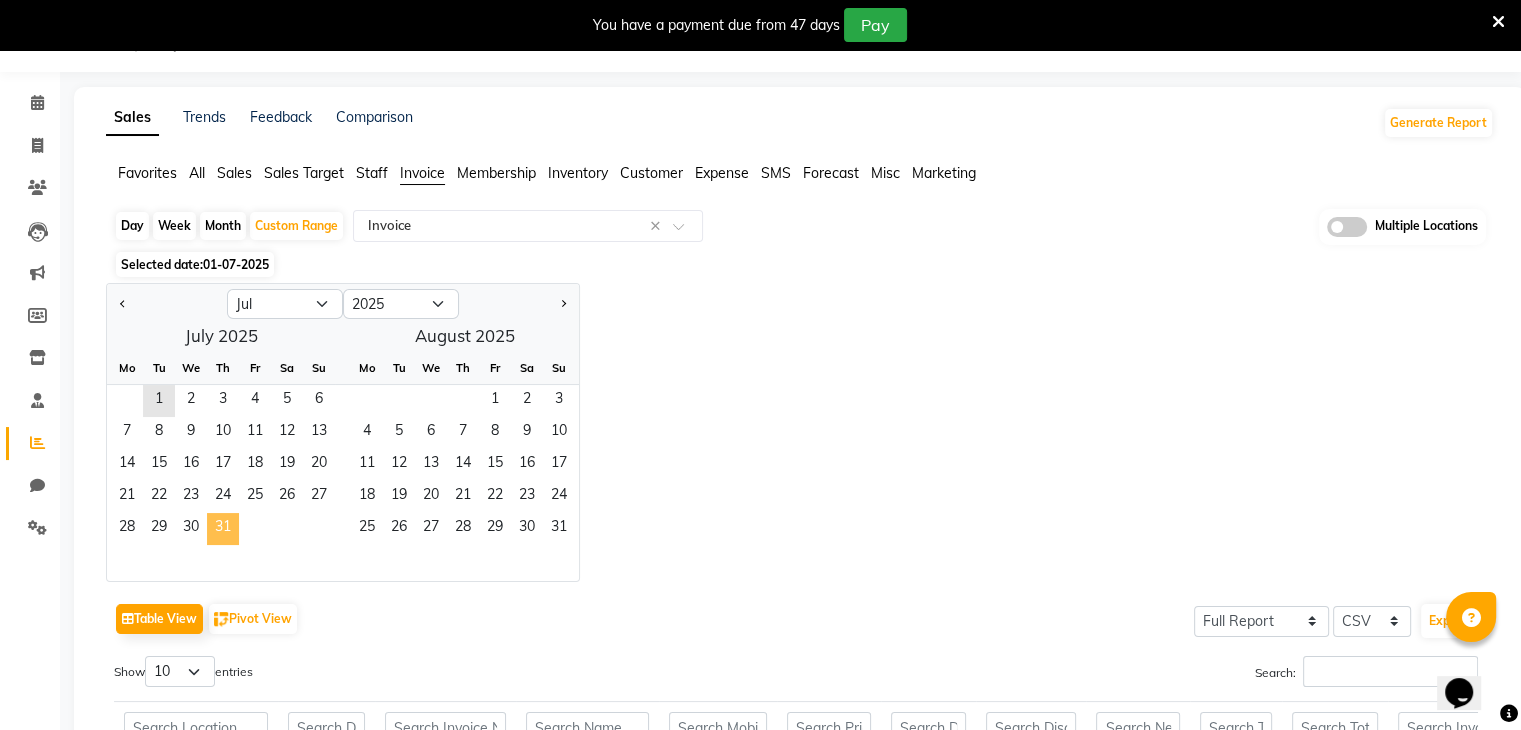 click on "31" 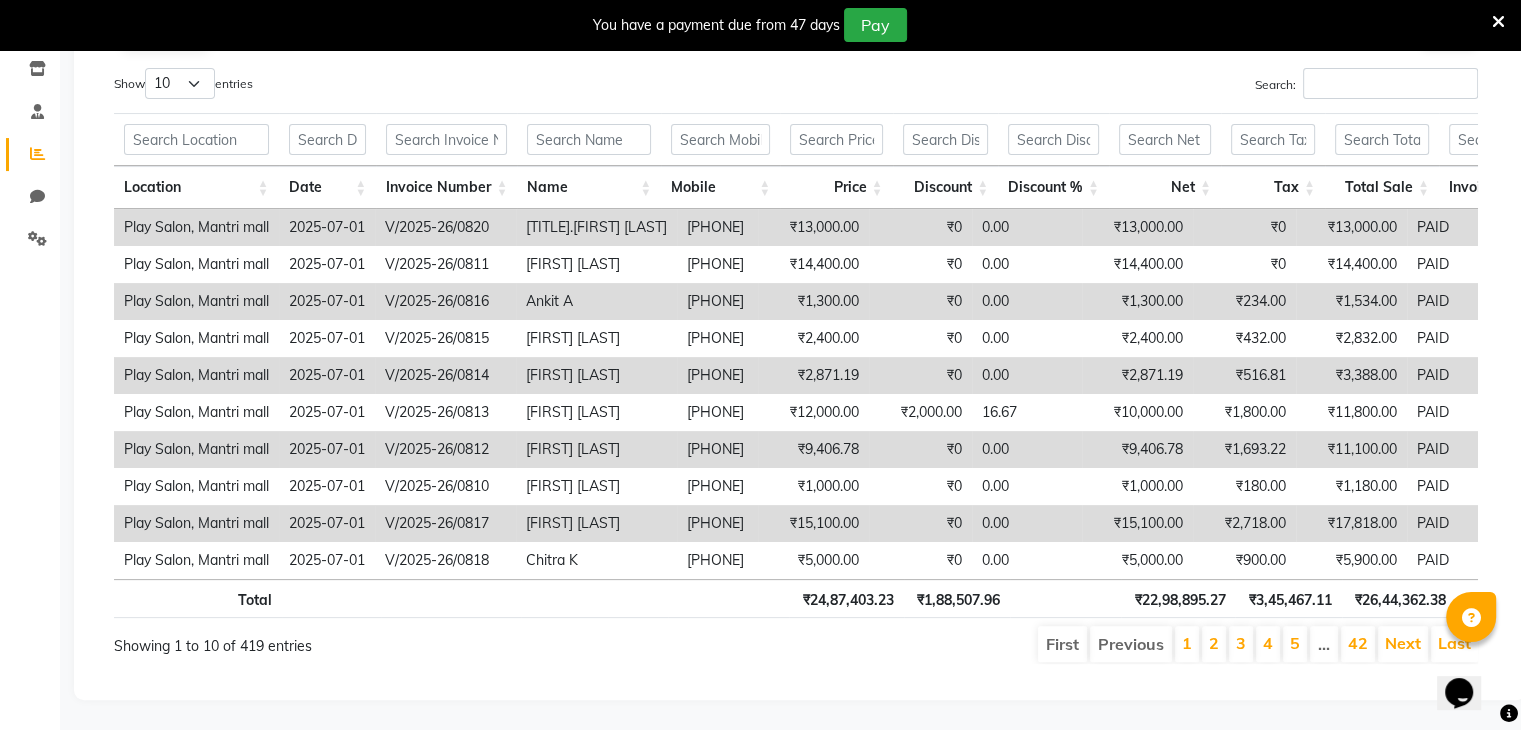 scroll, scrollTop: 0, scrollLeft: 0, axis: both 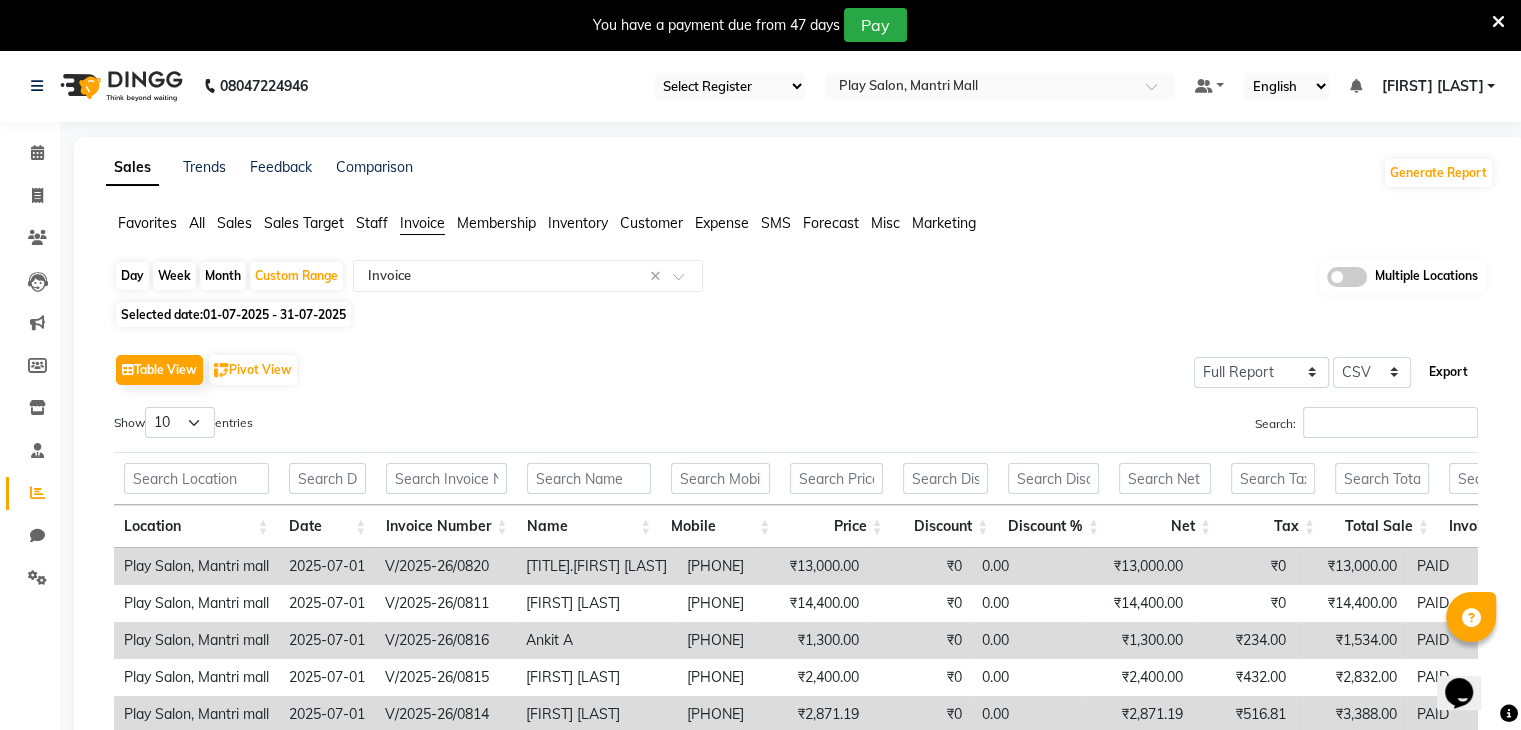 click on "Export" 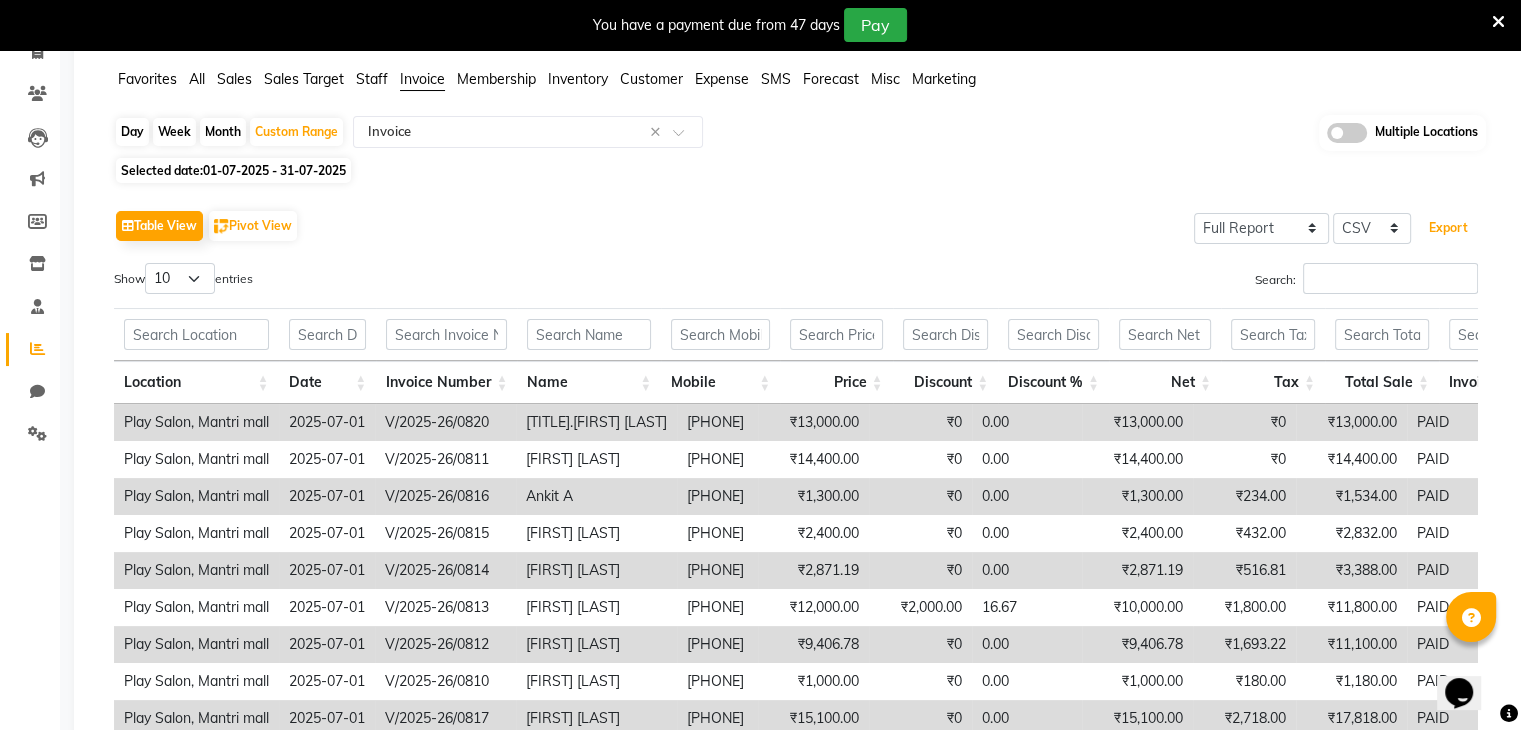scroll, scrollTop: 0, scrollLeft: 0, axis: both 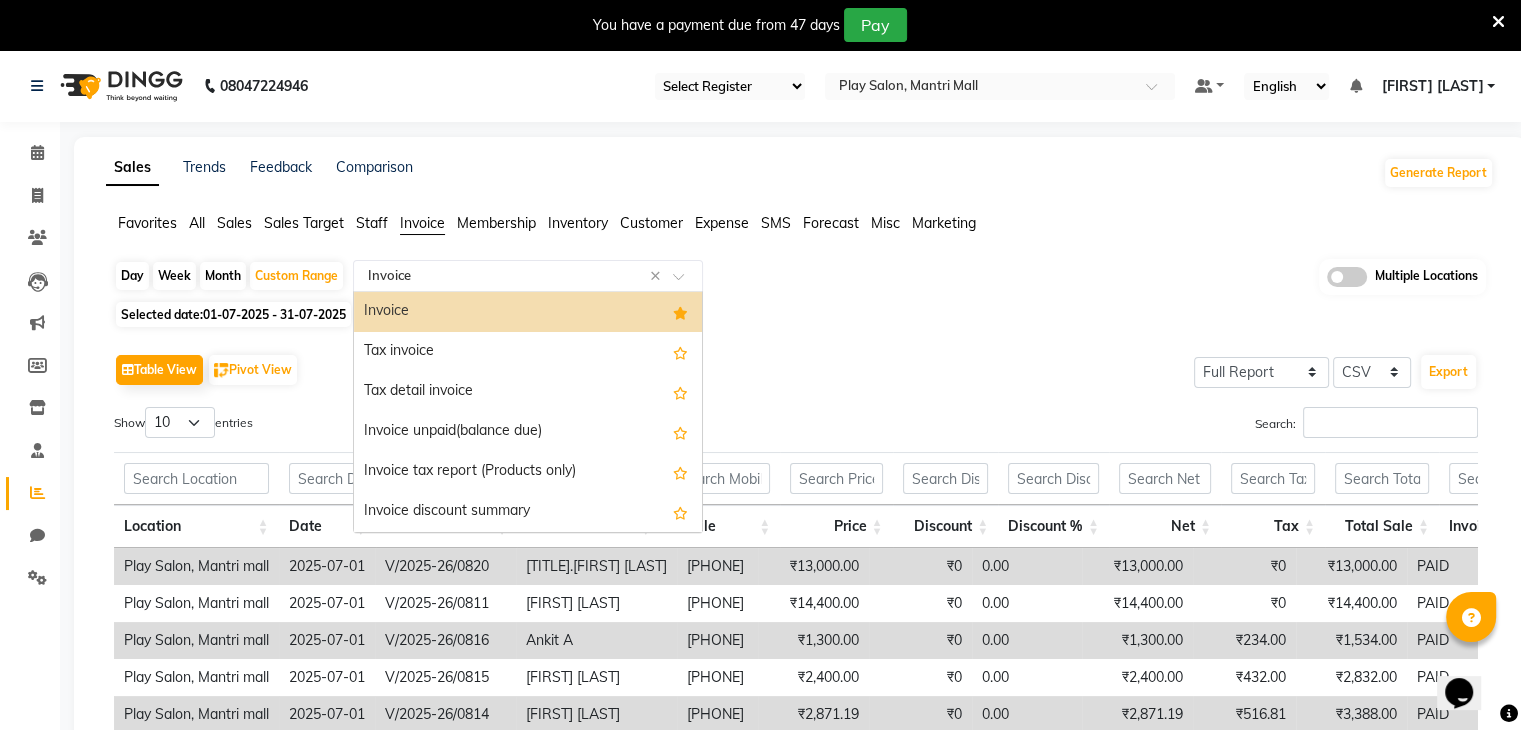 click 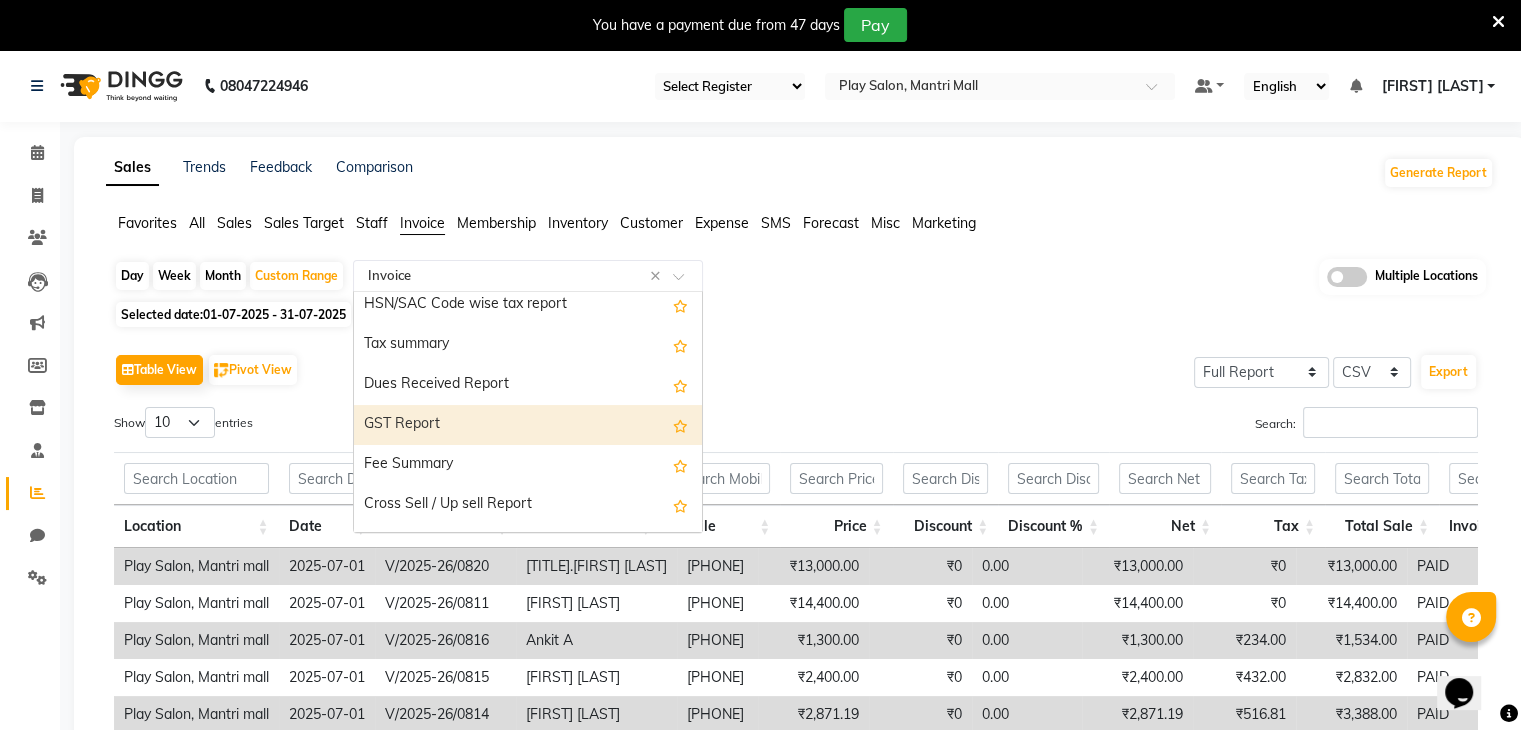 scroll, scrollTop: 276, scrollLeft: 0, axis: vertical 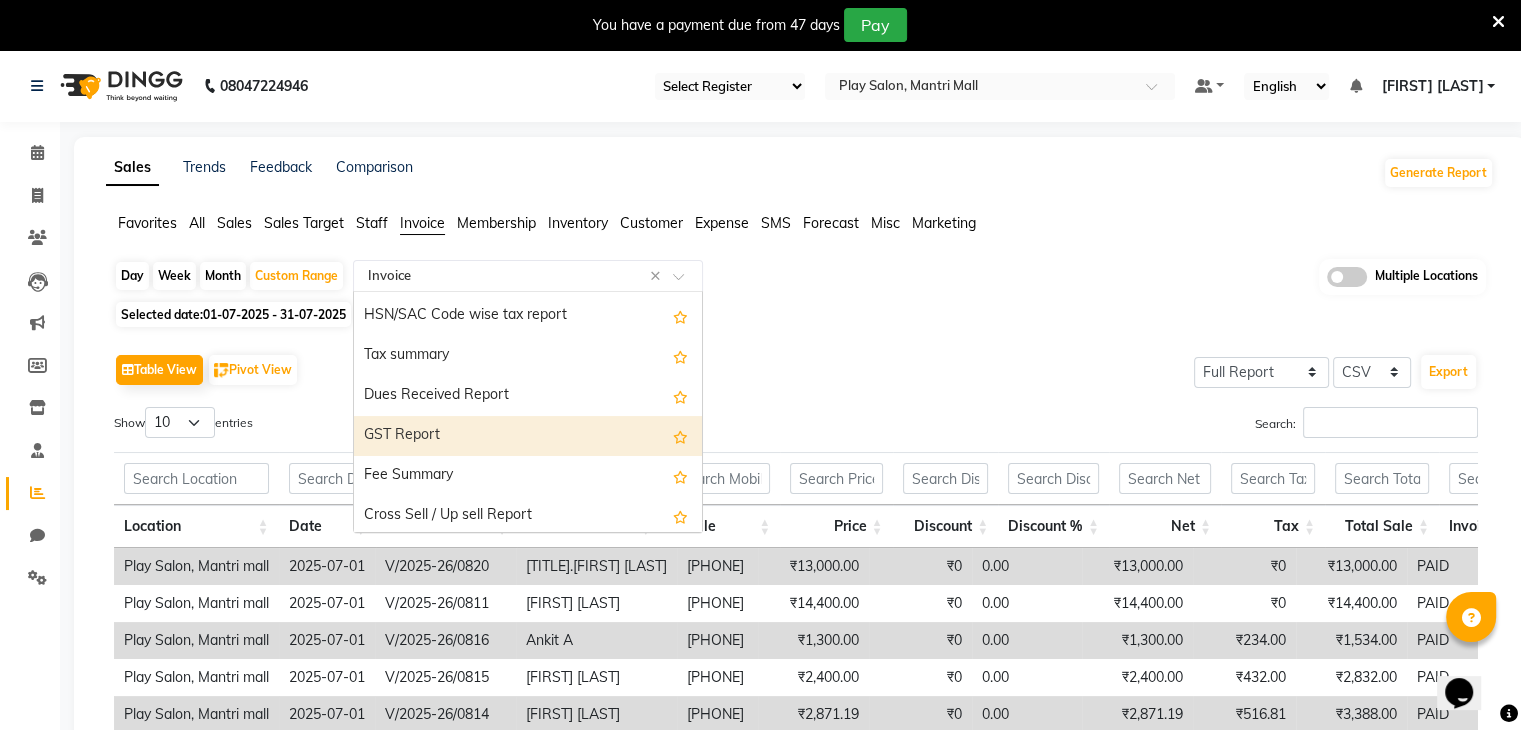 click on "GST Report" at bounding box center (528, 436) 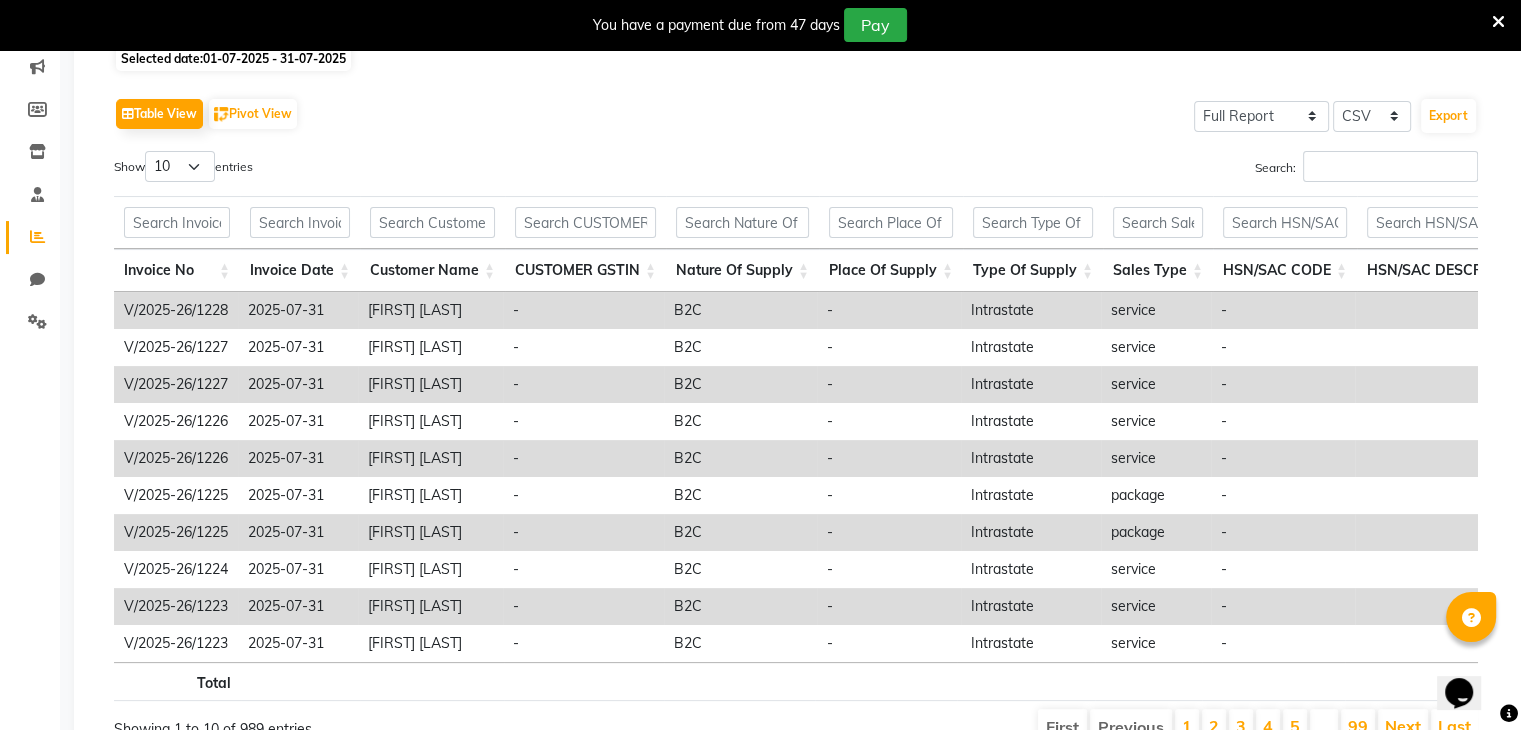 scroll, scrollTop: 309, scrollLeft: 0, axis: vertical 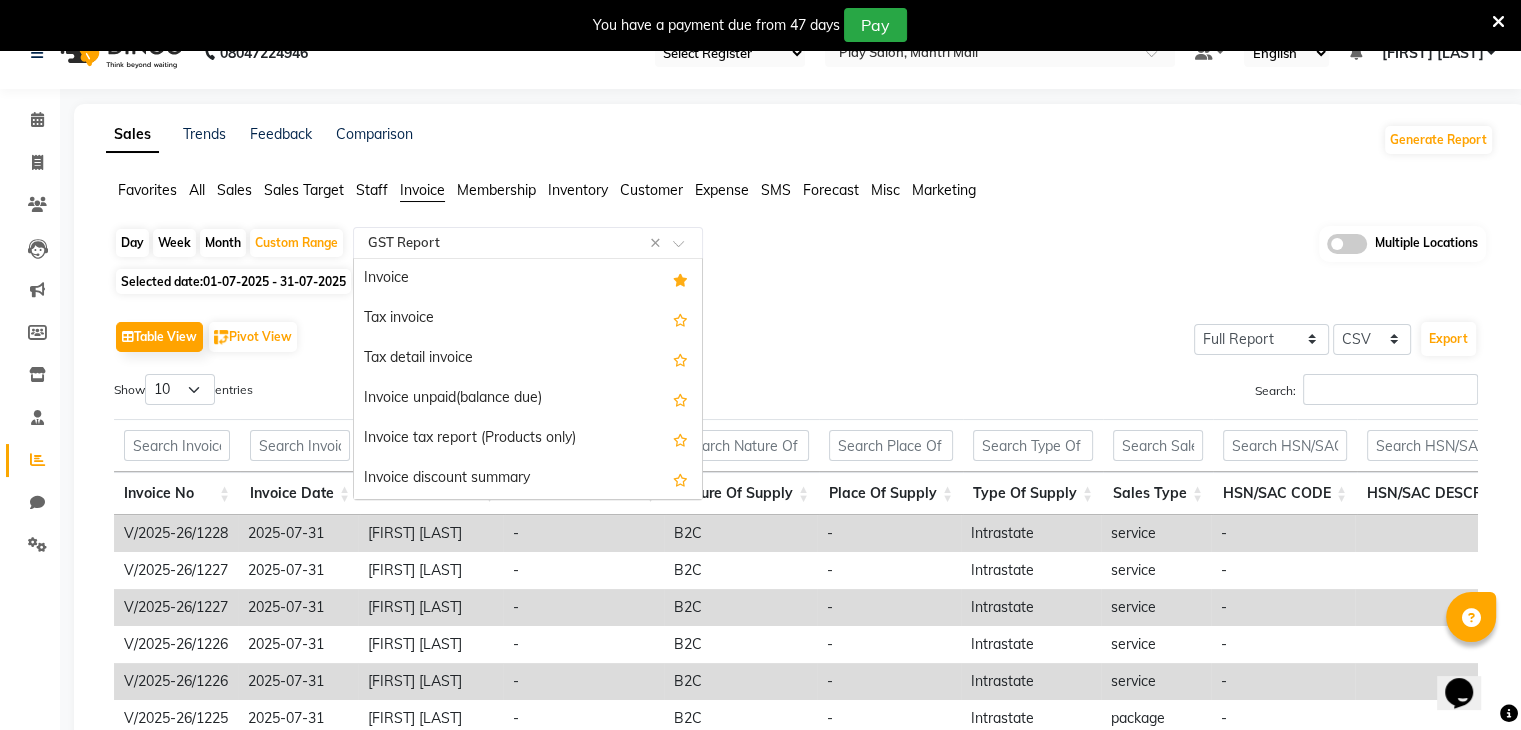 click 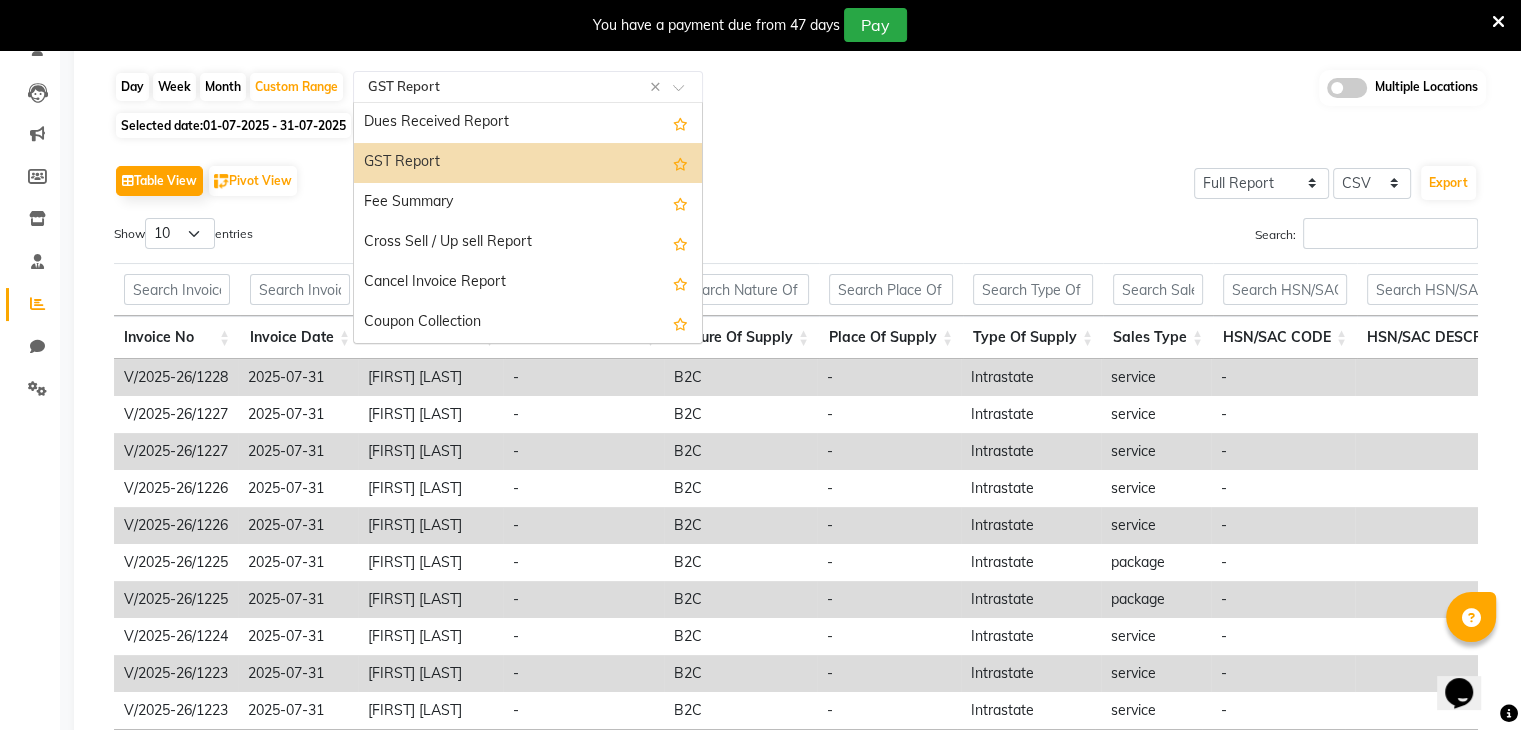 click on "GST Report" at bounding box center (528, 163) 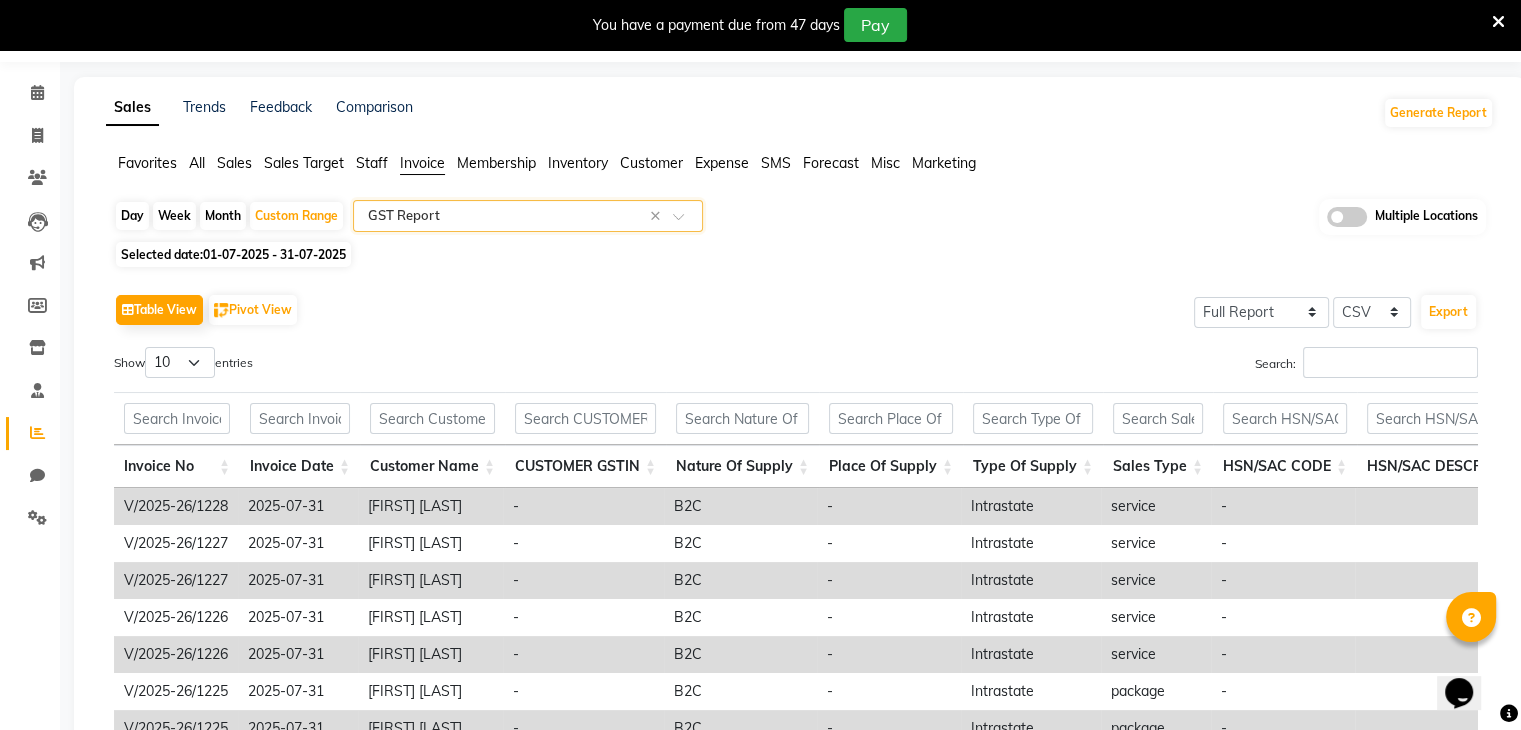 click on "Select Report Type × GST Report ×" 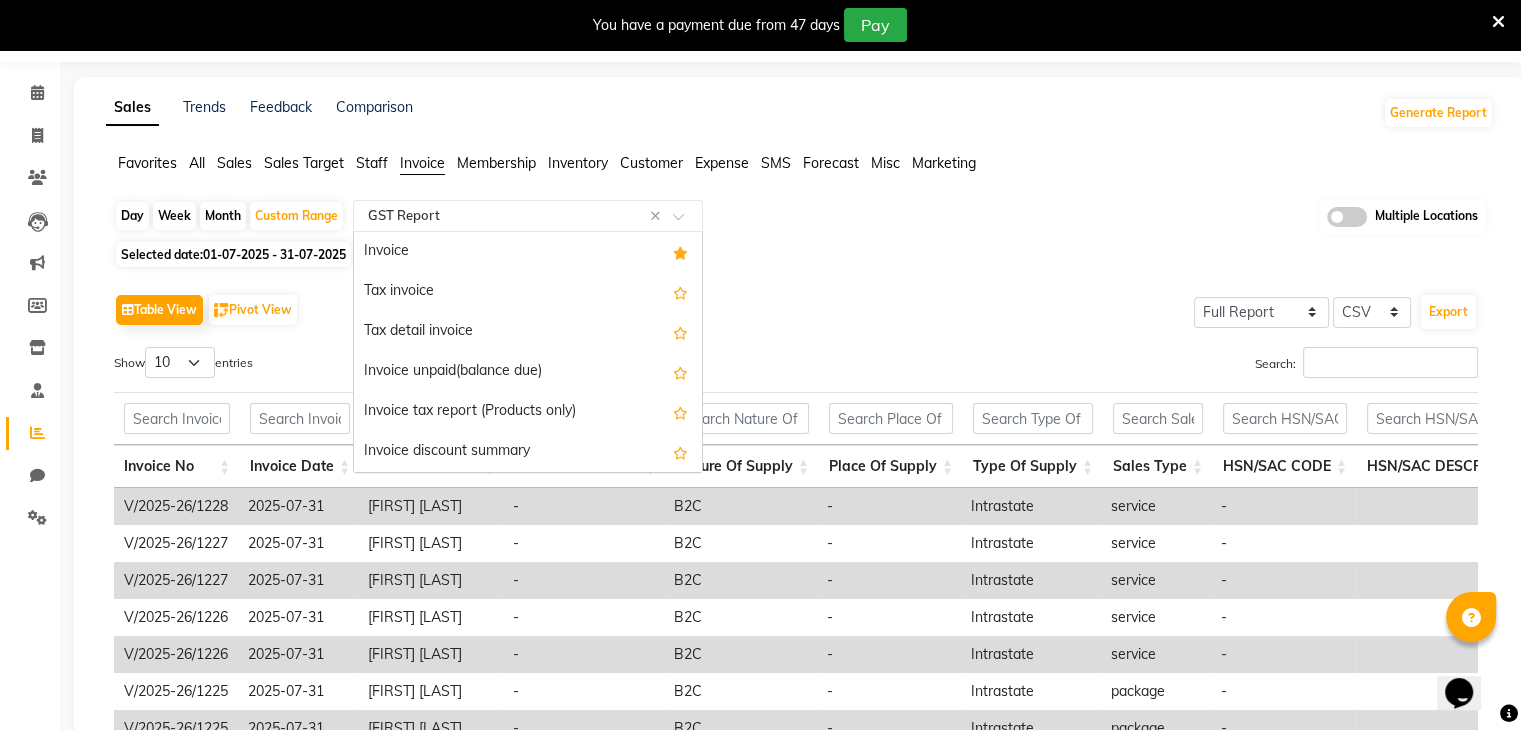 scroll, scrollTop: 360, scrollLeft: 0, axis: vertical 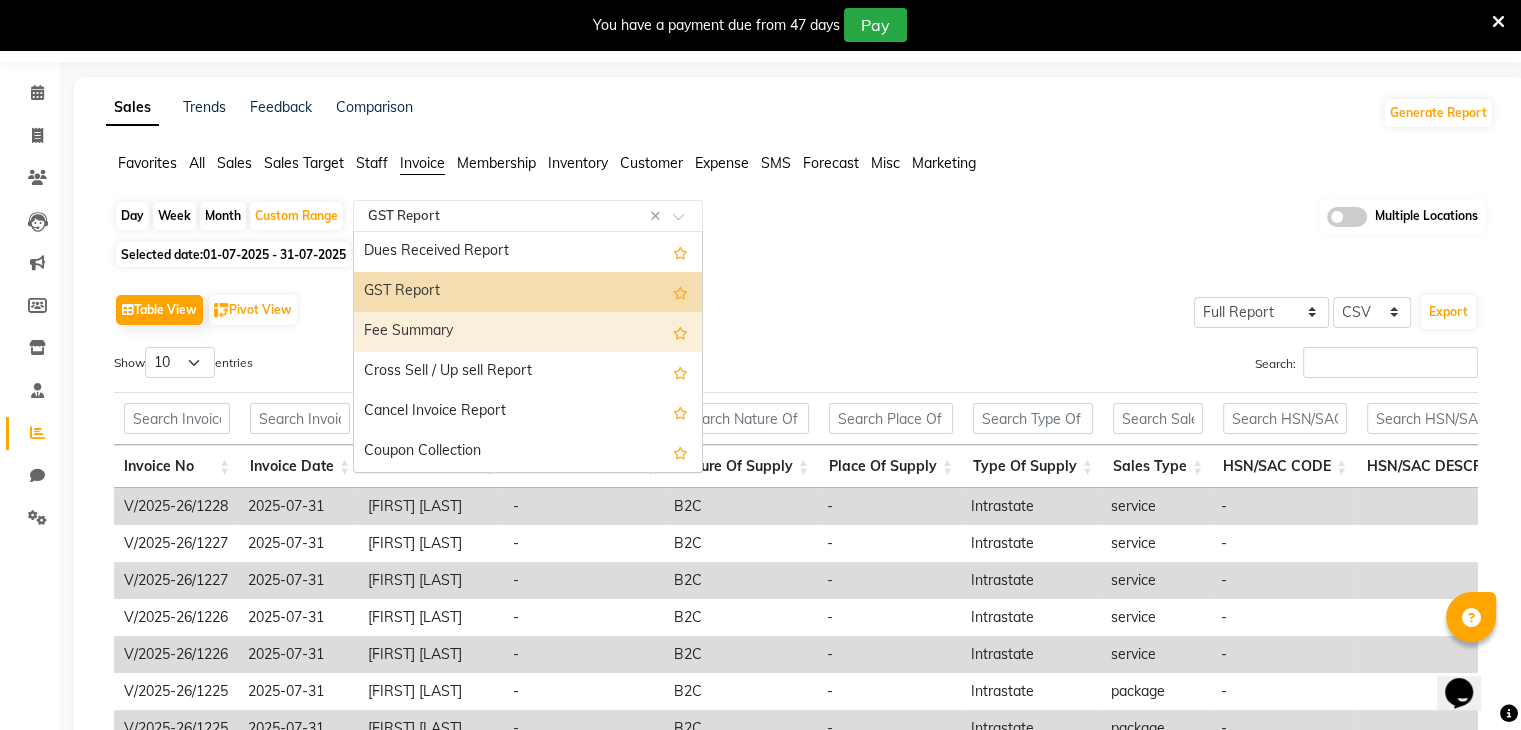 click on "Fee Summary" at bounding box center (528, 332) 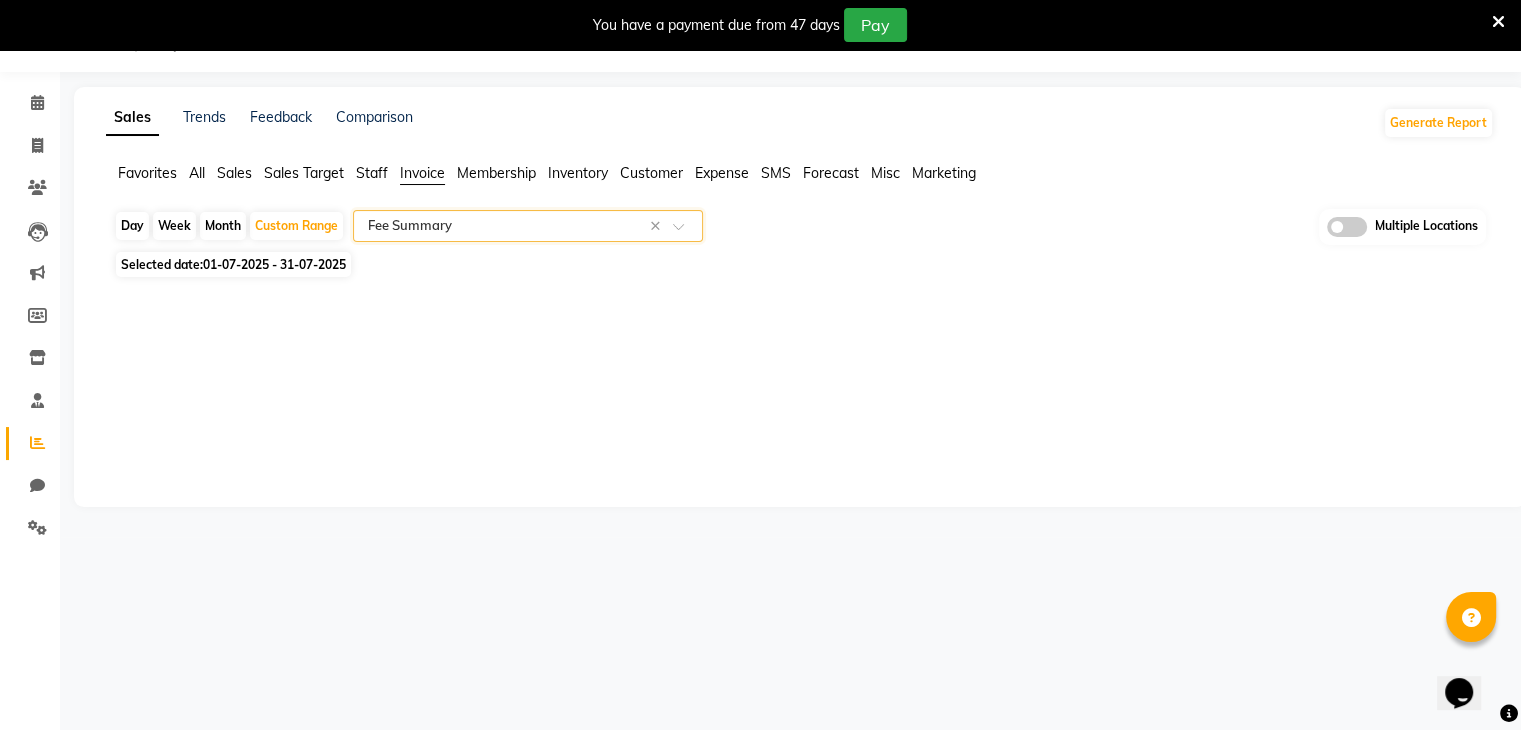 click 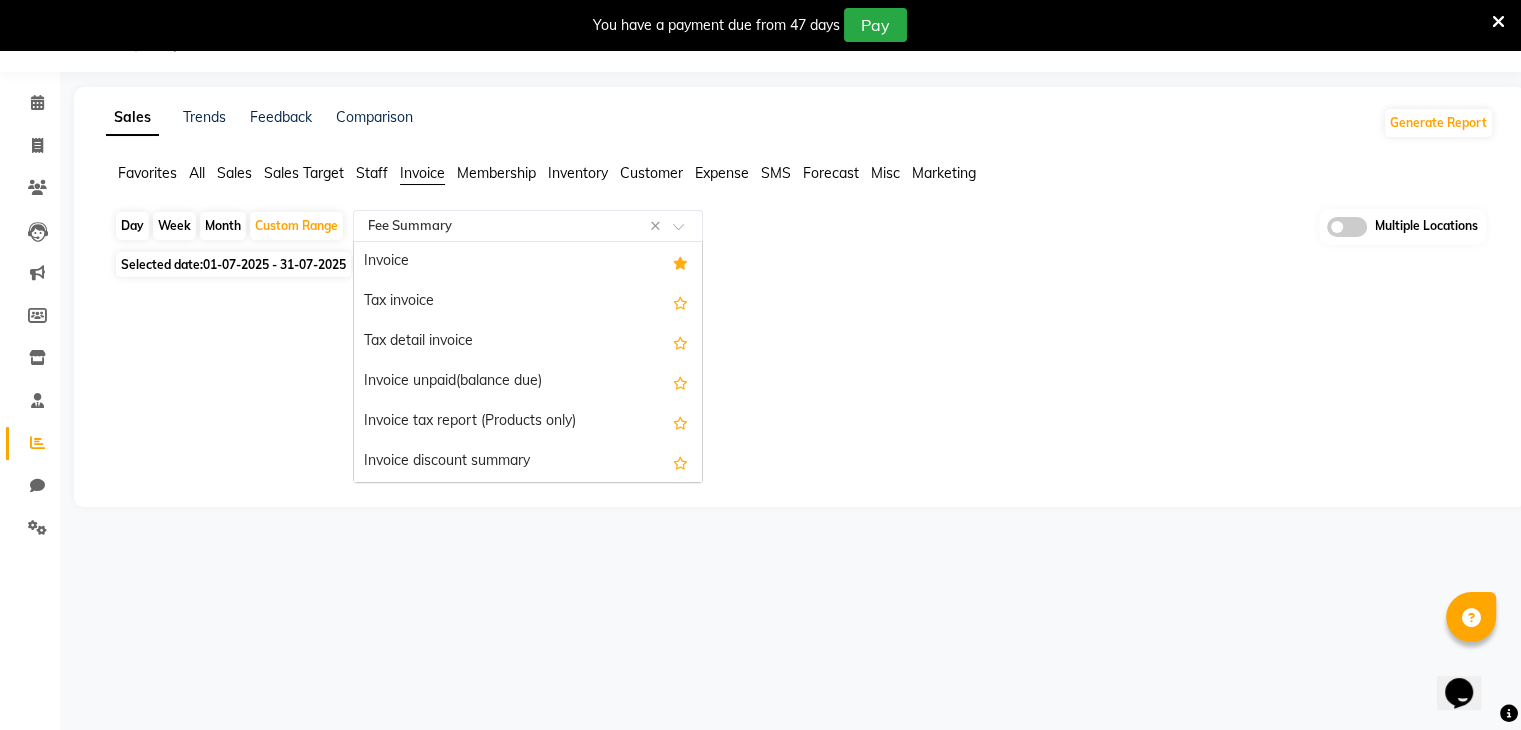 scroll, scrollTop: 360, scrollLeft: 0, axis: vertical 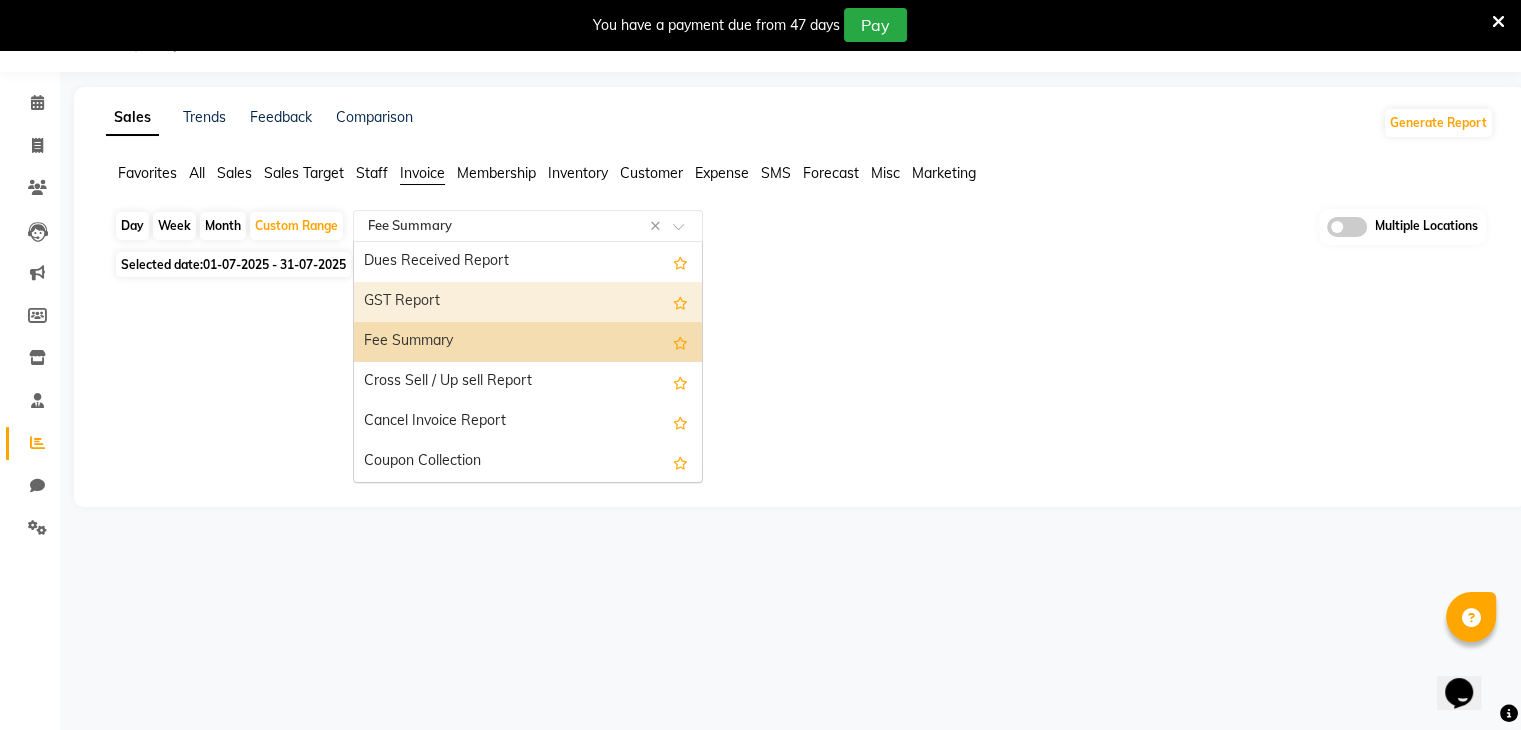 click on "GST Report" at bounding box center [528, 302] 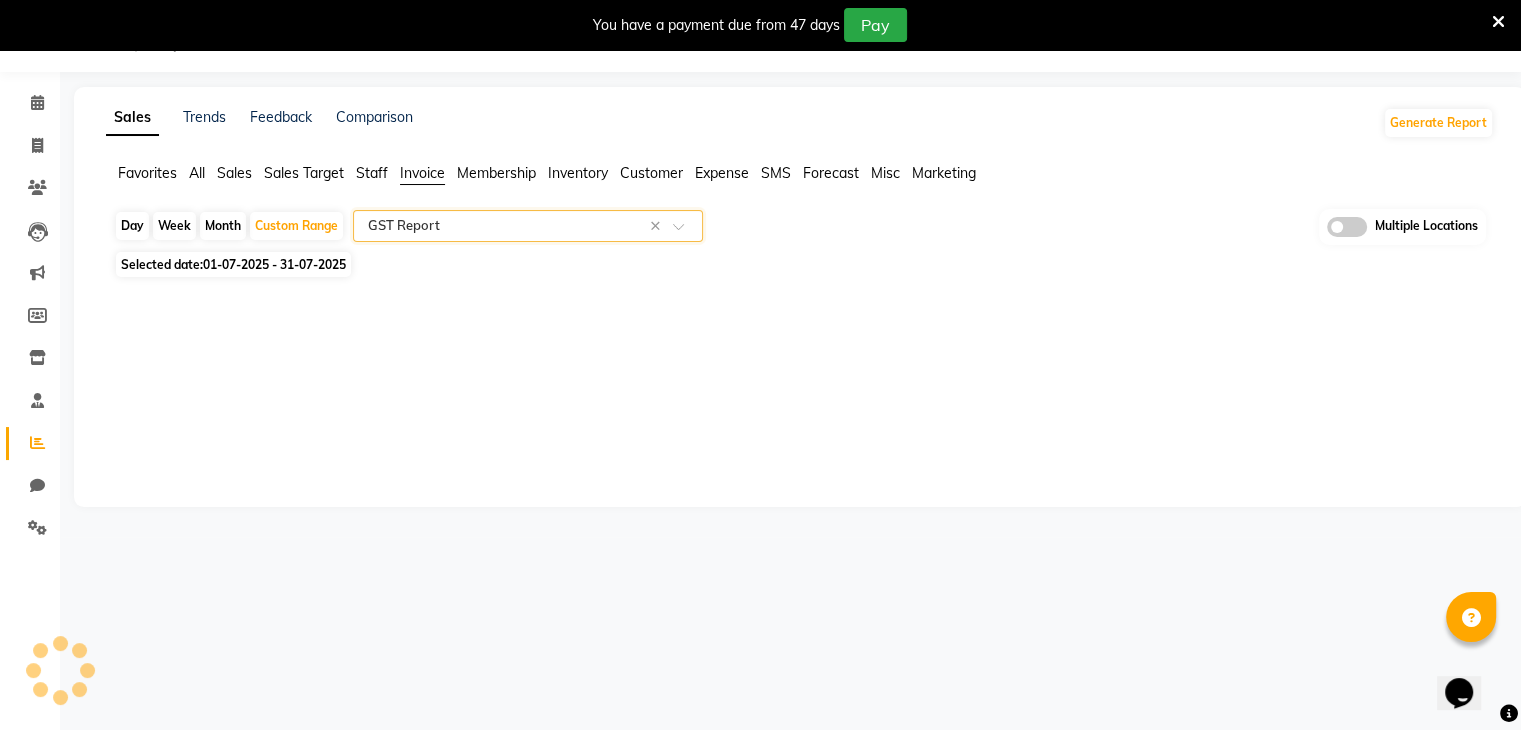 select on "full_report" 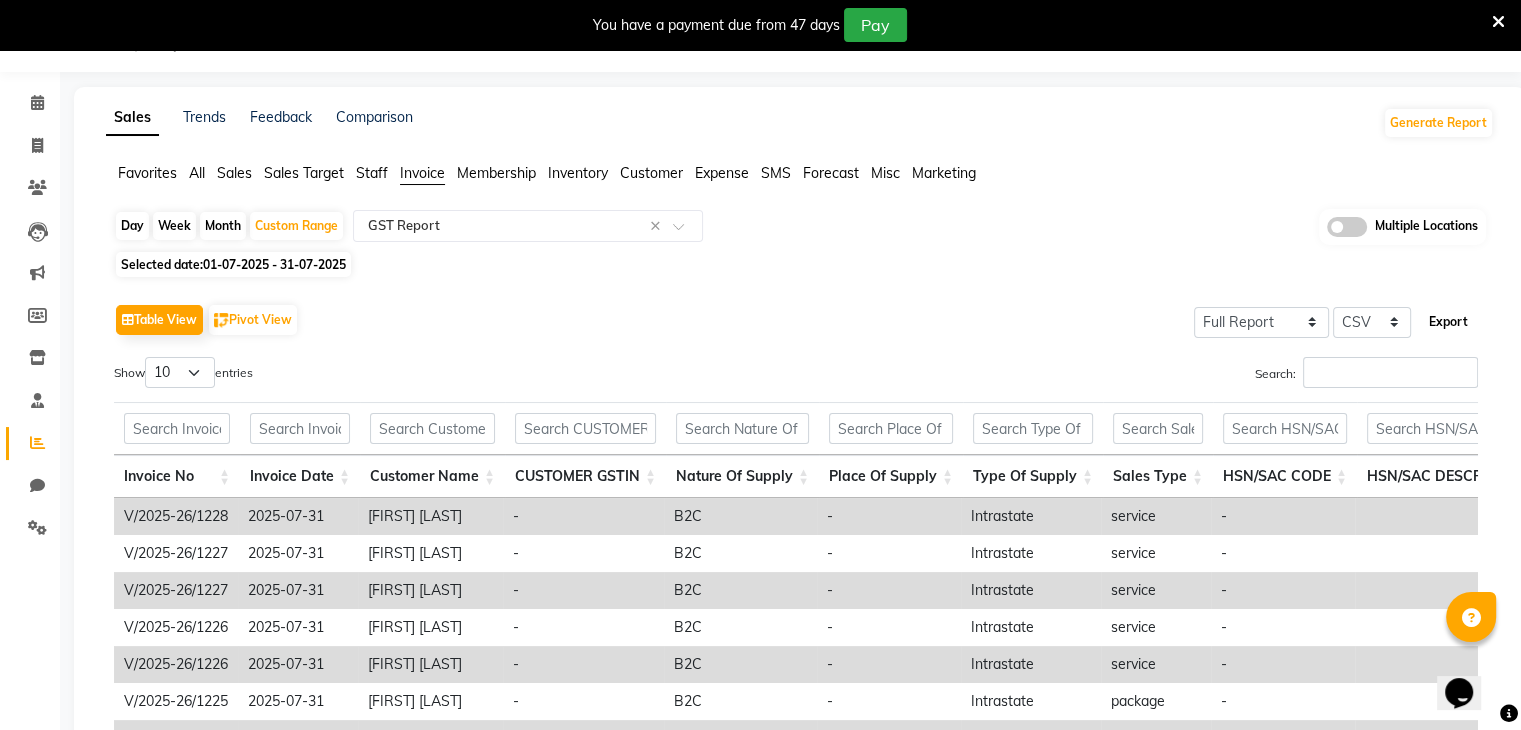 click on "Export" 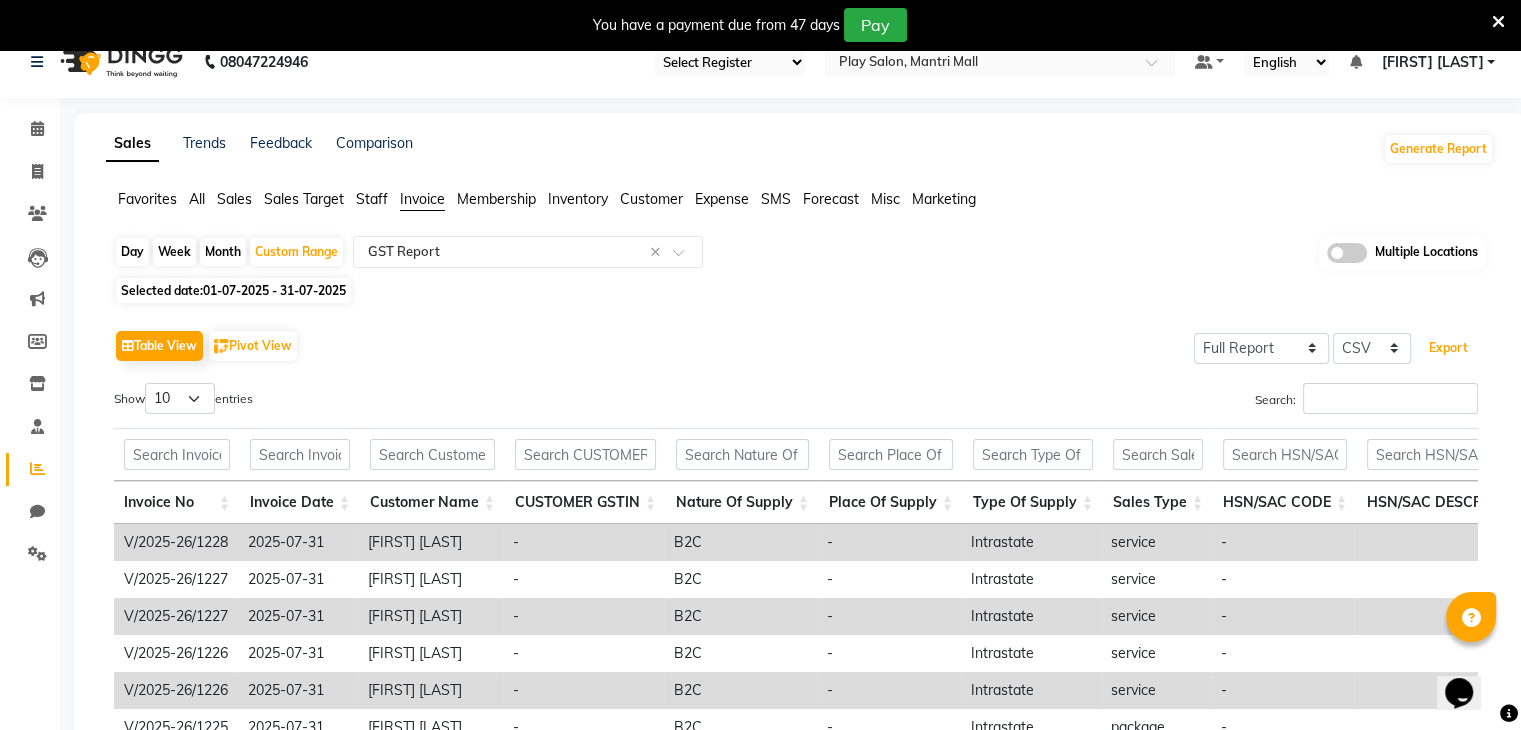scroll, scrollTop: 0, scrollLeft: 0, axis: both 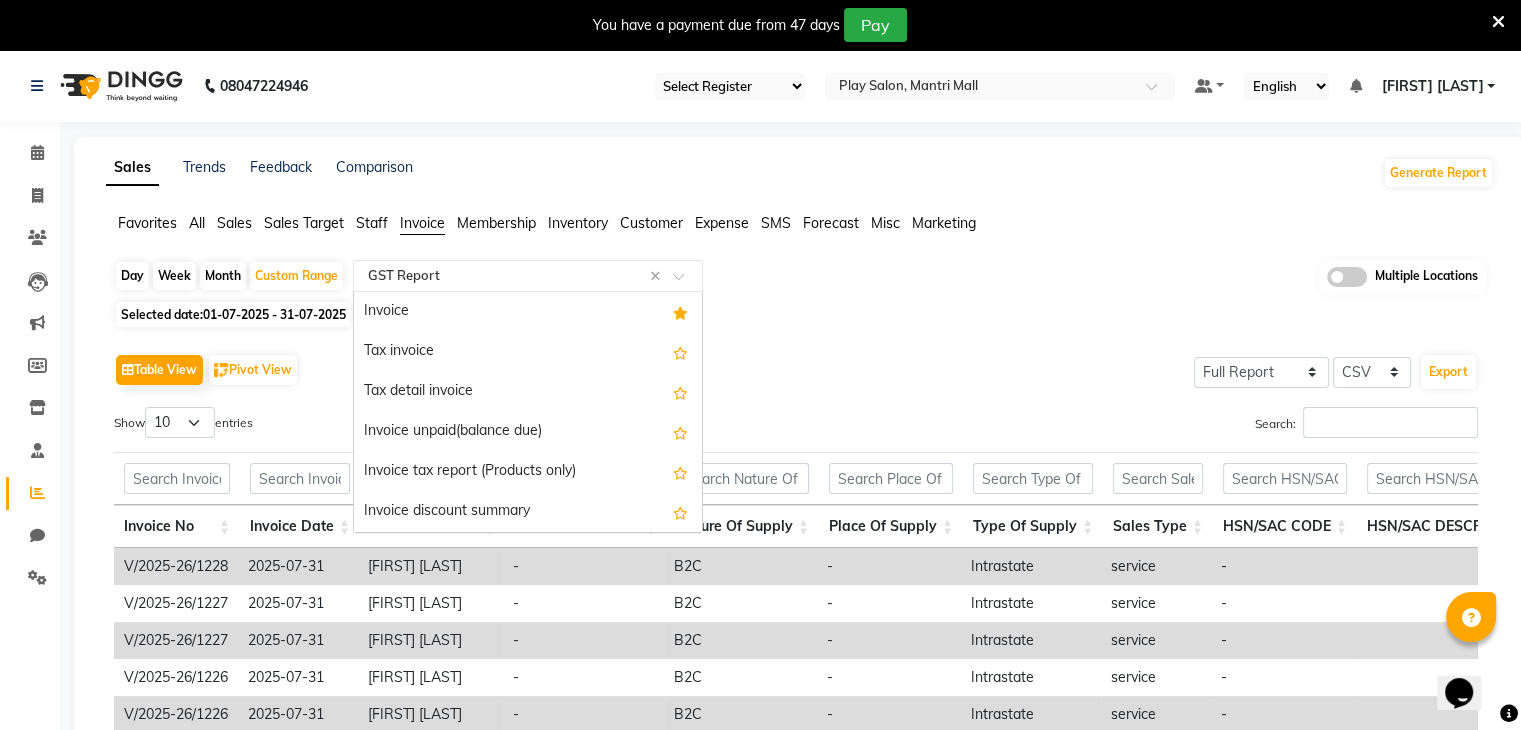 click 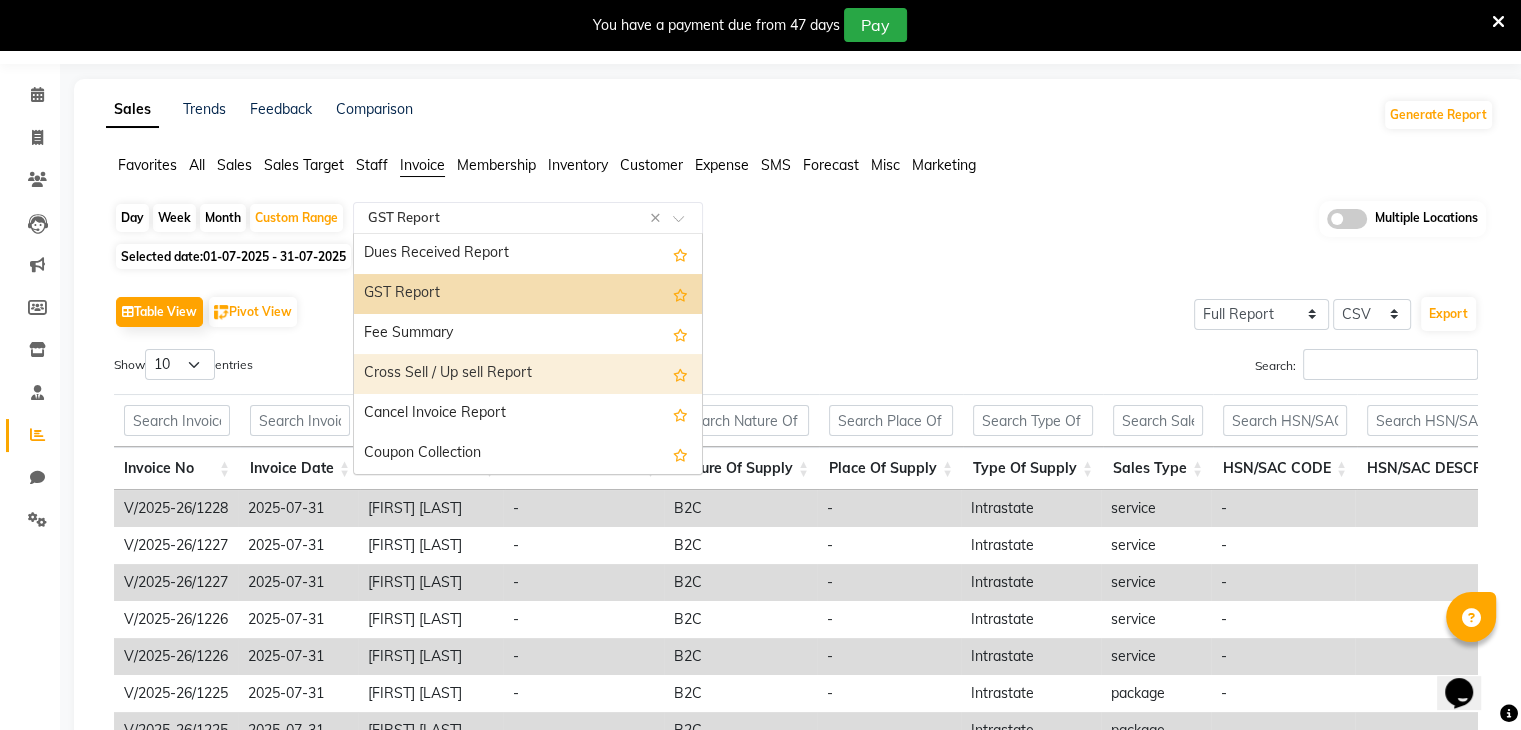 scroll, scrollTop: 126, scrollLeft: 0, axis: vertical 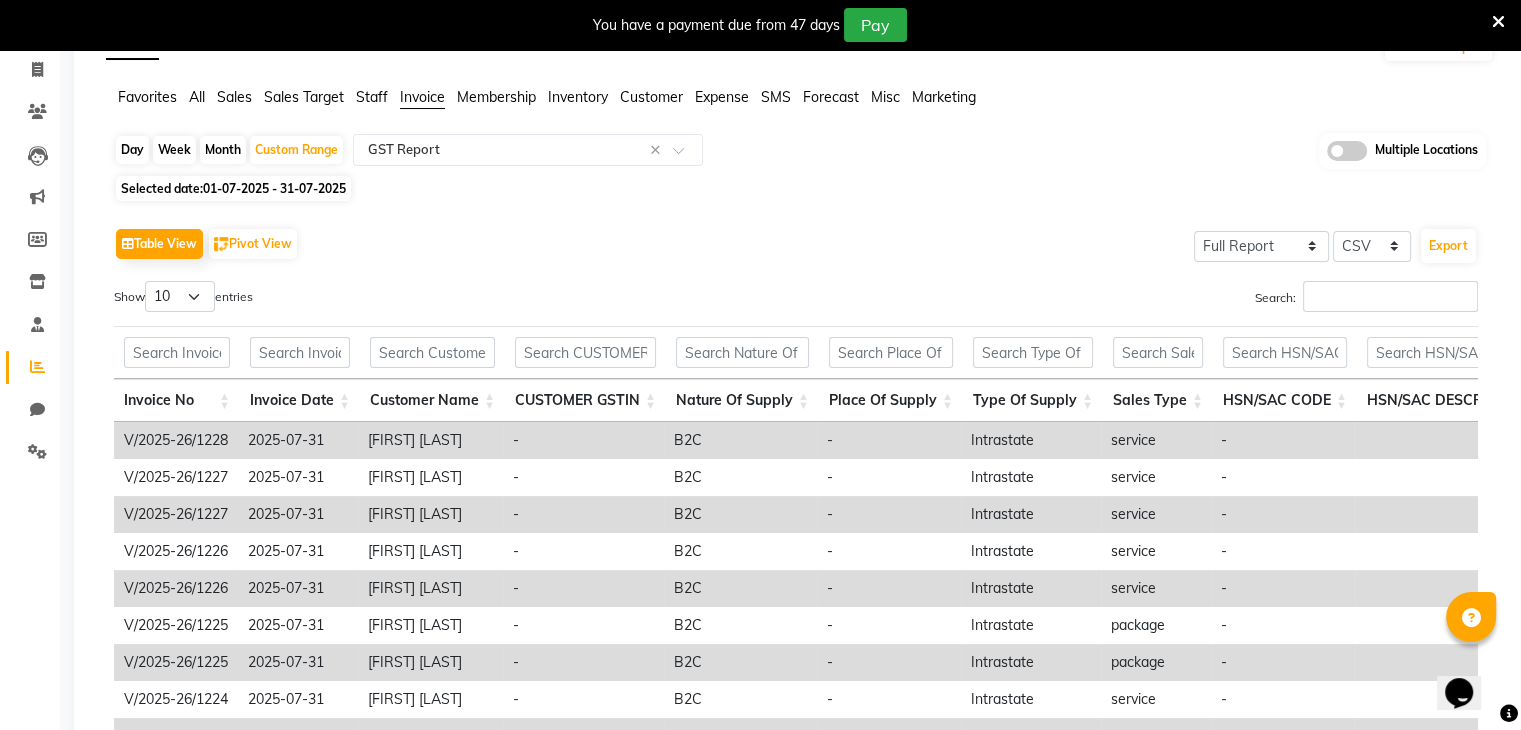 click on "Sales" 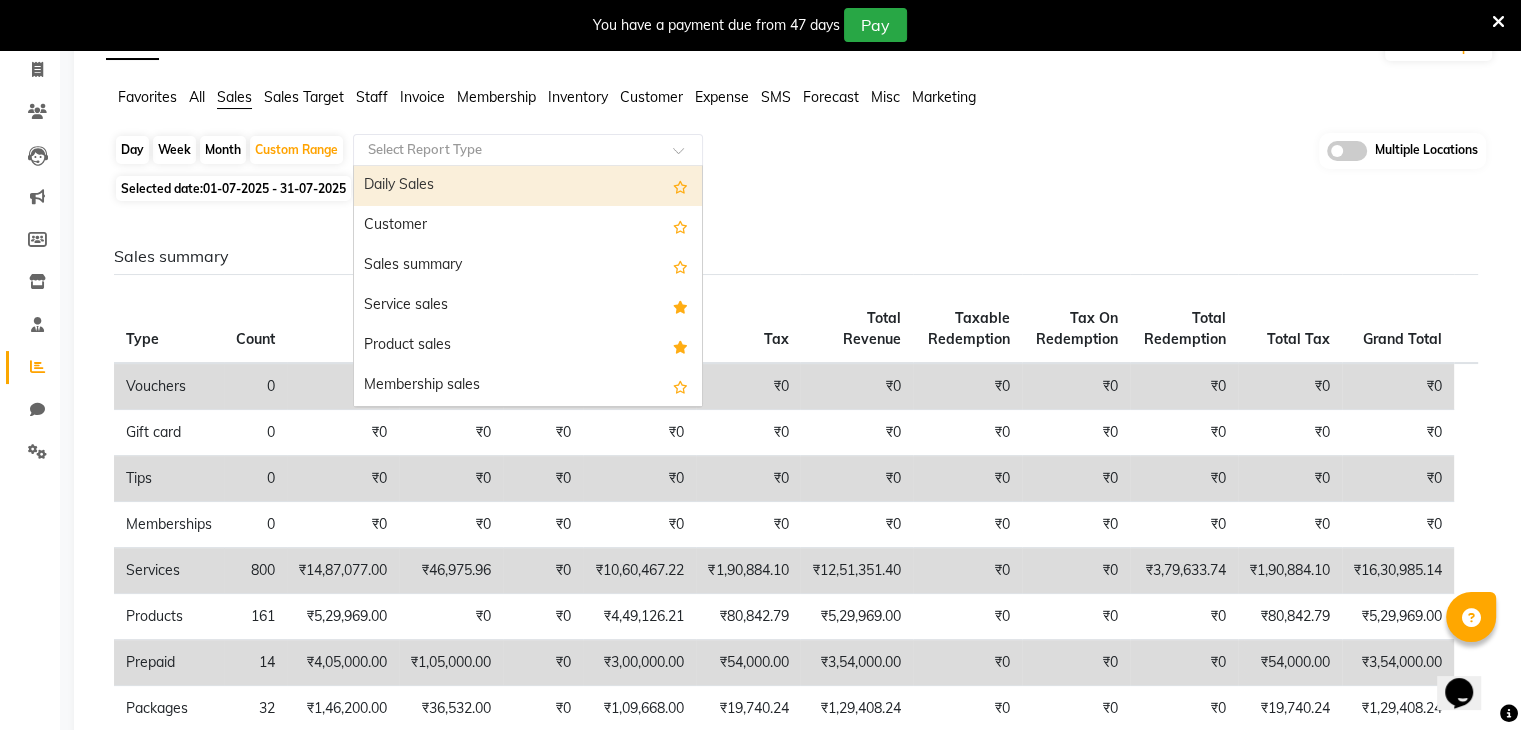 click 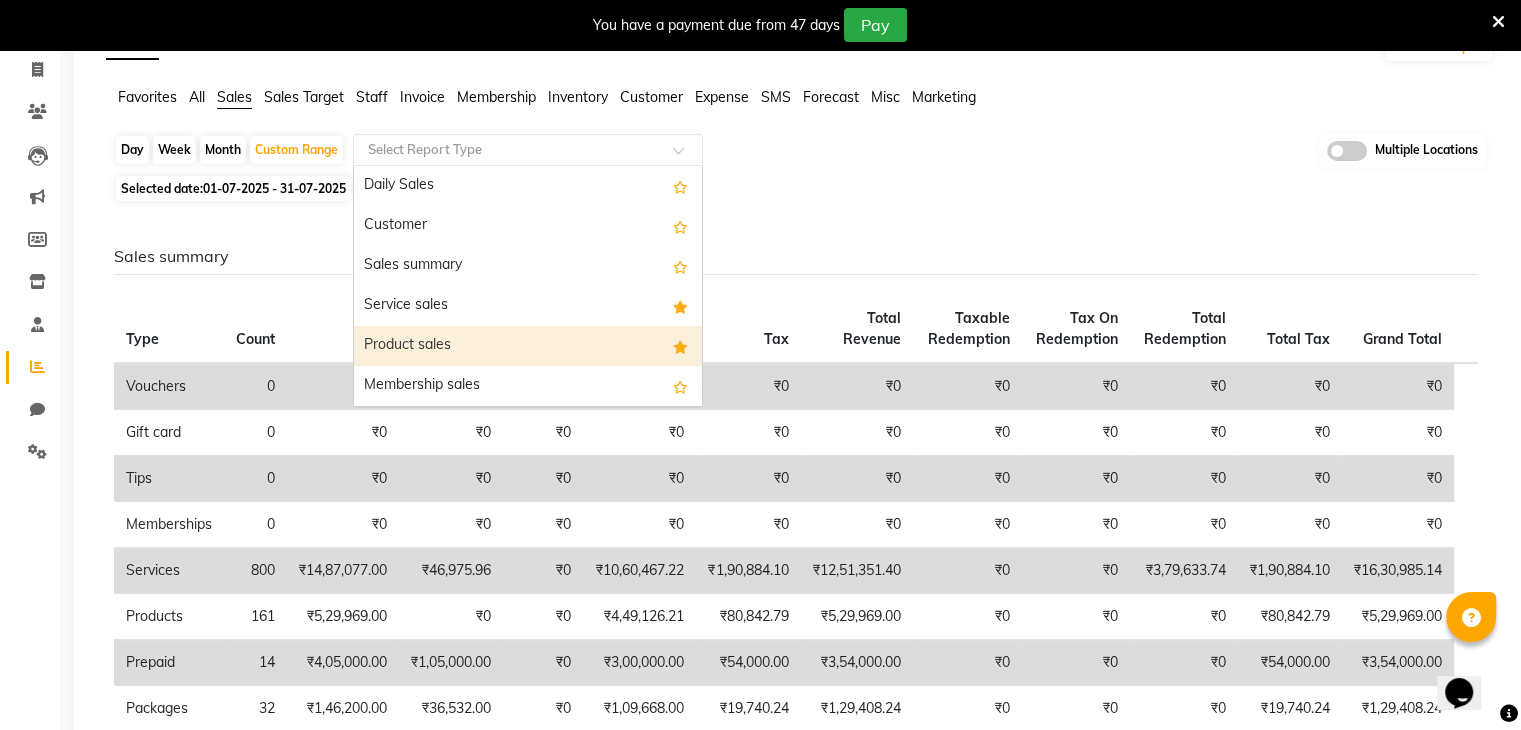 click on "Product sales" at bounding box center [528, 346] 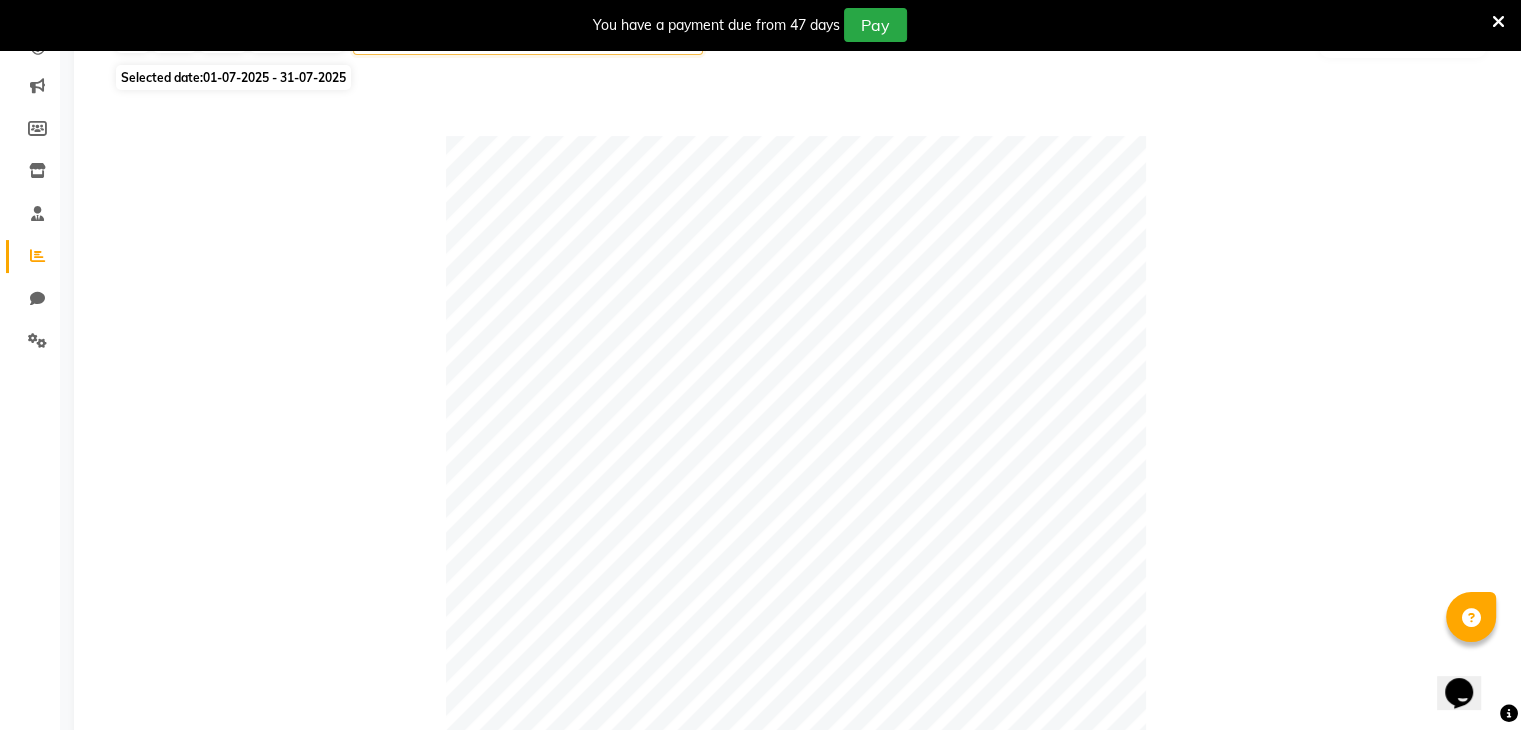 scroll, scrollTop: 0, scrollLeft: 0, axis: both 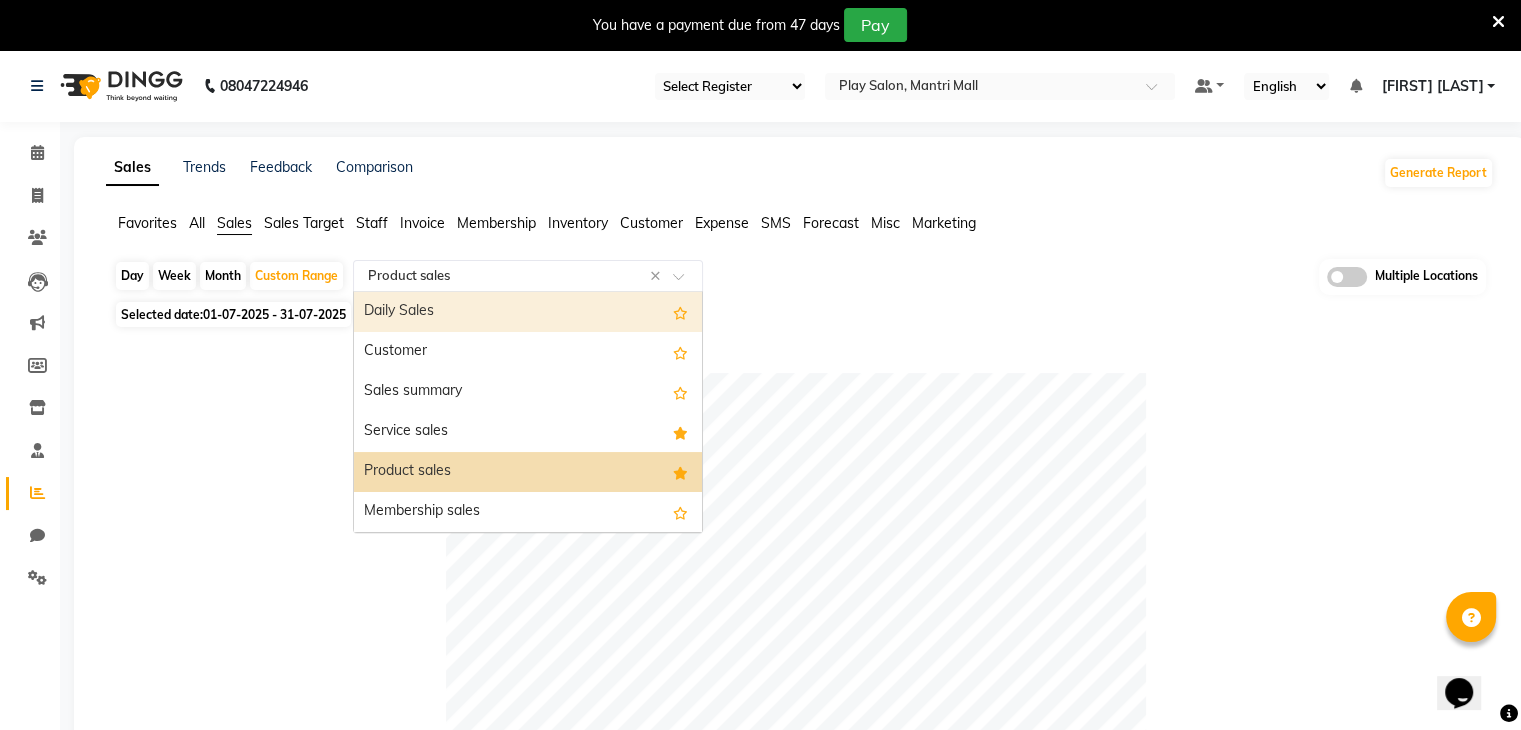 drag, startPoint x: 491, startPoint y: 341, endPoint x: 638, endPoint y: 301, distance: 152.345 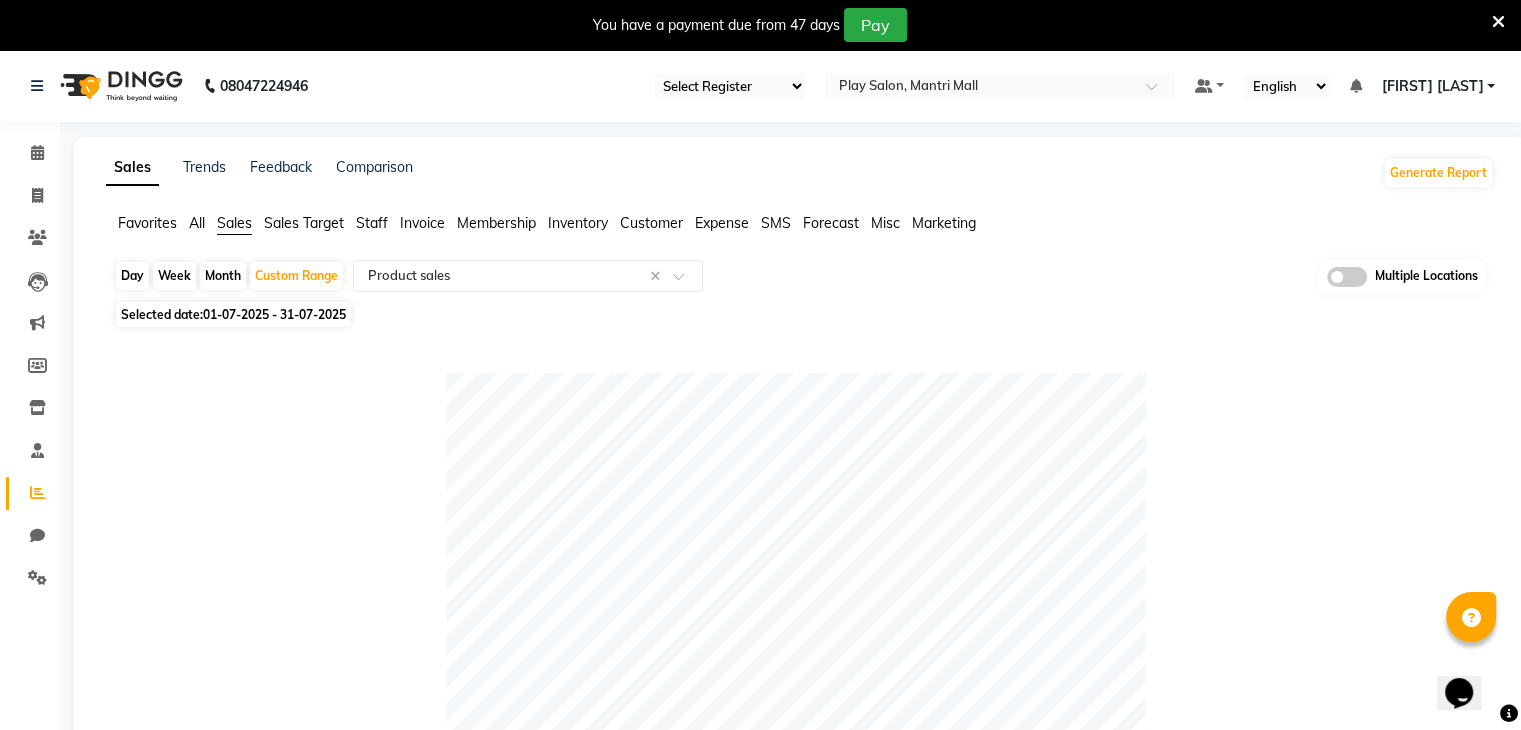 click on "Sales Trends Feedback Comparison Generate Report" 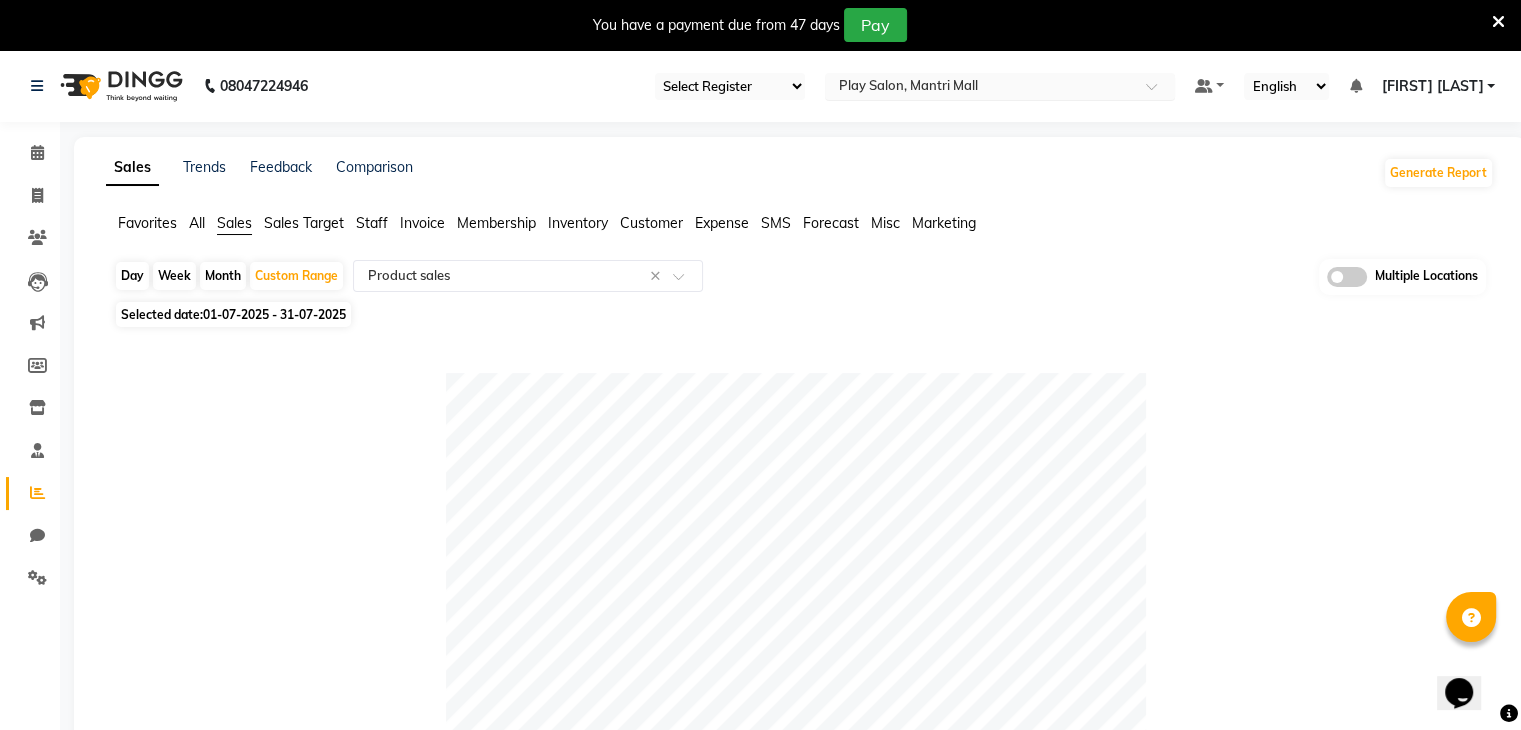 click at bounding box center (980, 88) 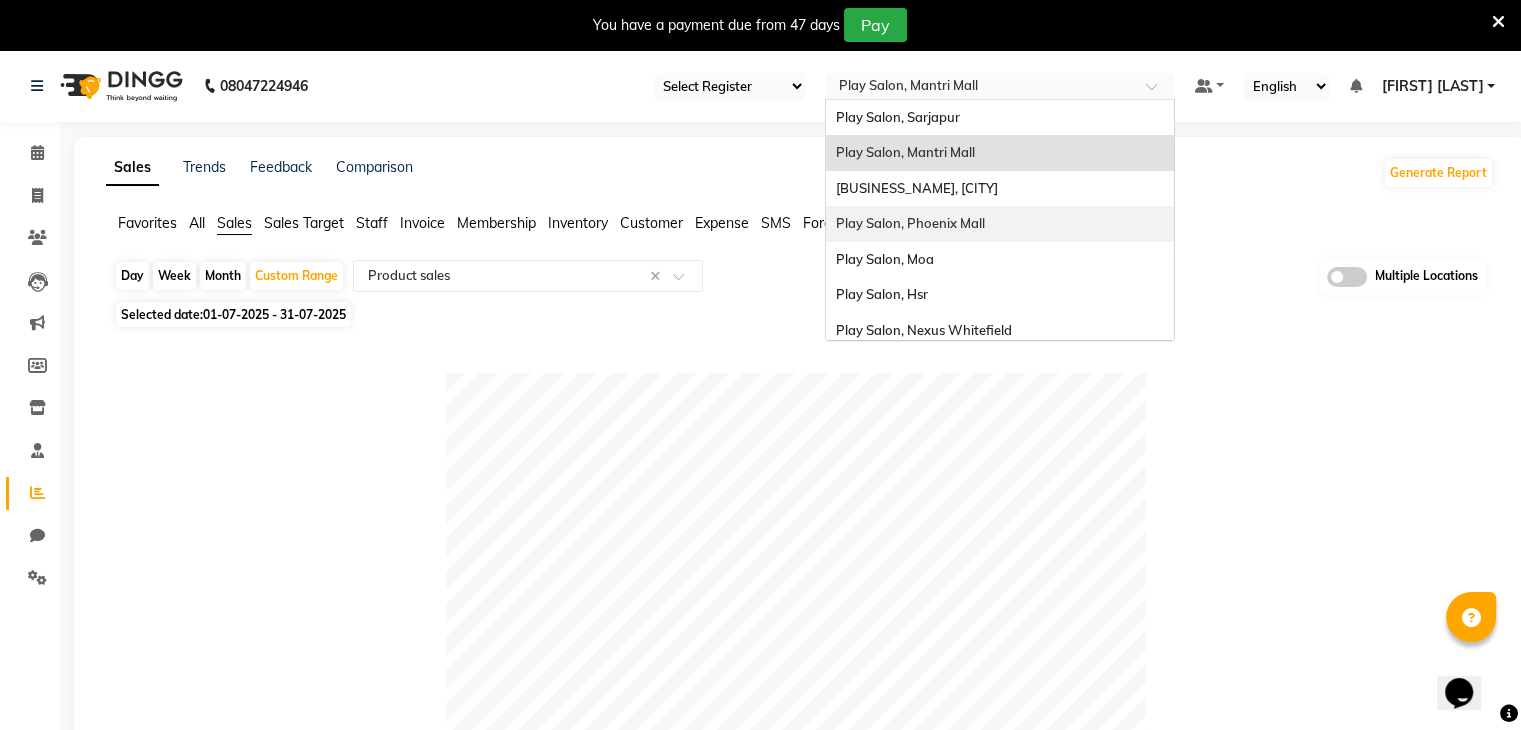click on "Play Salon, Phoenix Mall" at bounding box center [910, 223] 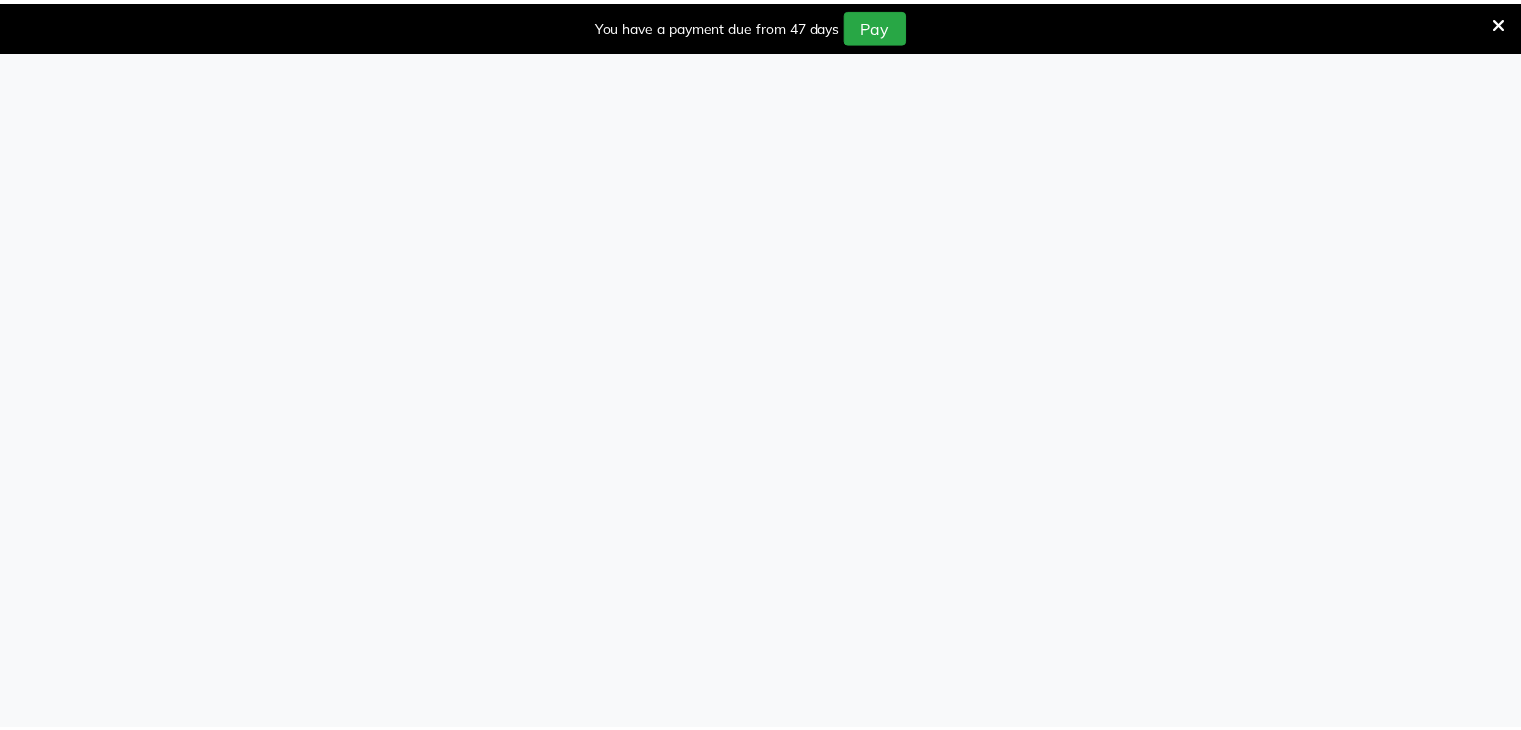 scroll, scrollTop: 0, scrollLeft: 0, axis: both 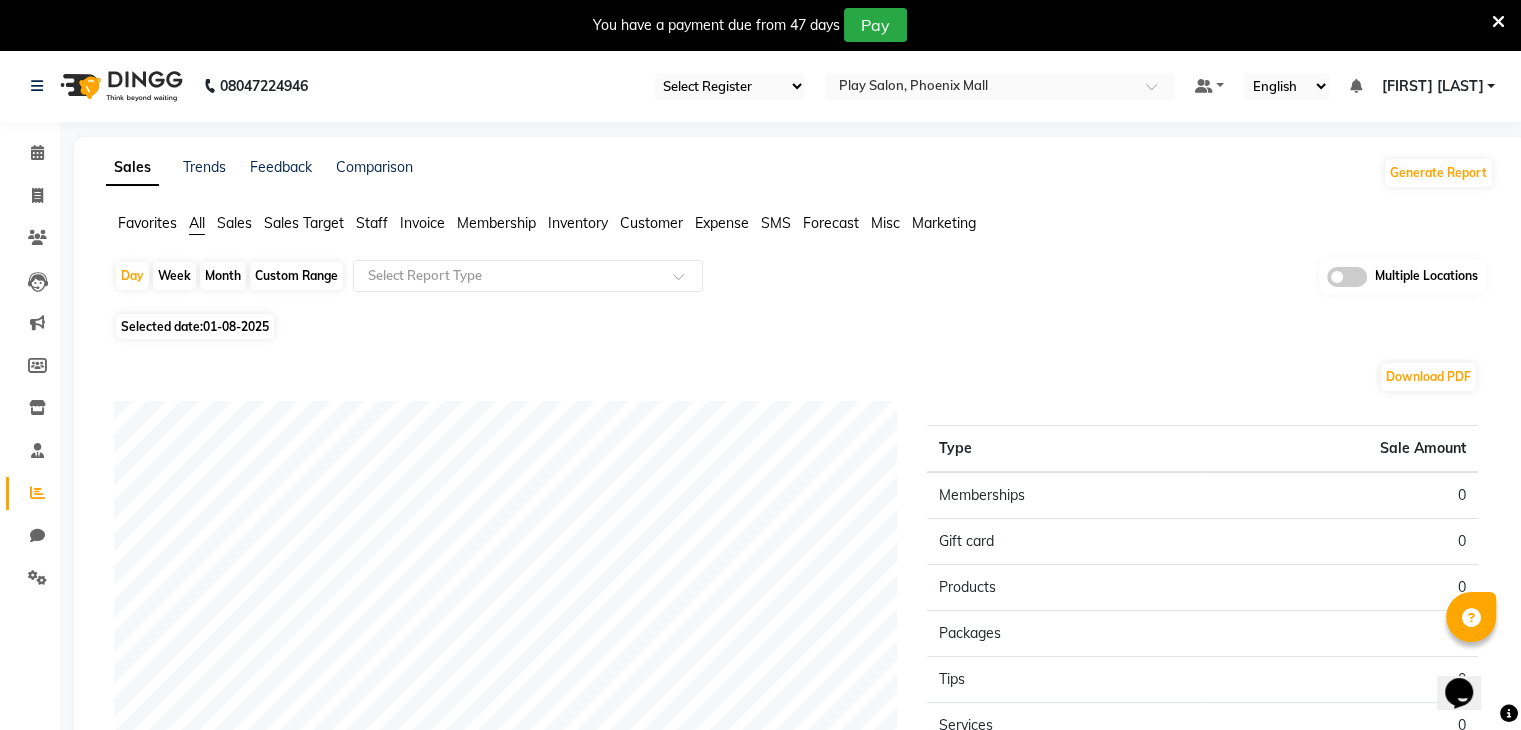 click on "Invoice" 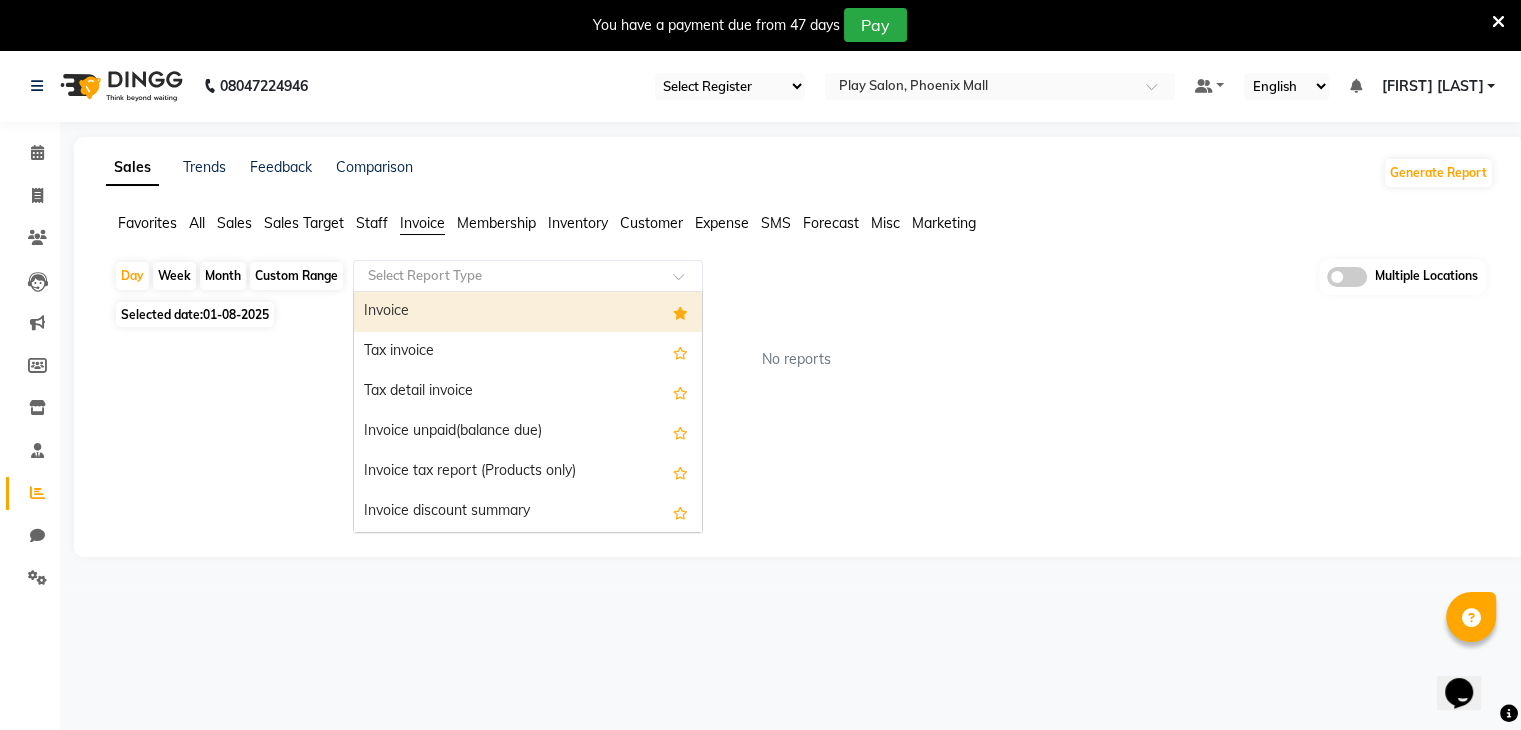 click 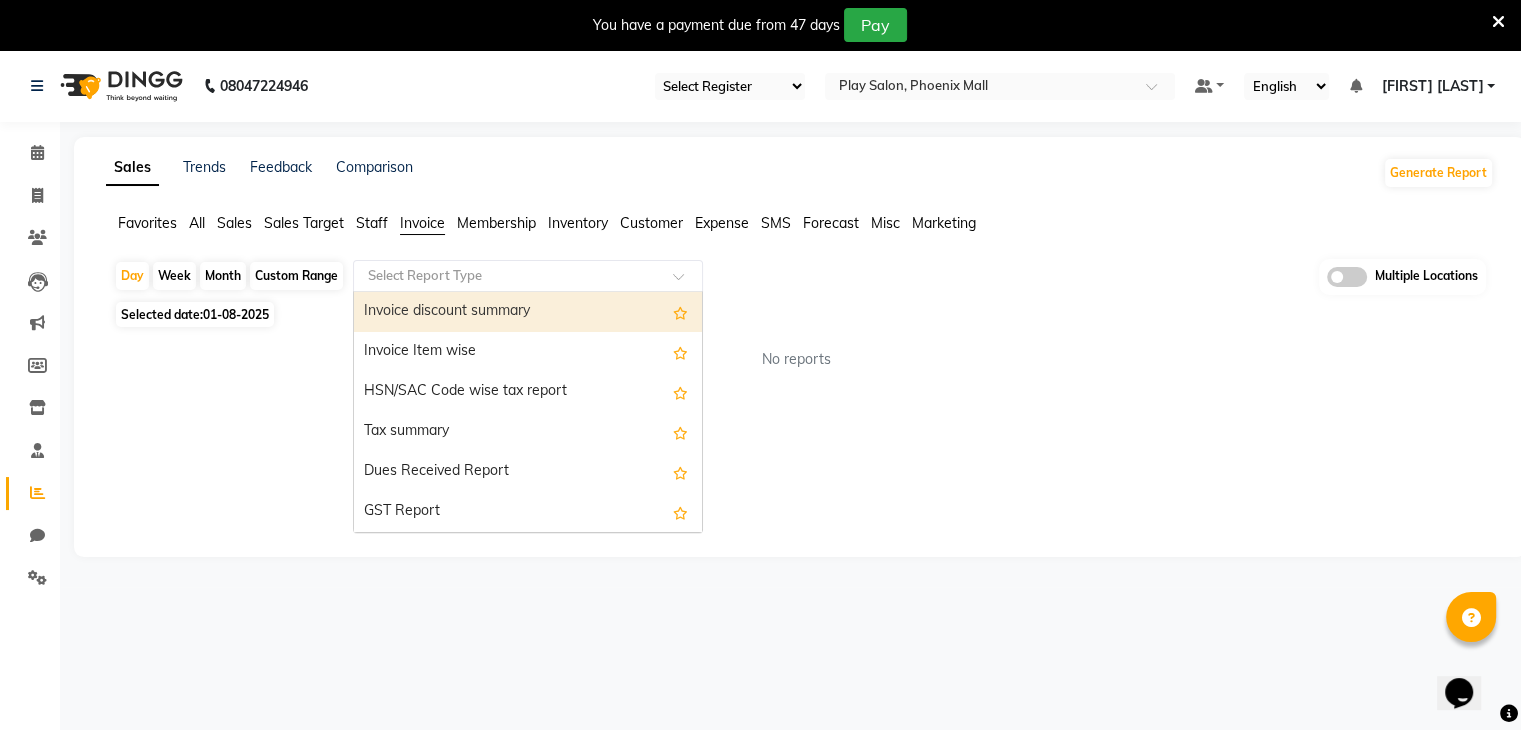 scroll, scrollTop: 229, scrollLeft: 0, axis: vertical 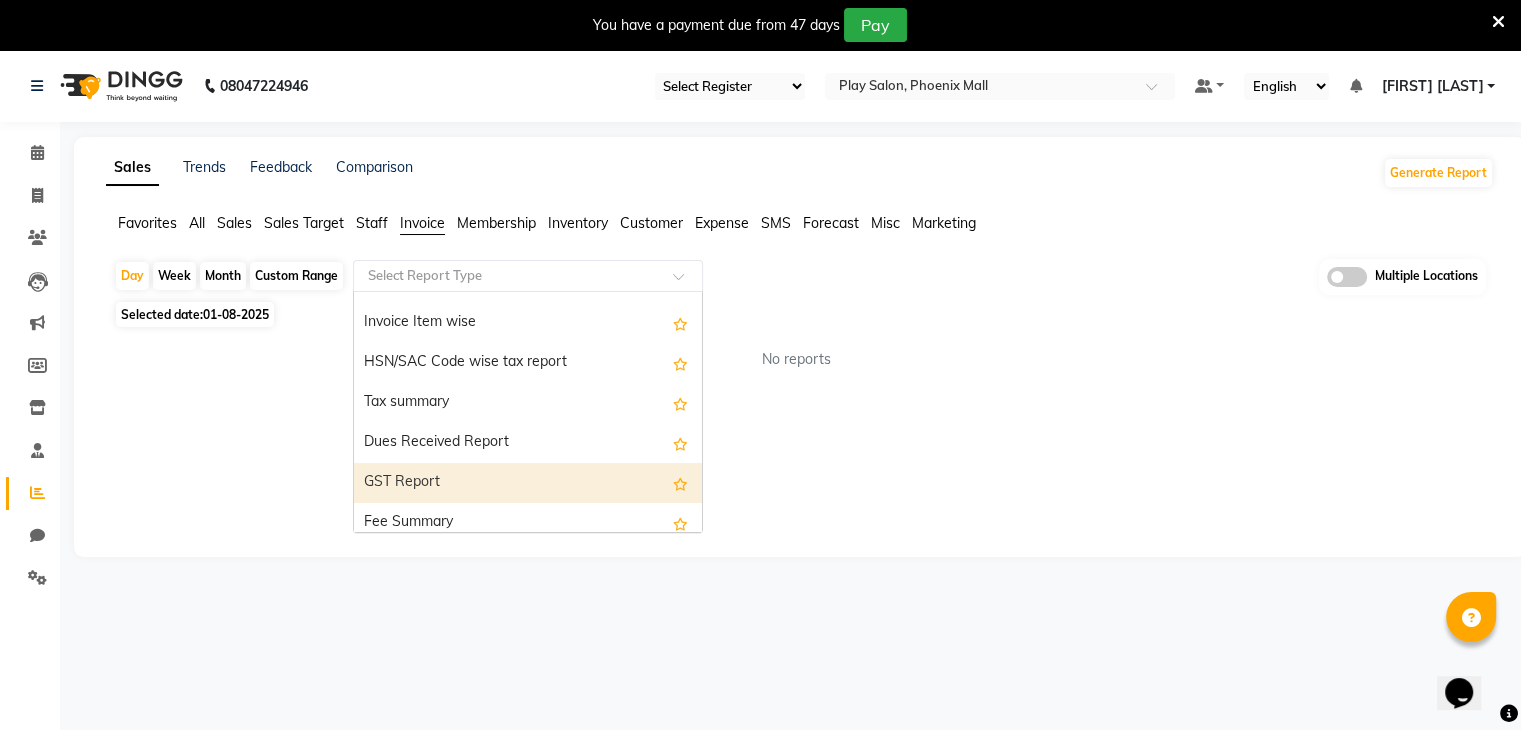 click on "GST Report" at bounding box center (528, 483) 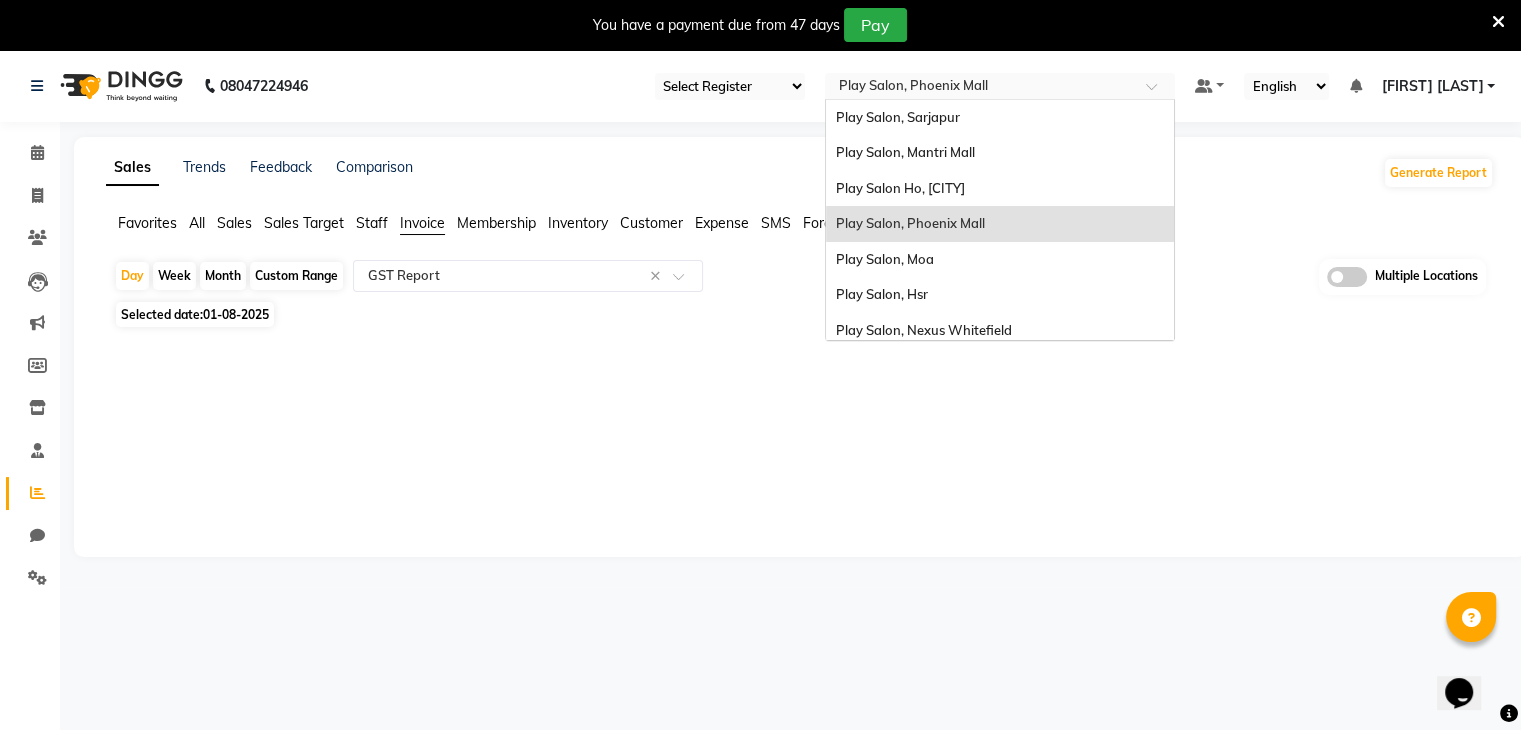 click at bounding box center (980, 88) 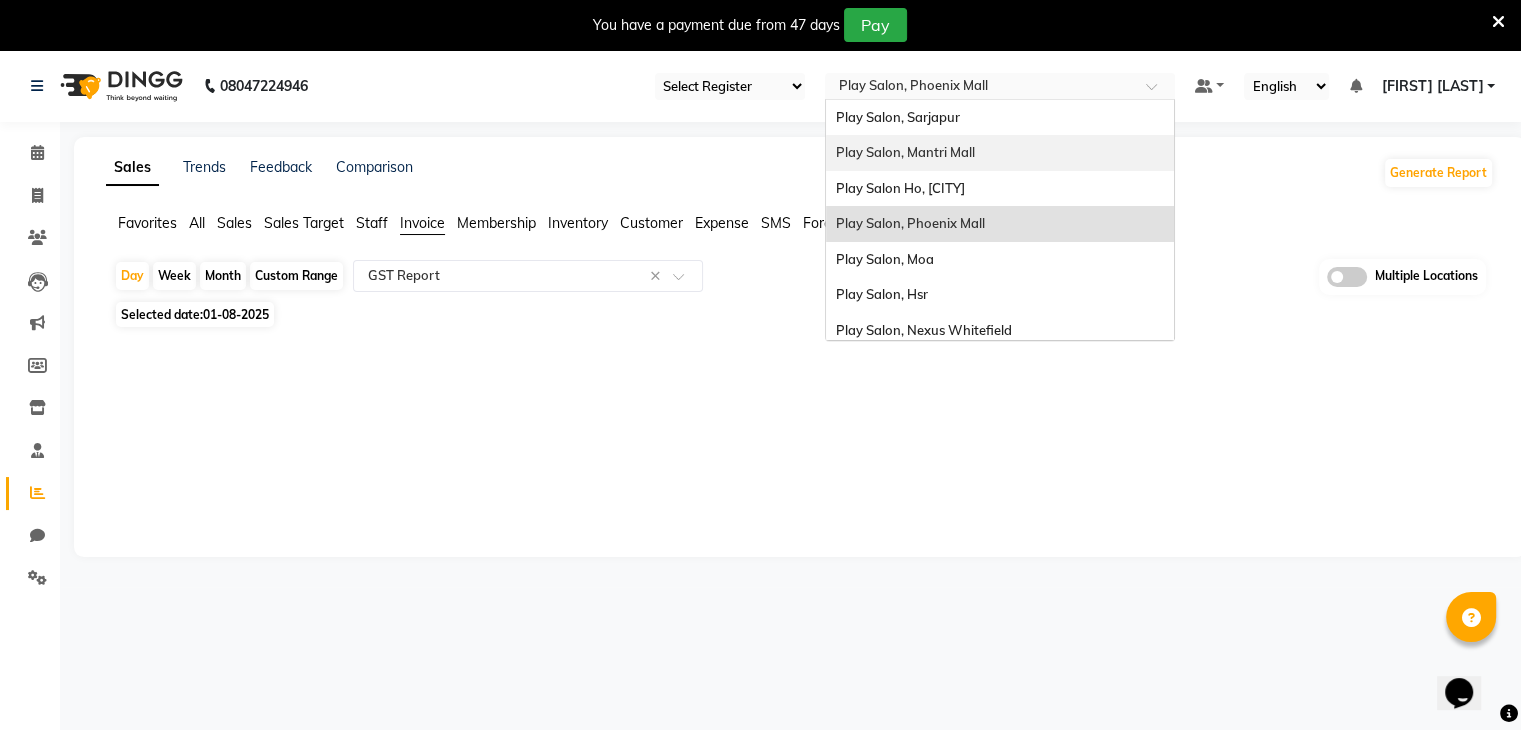 click on "Play Salon, Mantri Mall" at bounding box center [905, 152] 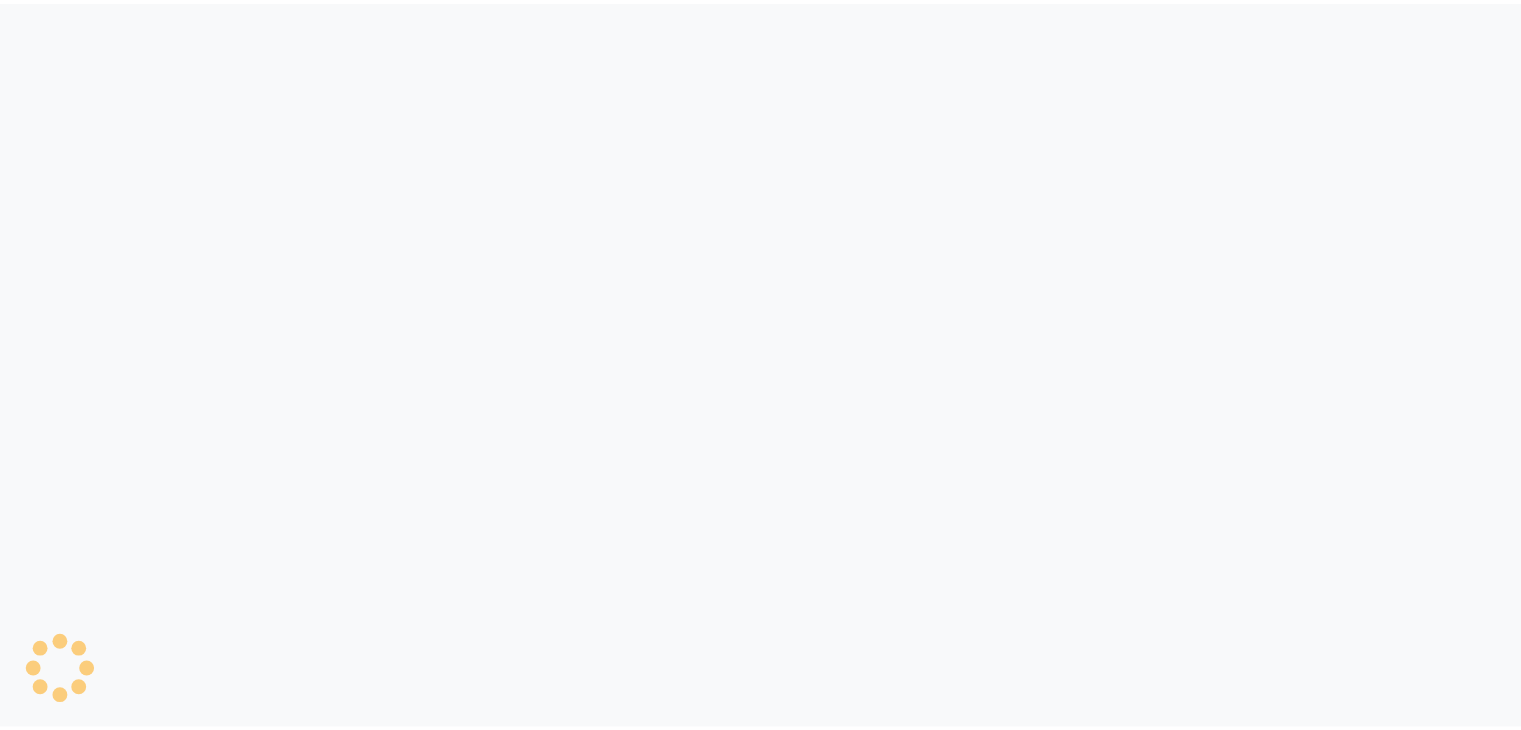 scroll, scrollTop: 0, scrollLeft: 0, axis: both 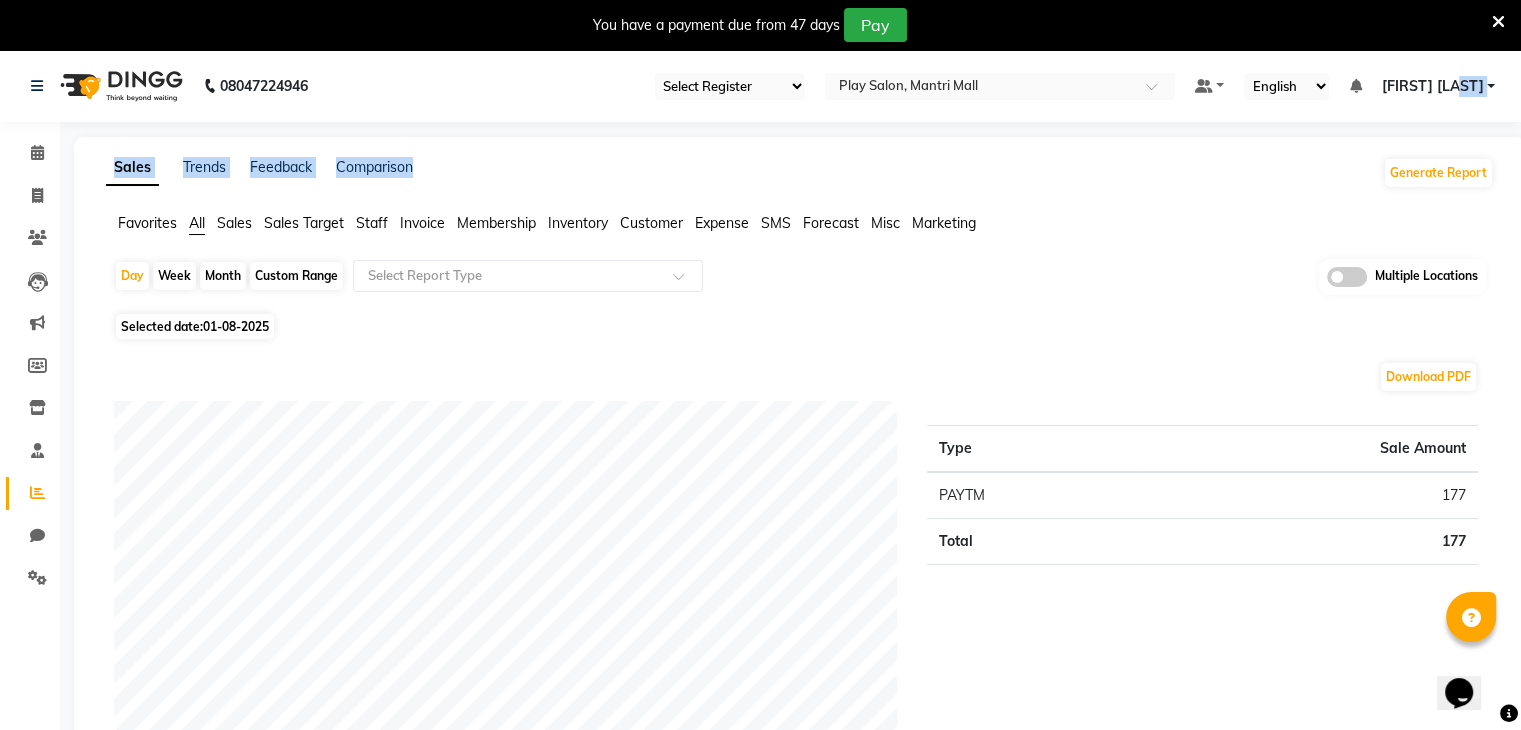 drag, startPoint x: 1451, startPoint y: 52, endPoint x: 766, endPoint y: 124, distance: 688.77356 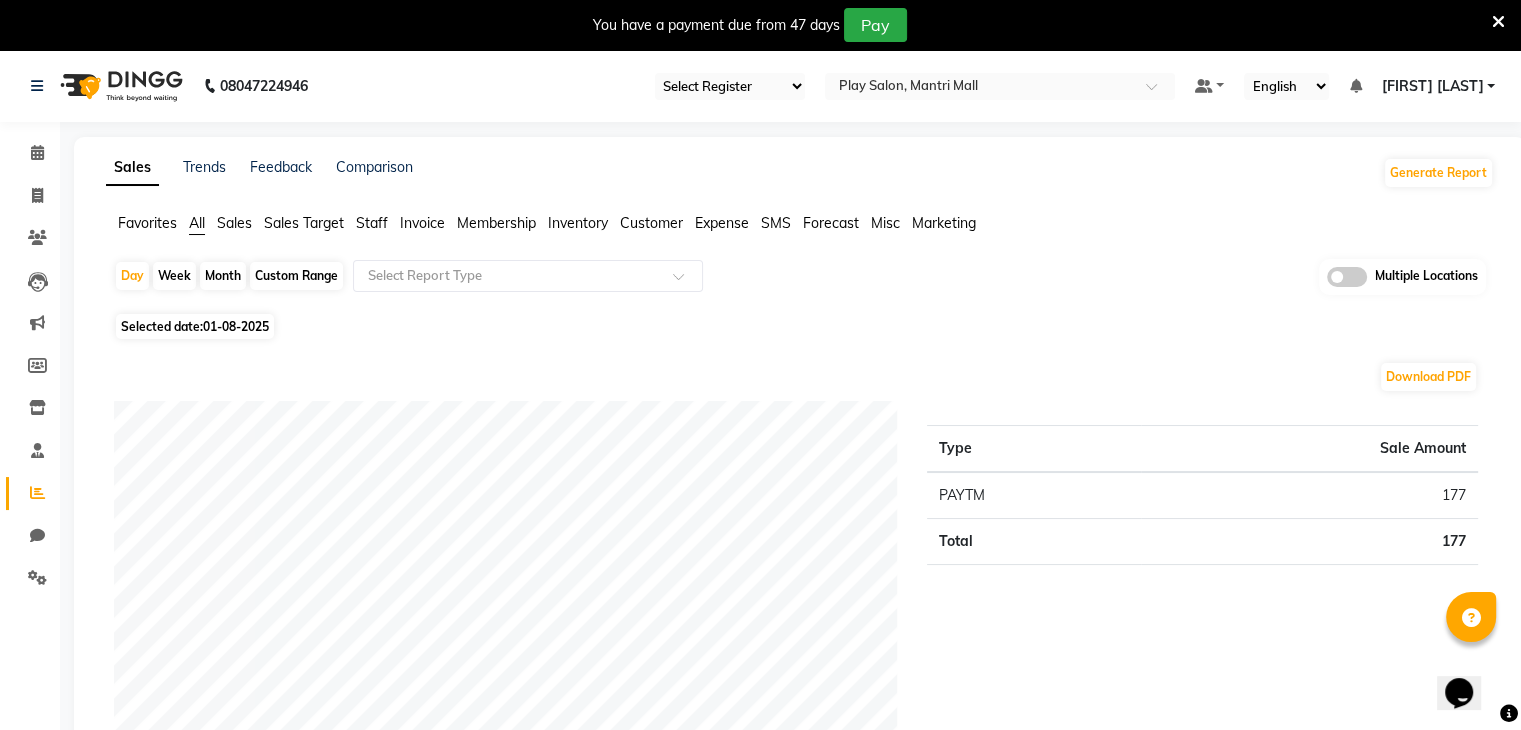 click on "Invoice" 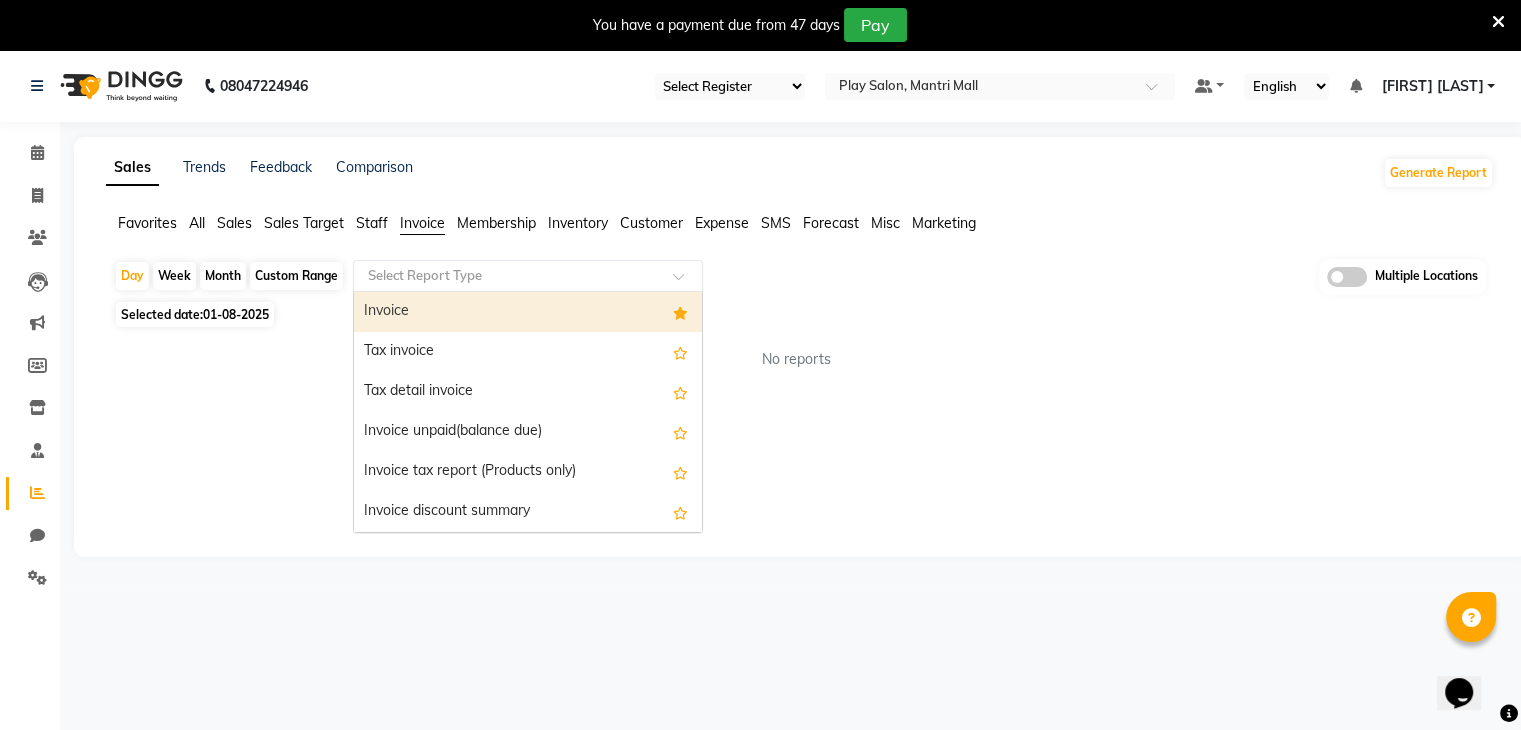 click 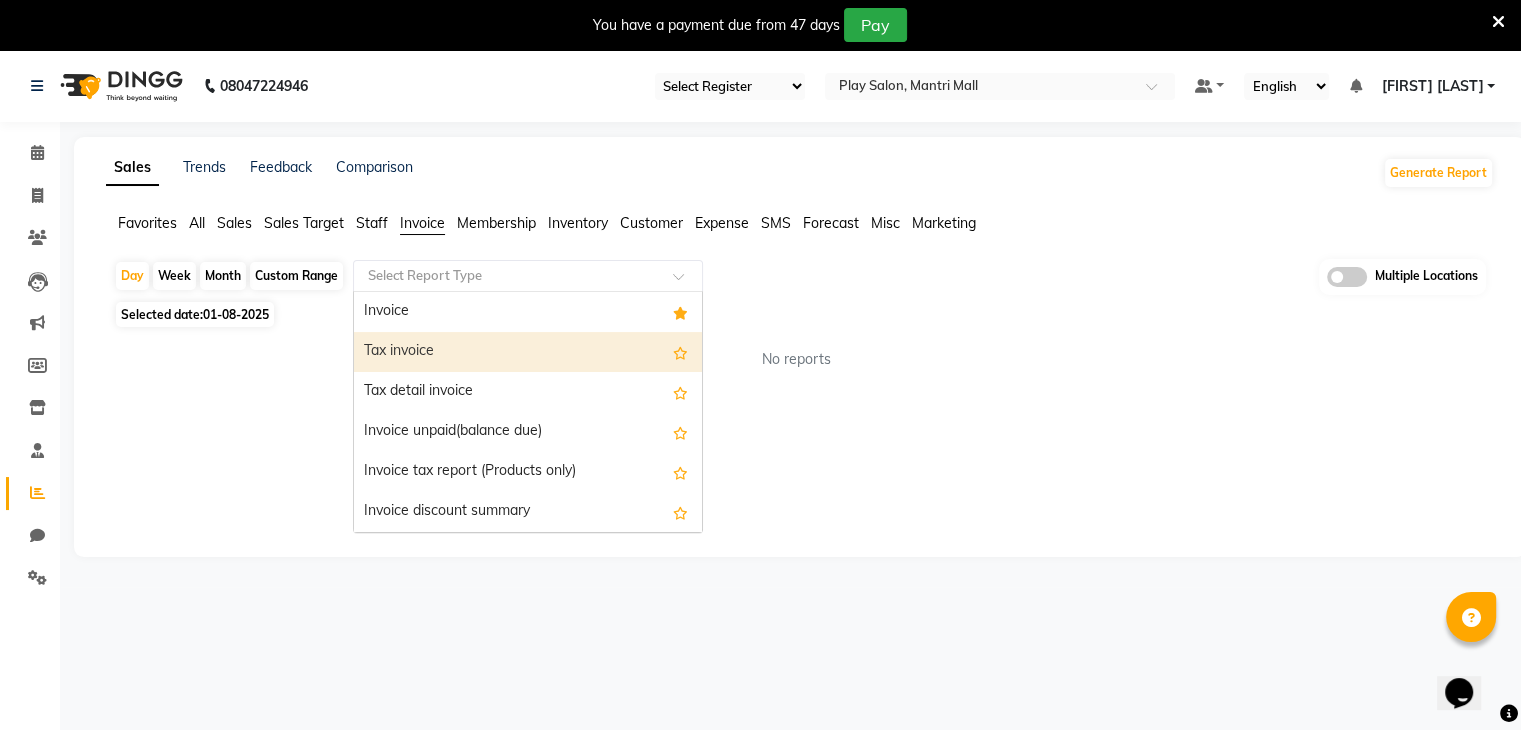 click on "Tax invoice" at bounding box center (528, 352) 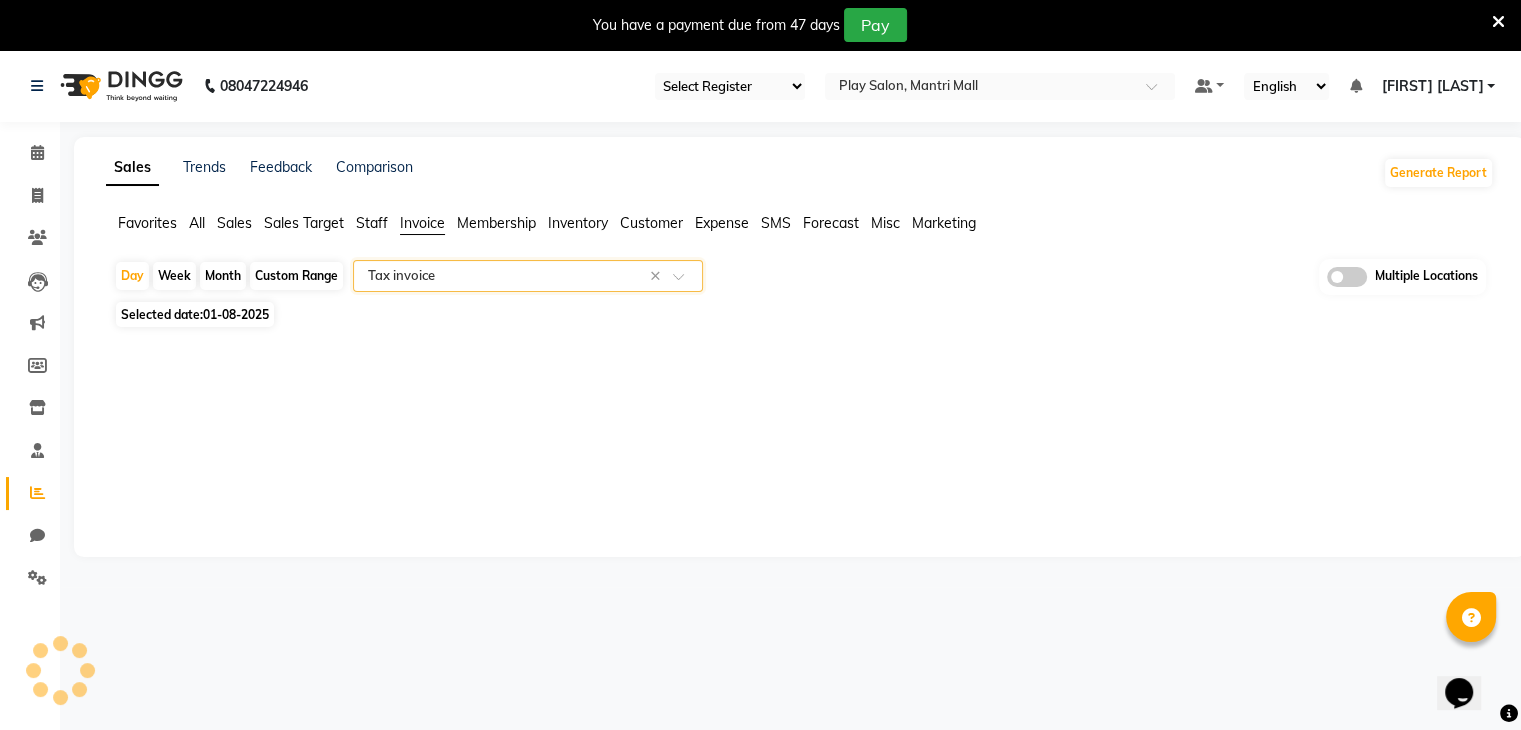 select on "full_report" 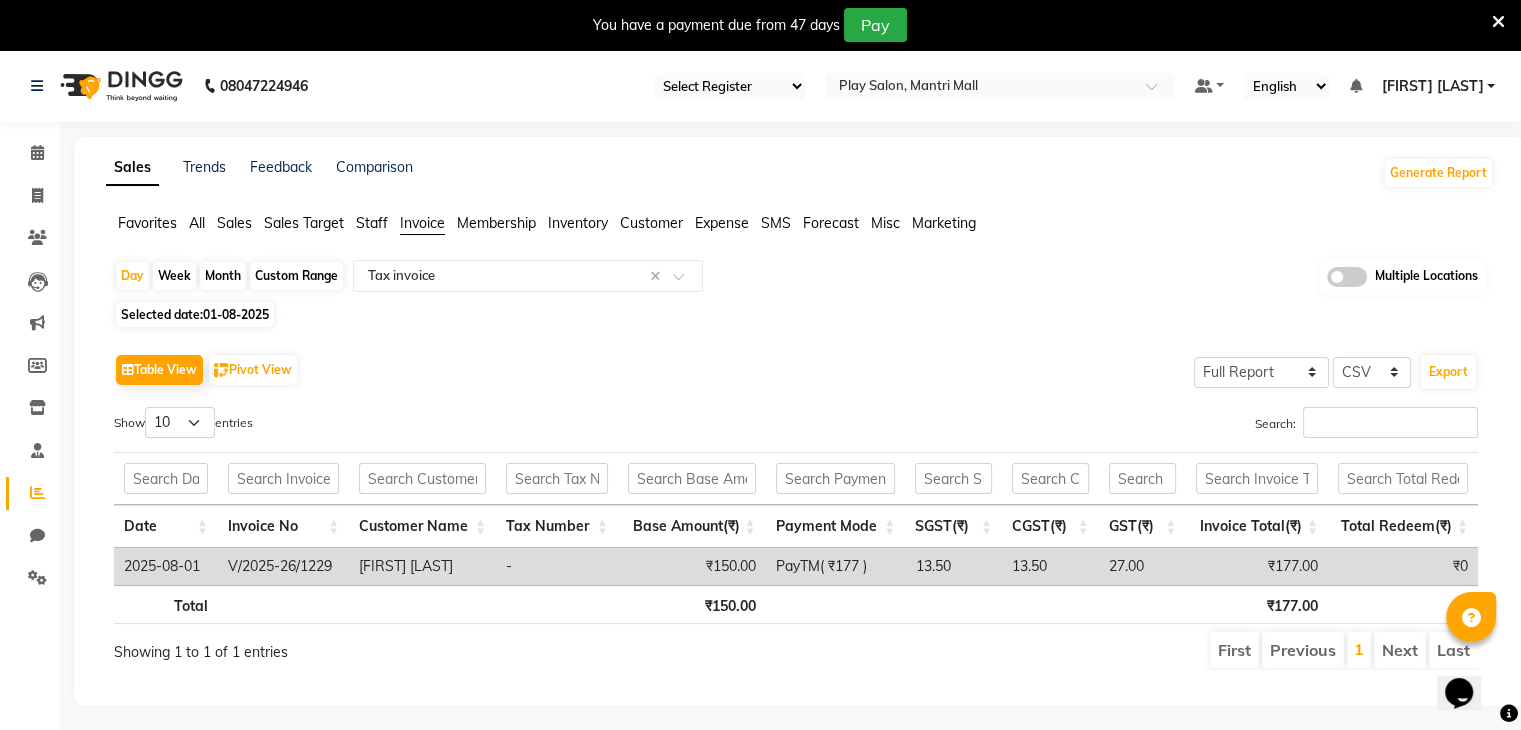 click on "01-08-2025" 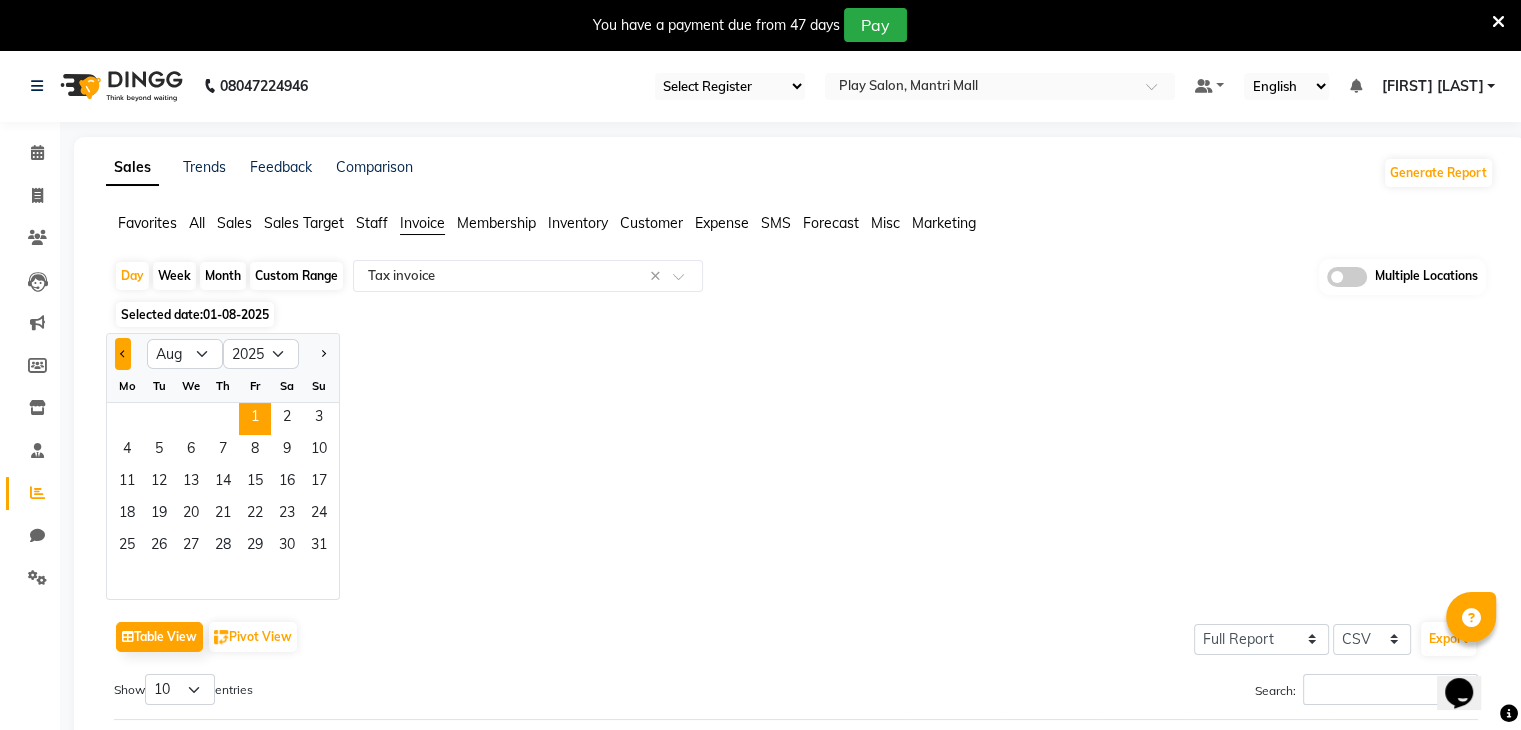 click 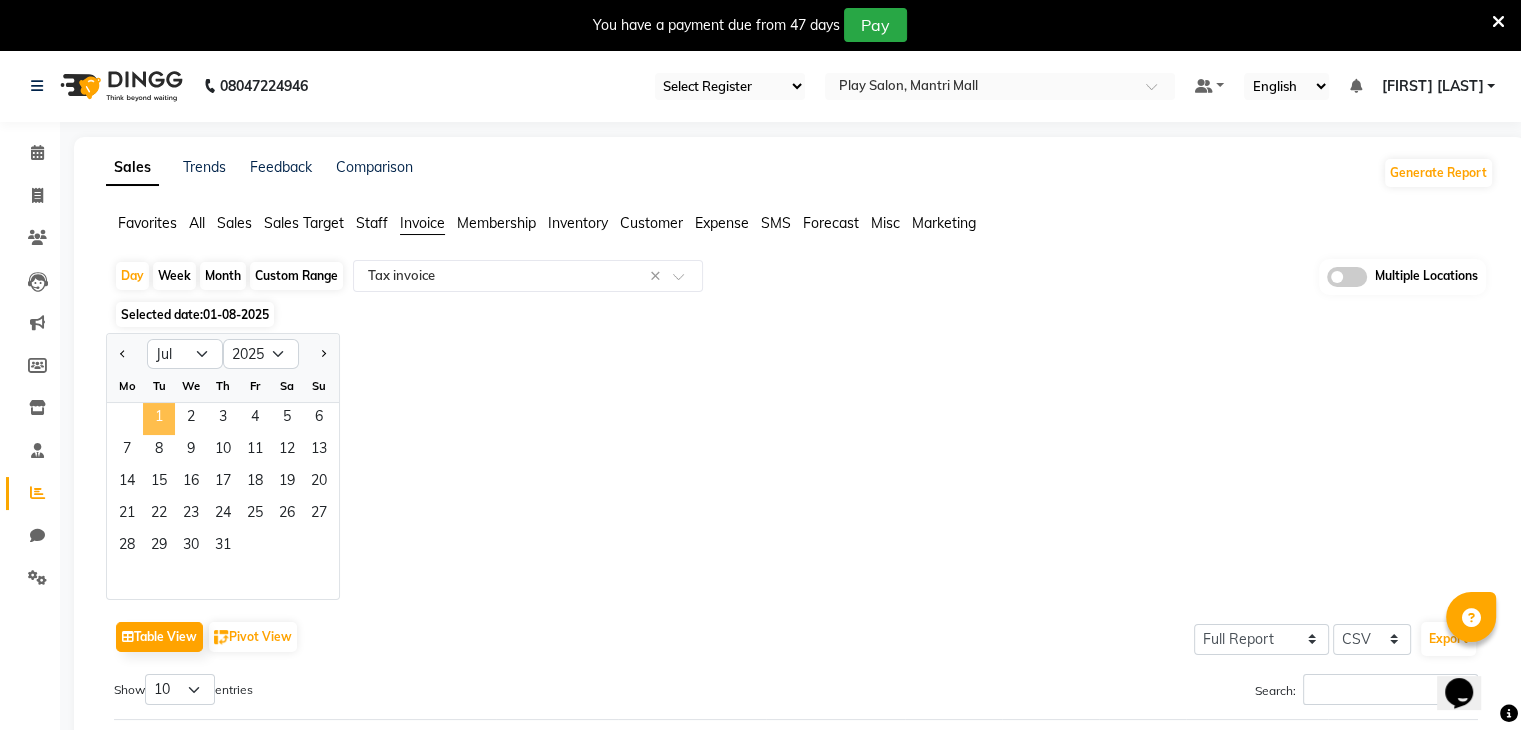 click on "1" 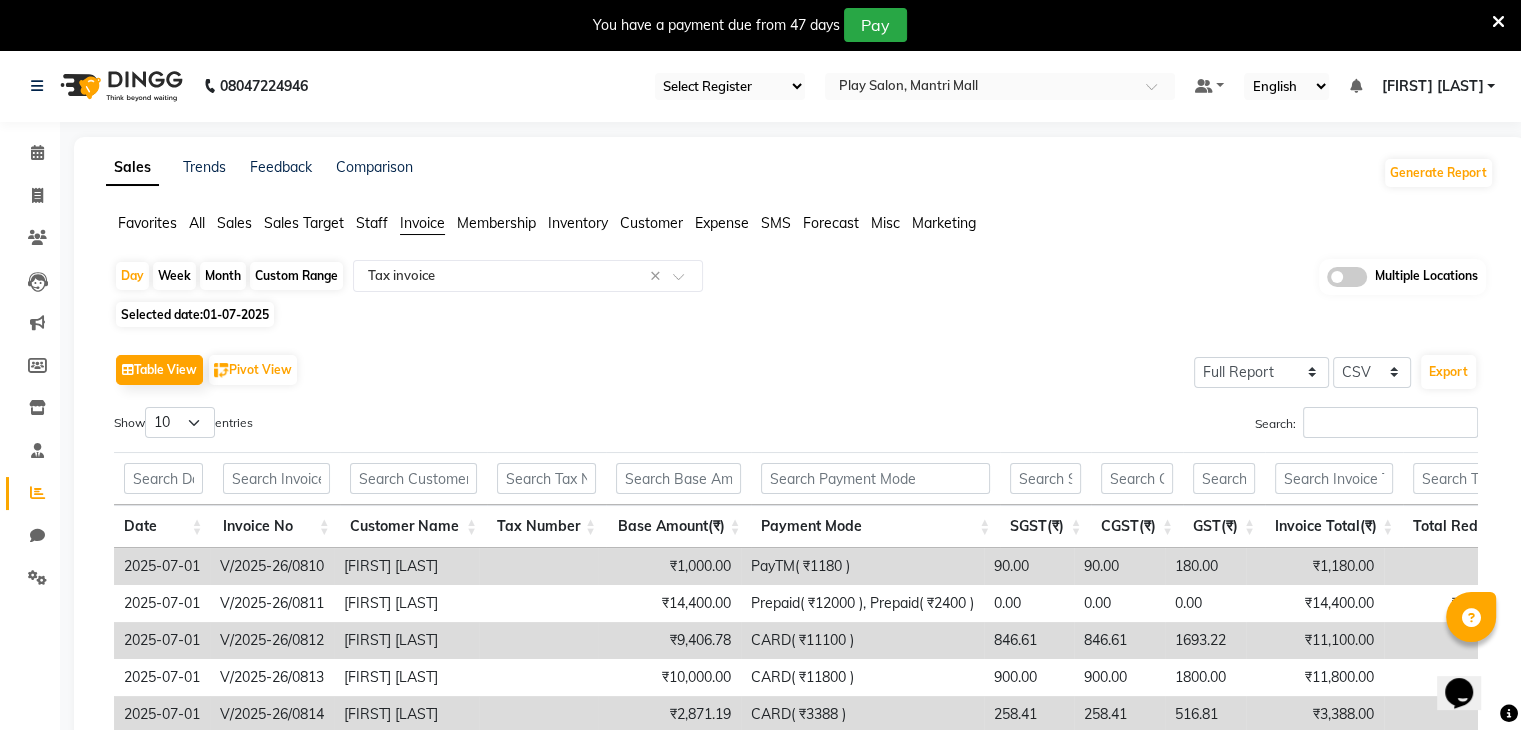 click on "01-07-2025" 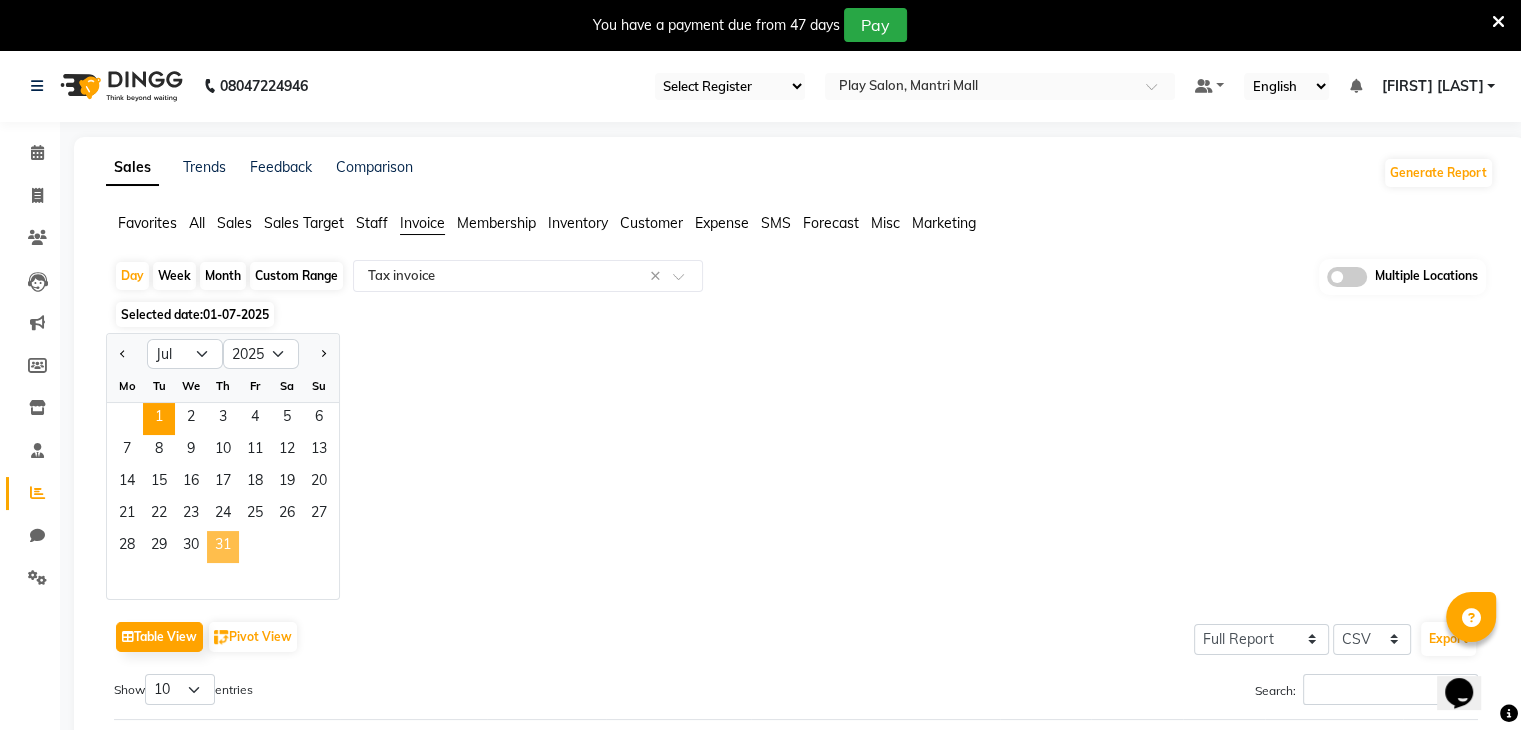 click on "31" 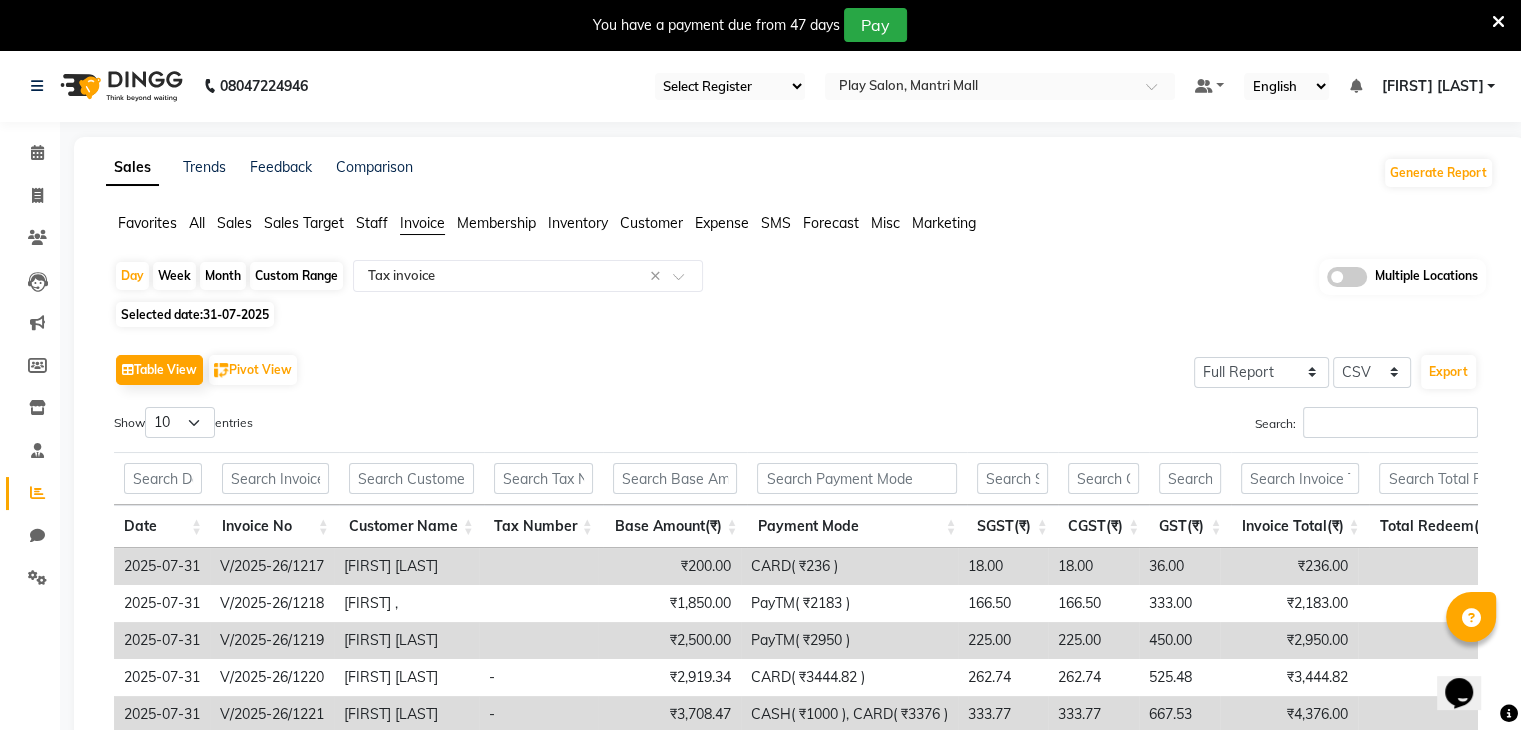 click on "Selected date:  31-07-2025" 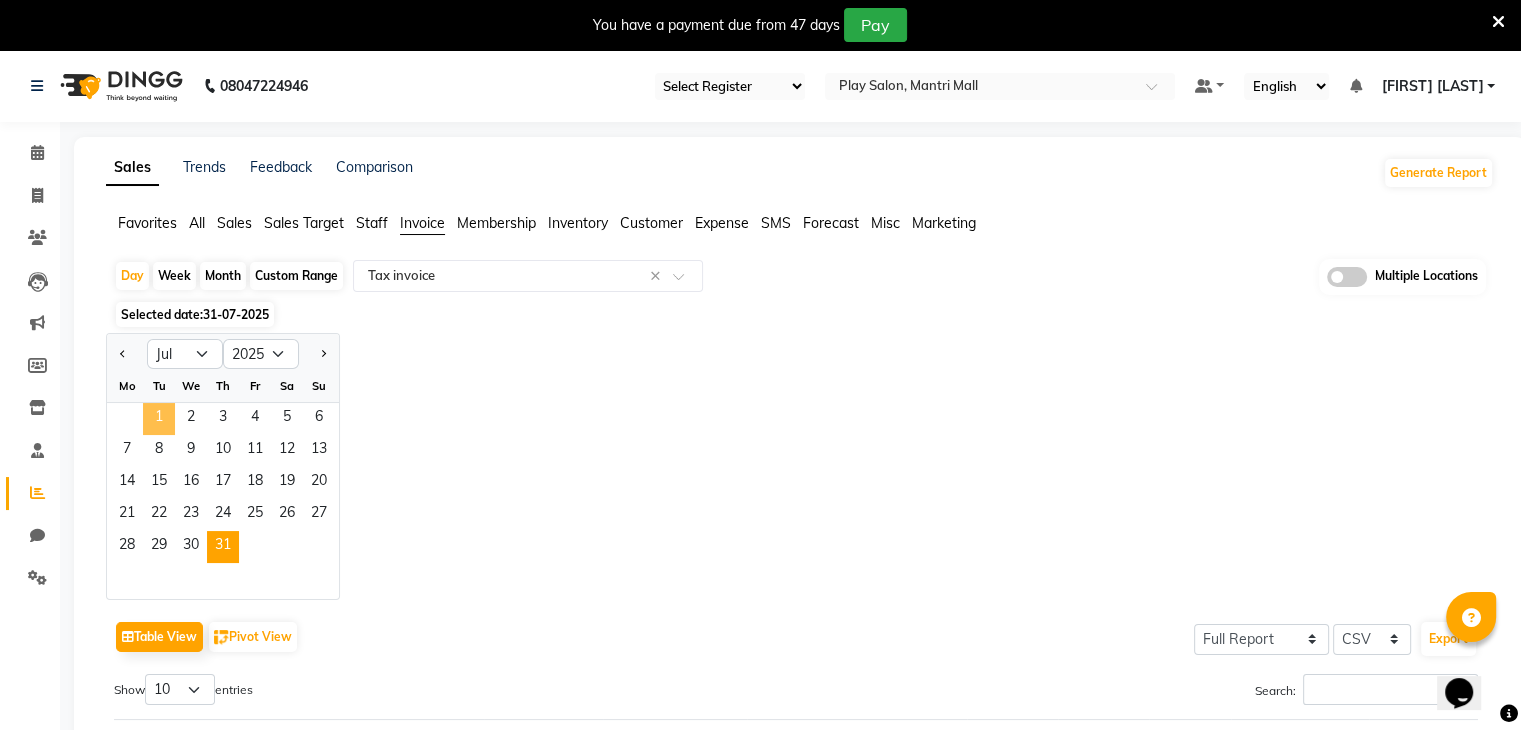 click on "1" 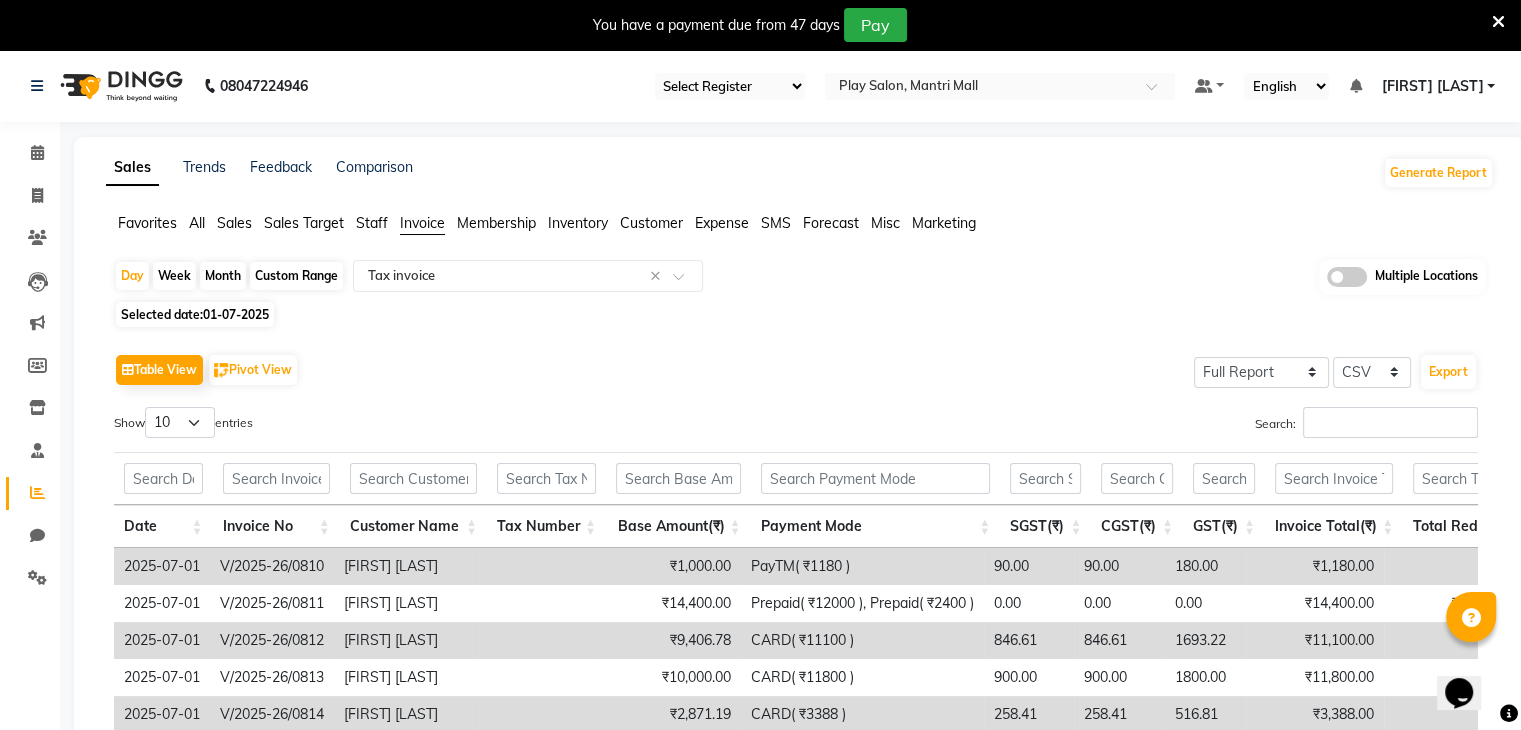 click on "01-07-2025" 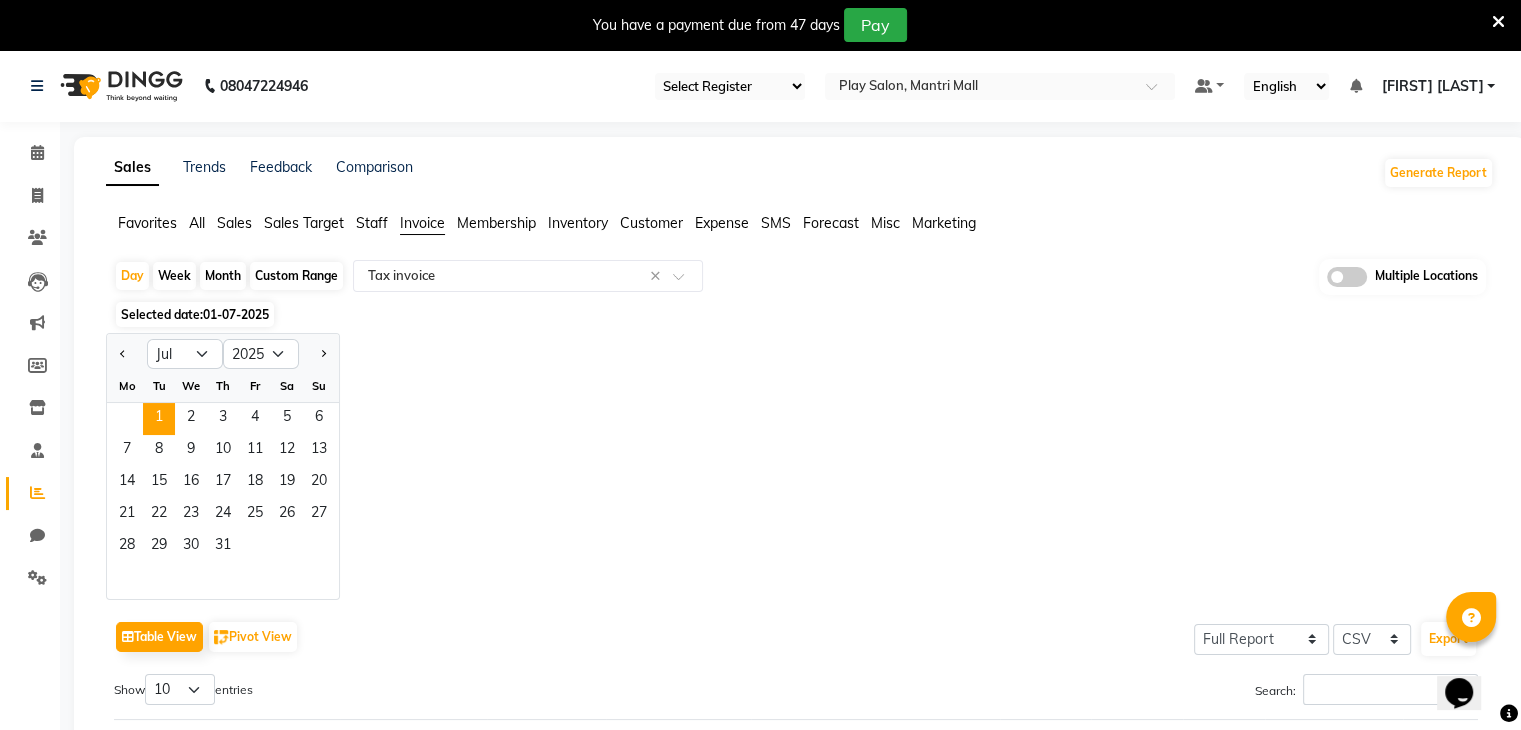 click on "Custom Range" 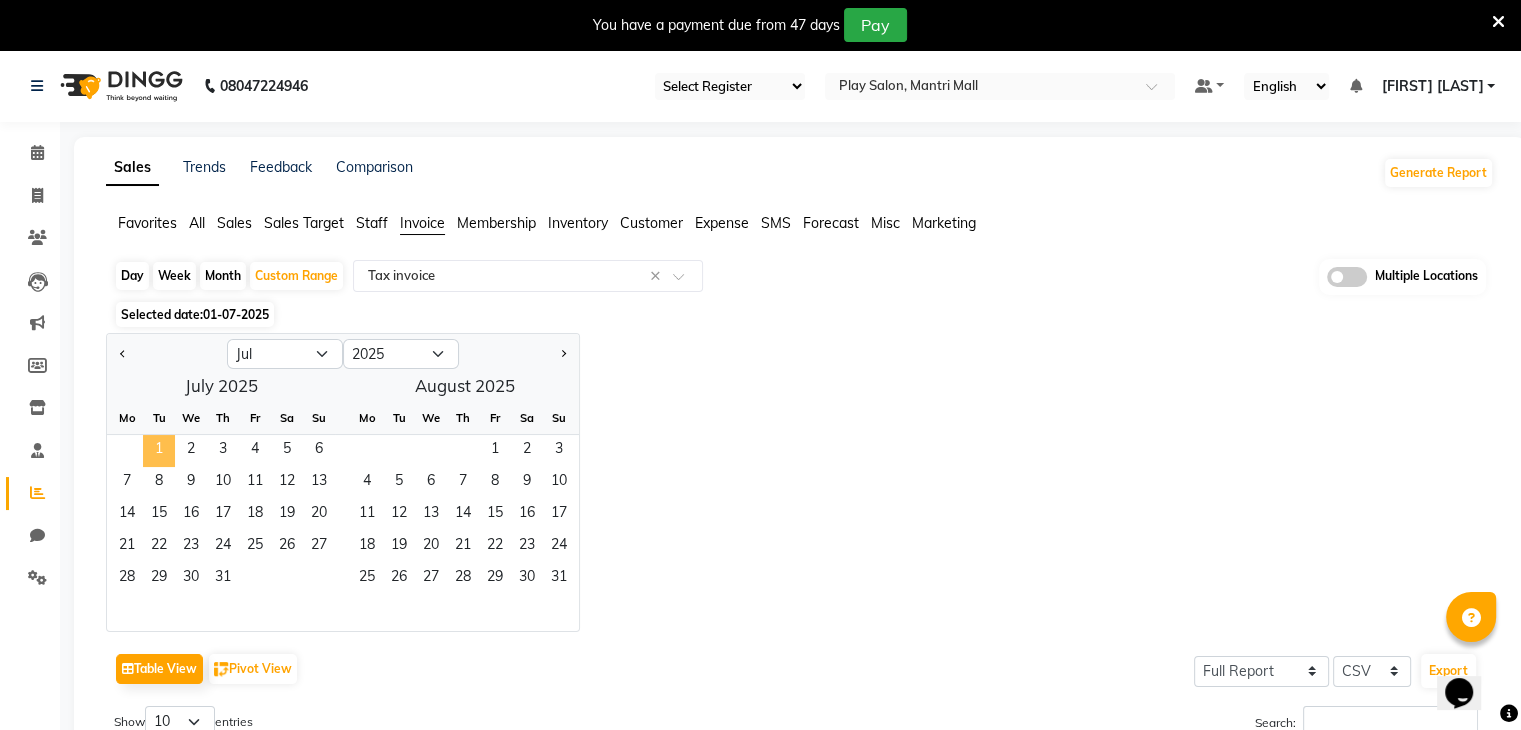 click on "1" 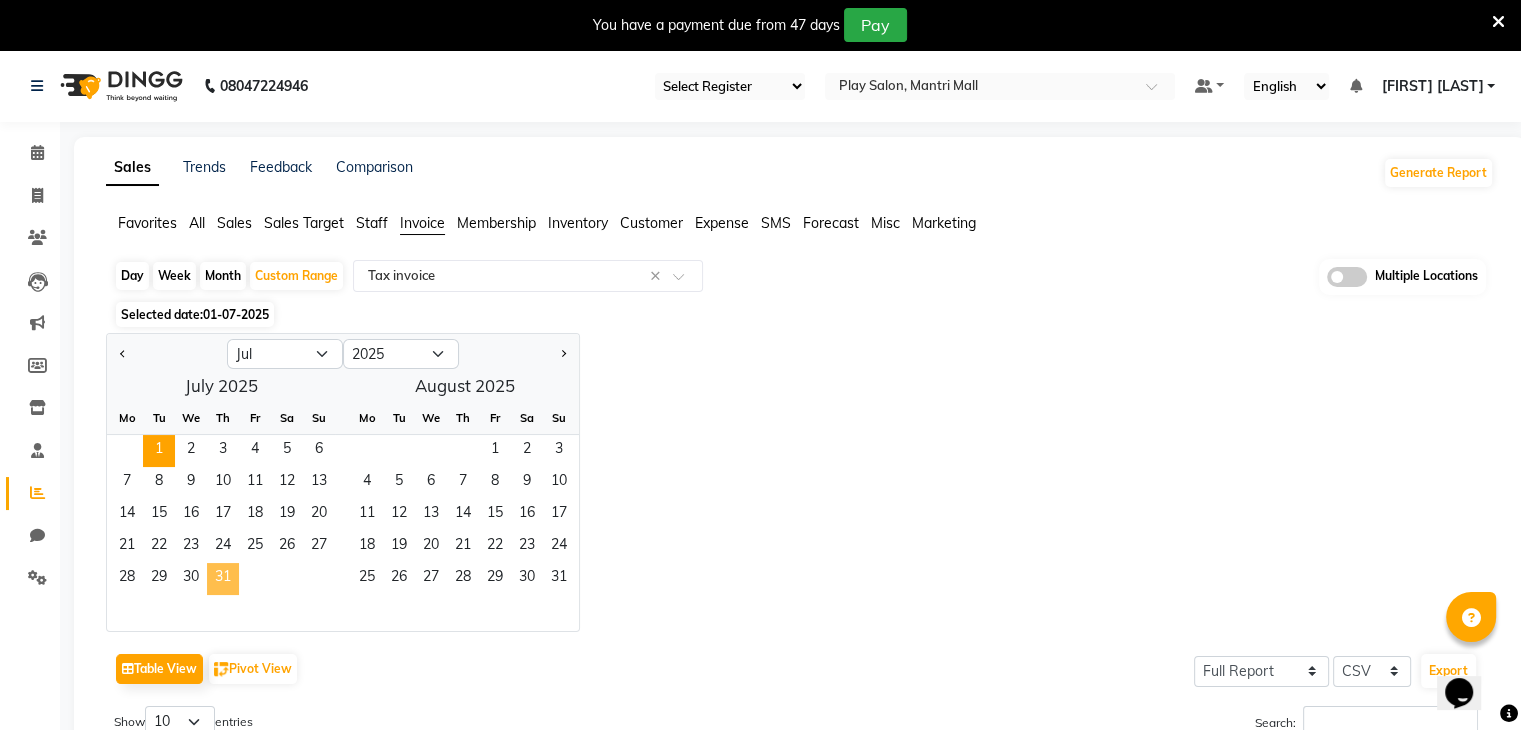 click on "31" 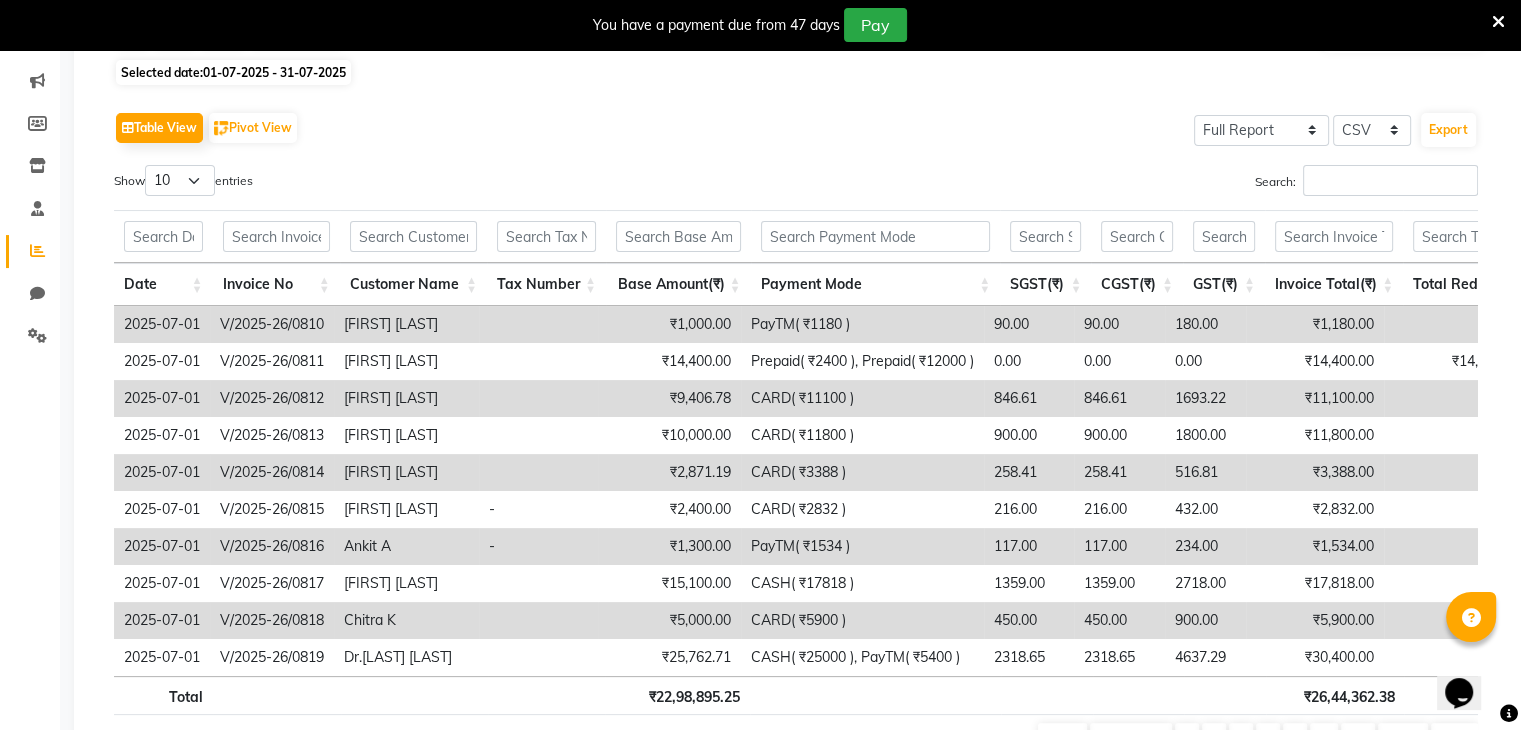 scroll, scrollTop: 253, scrollLeft: 0, axis: vertical 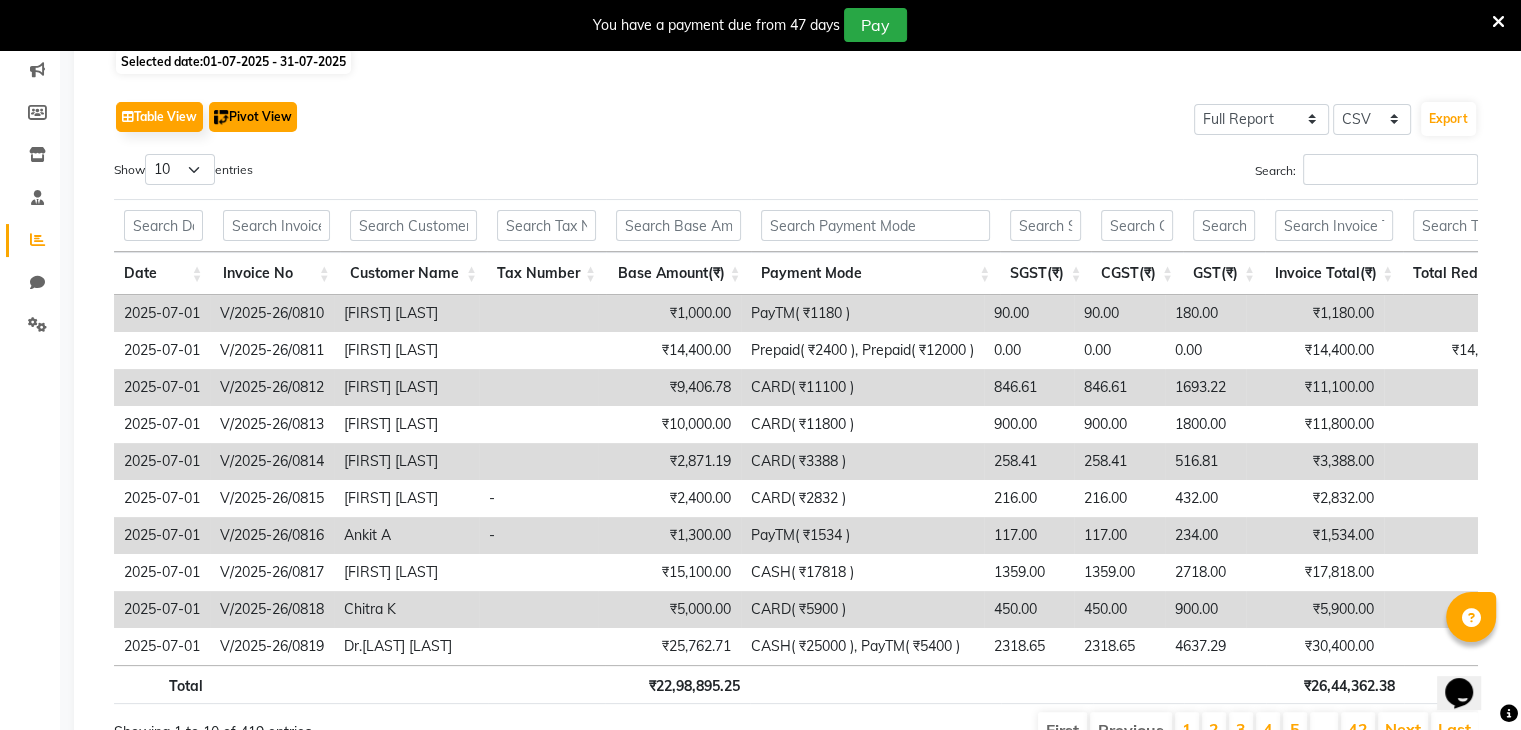 click on "Pivot View" 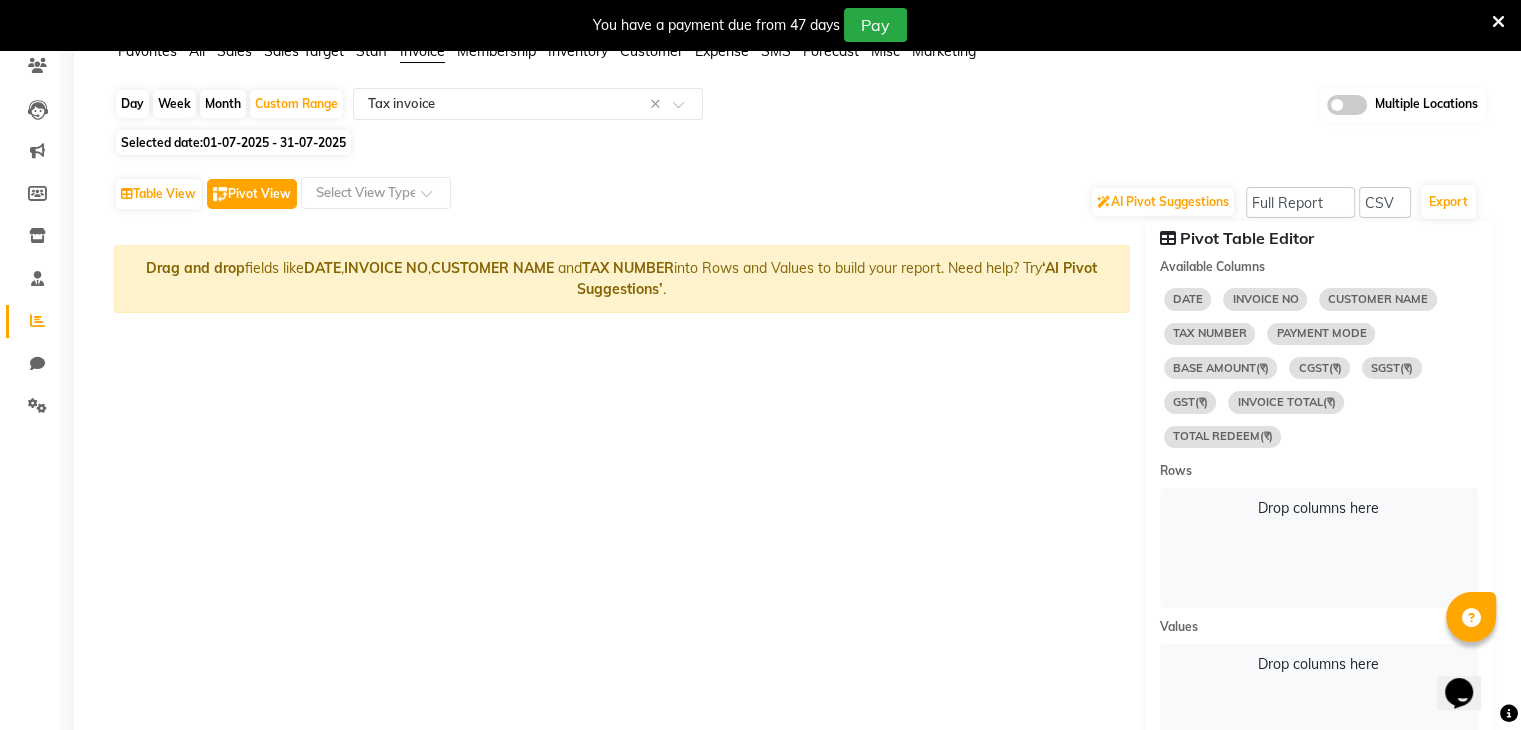 scroll, scrollTop: 136, scrollLeft: 0, axis: vertical 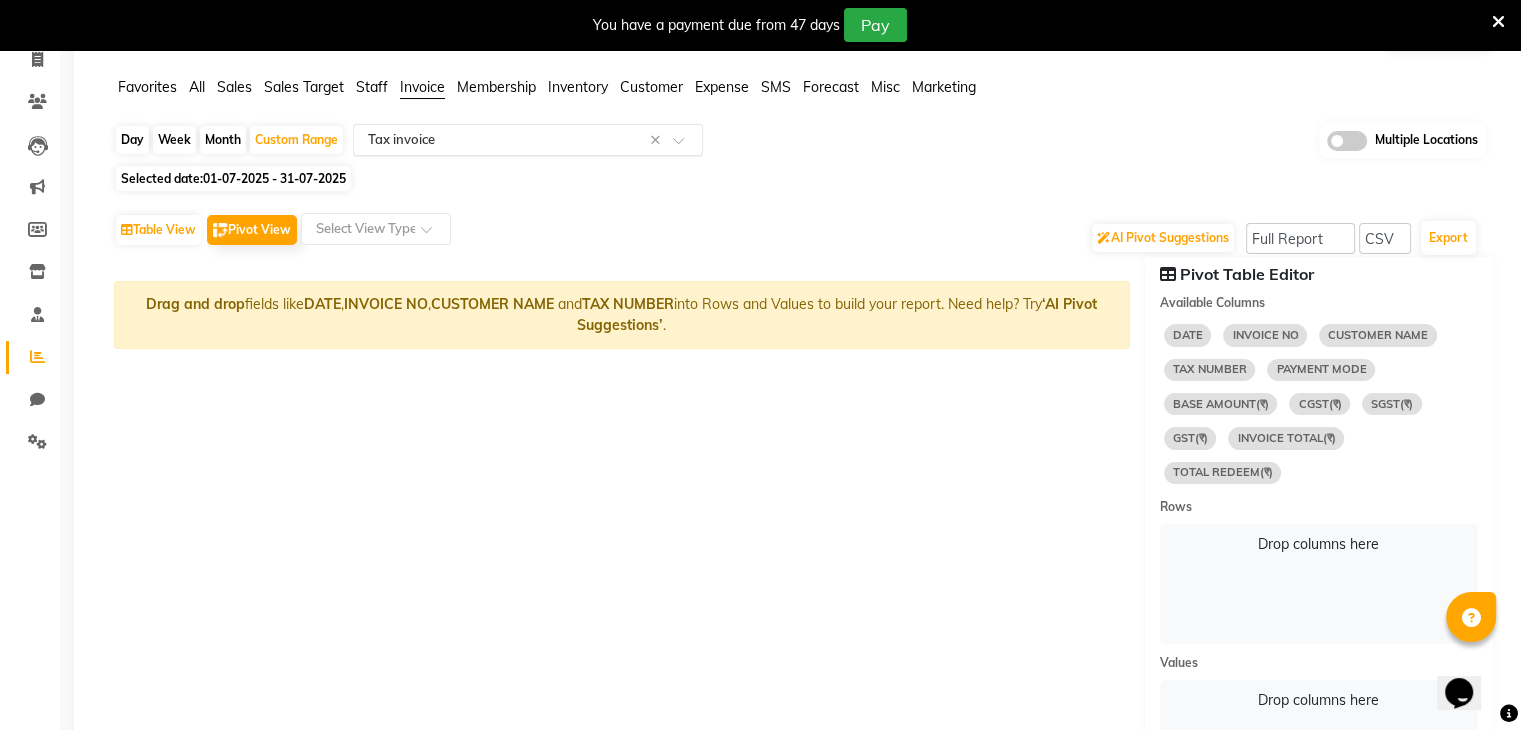 click 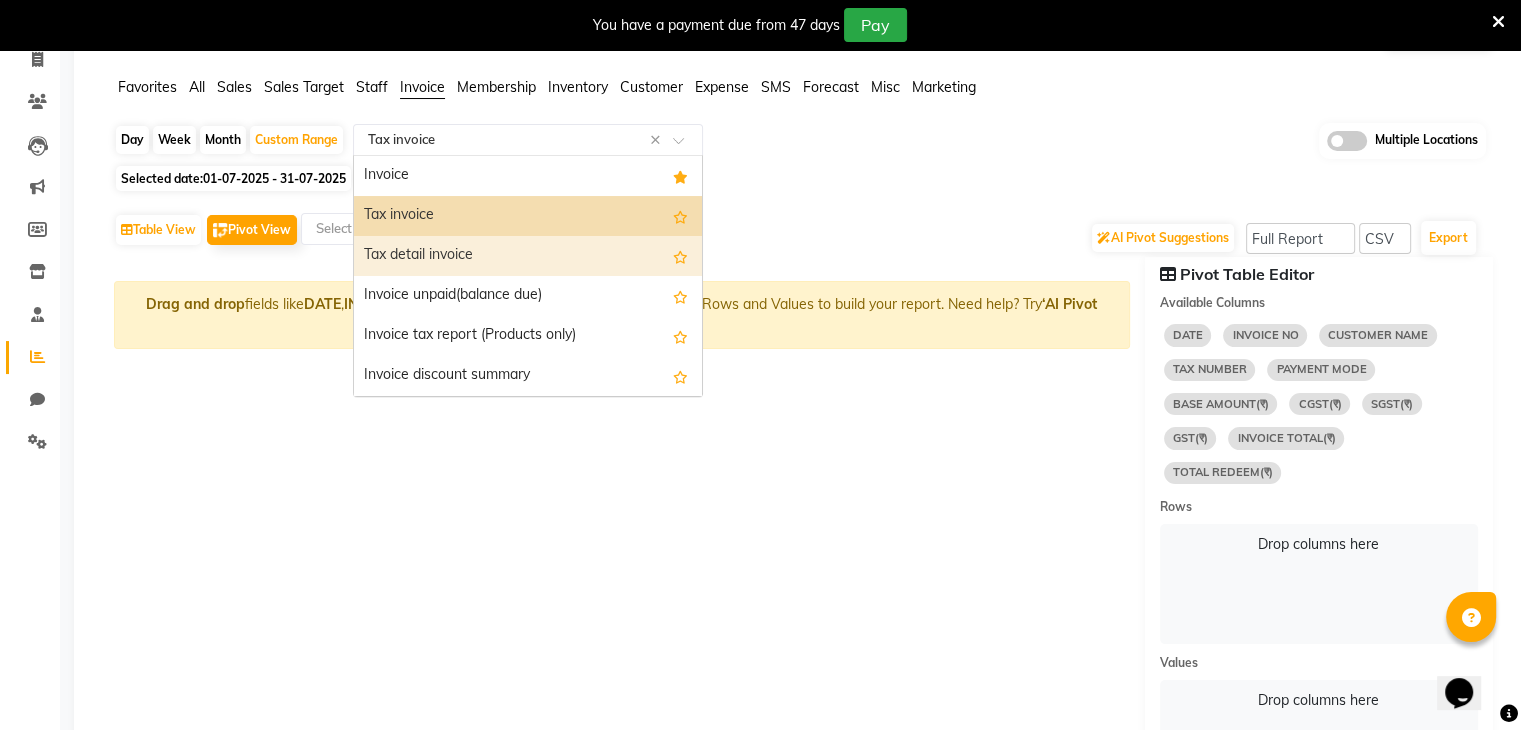 click on "Tax detail invoice" at bounding box center (528, 256) 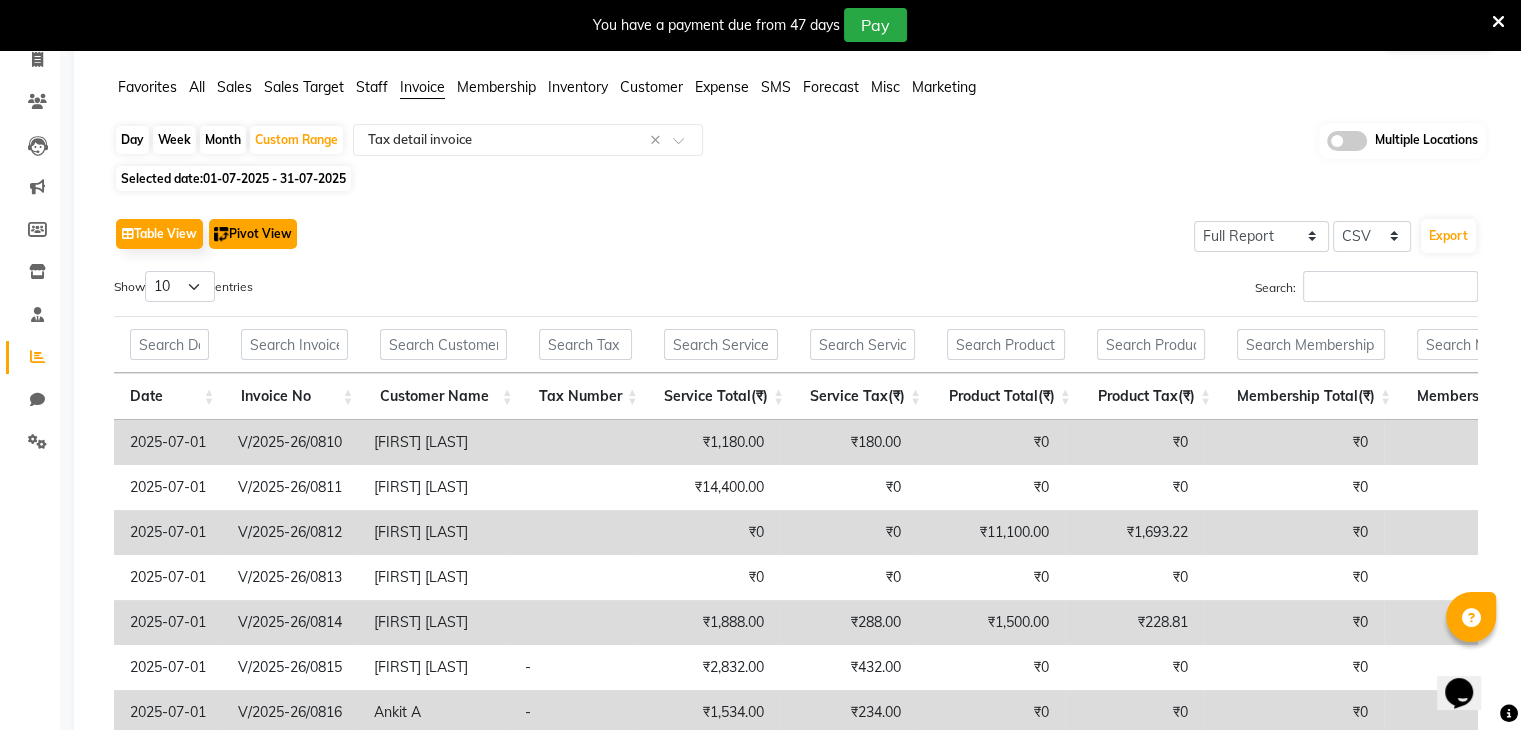click on "Pivot View" 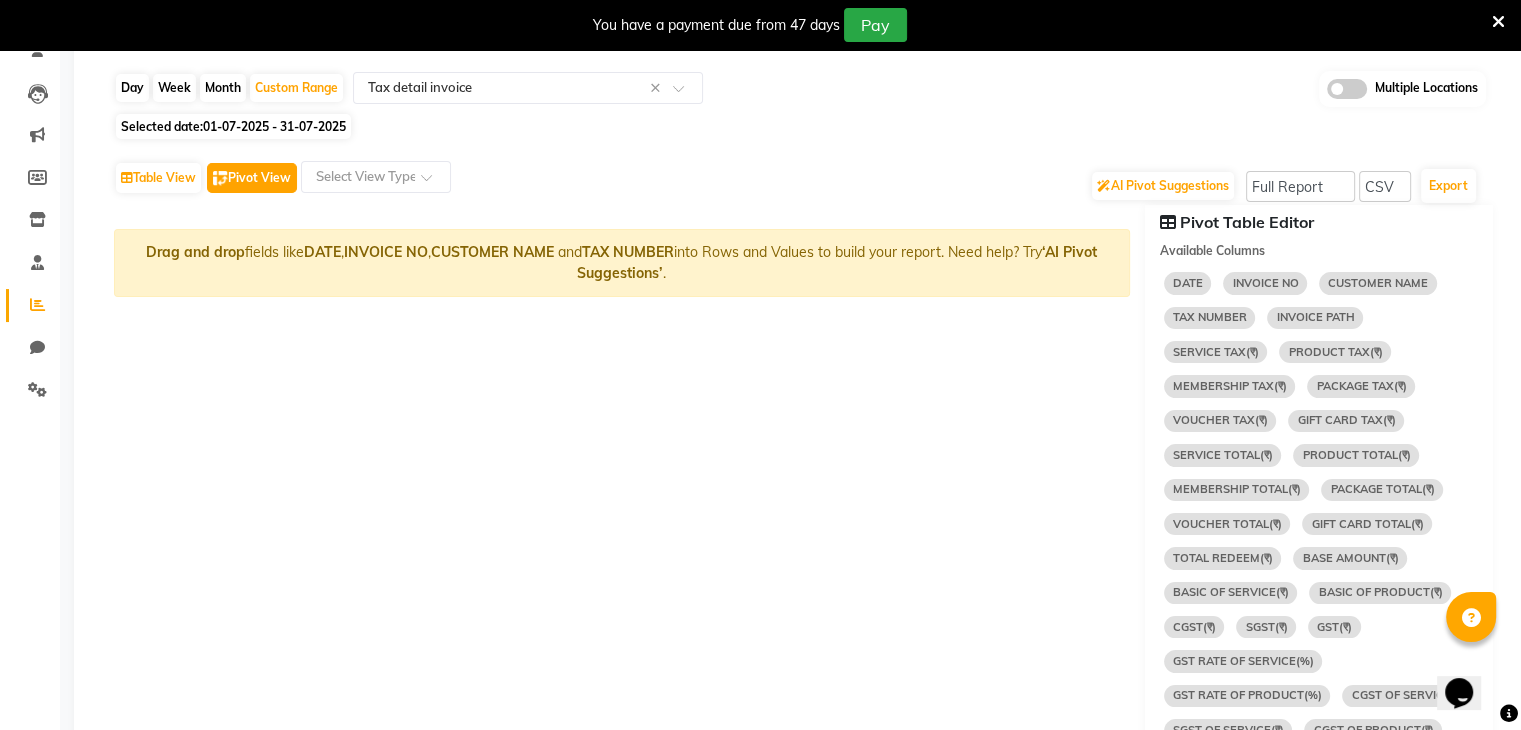 scroll, scrollTop: 120, scrollLeft: 0, axis: vertical 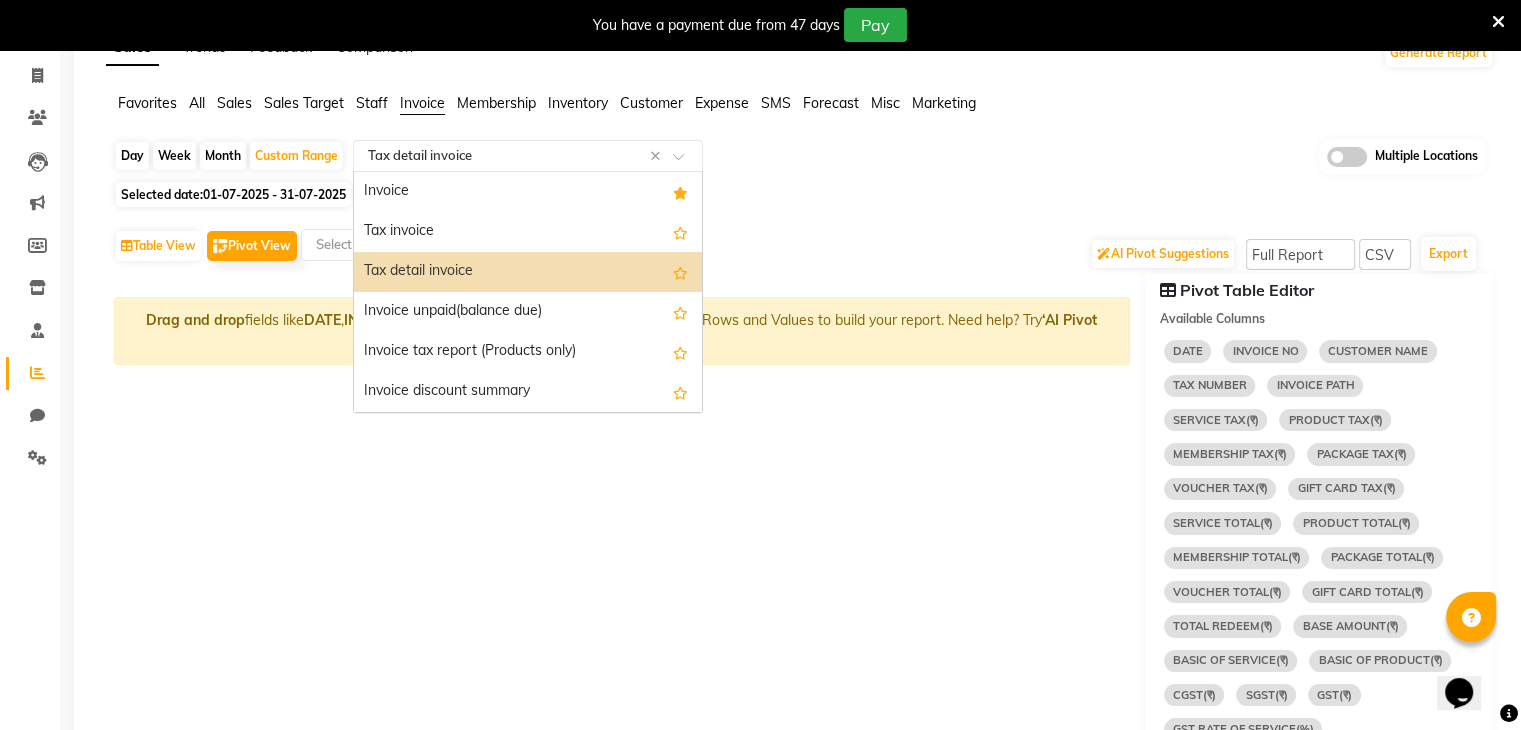 click 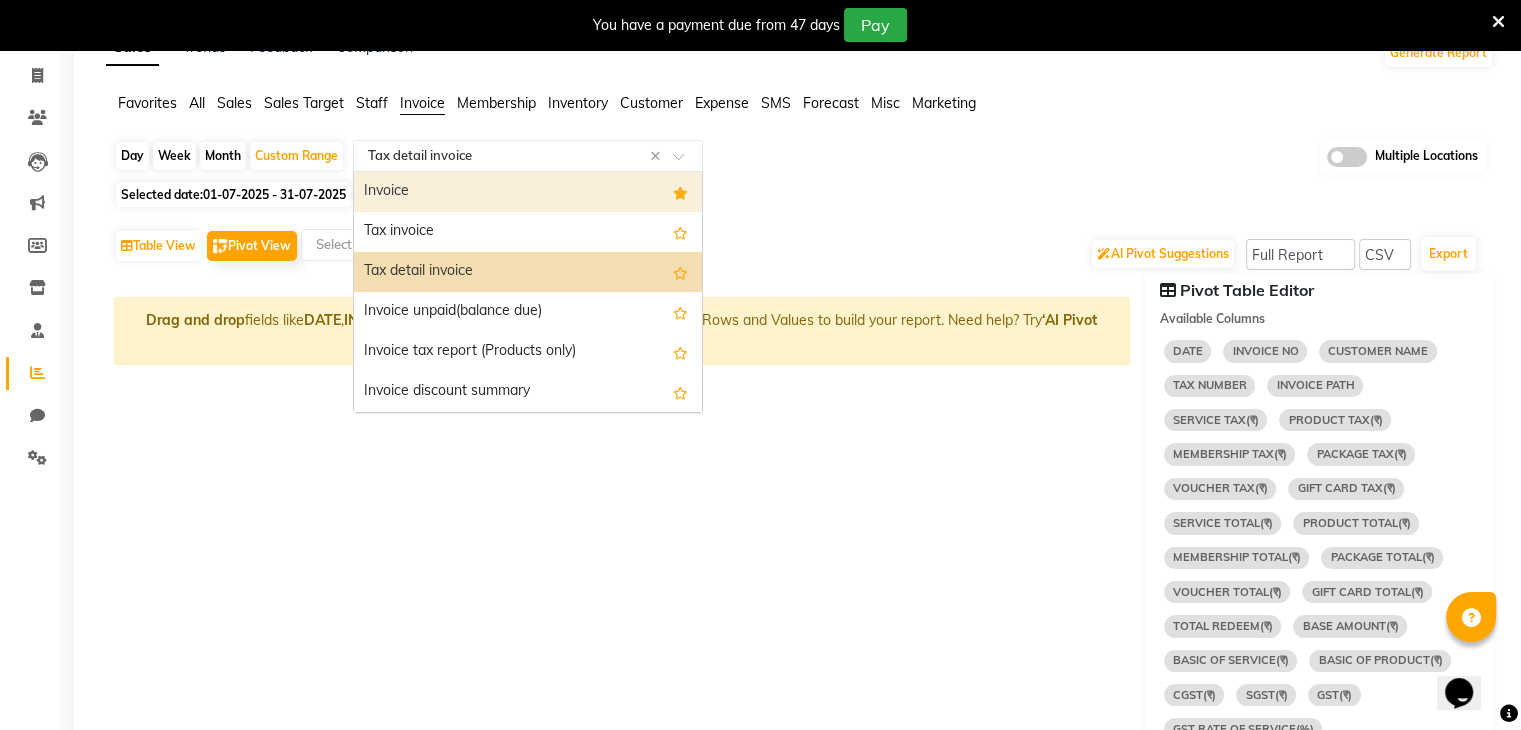 click on "Invoice" at bounding box center (528, 192) 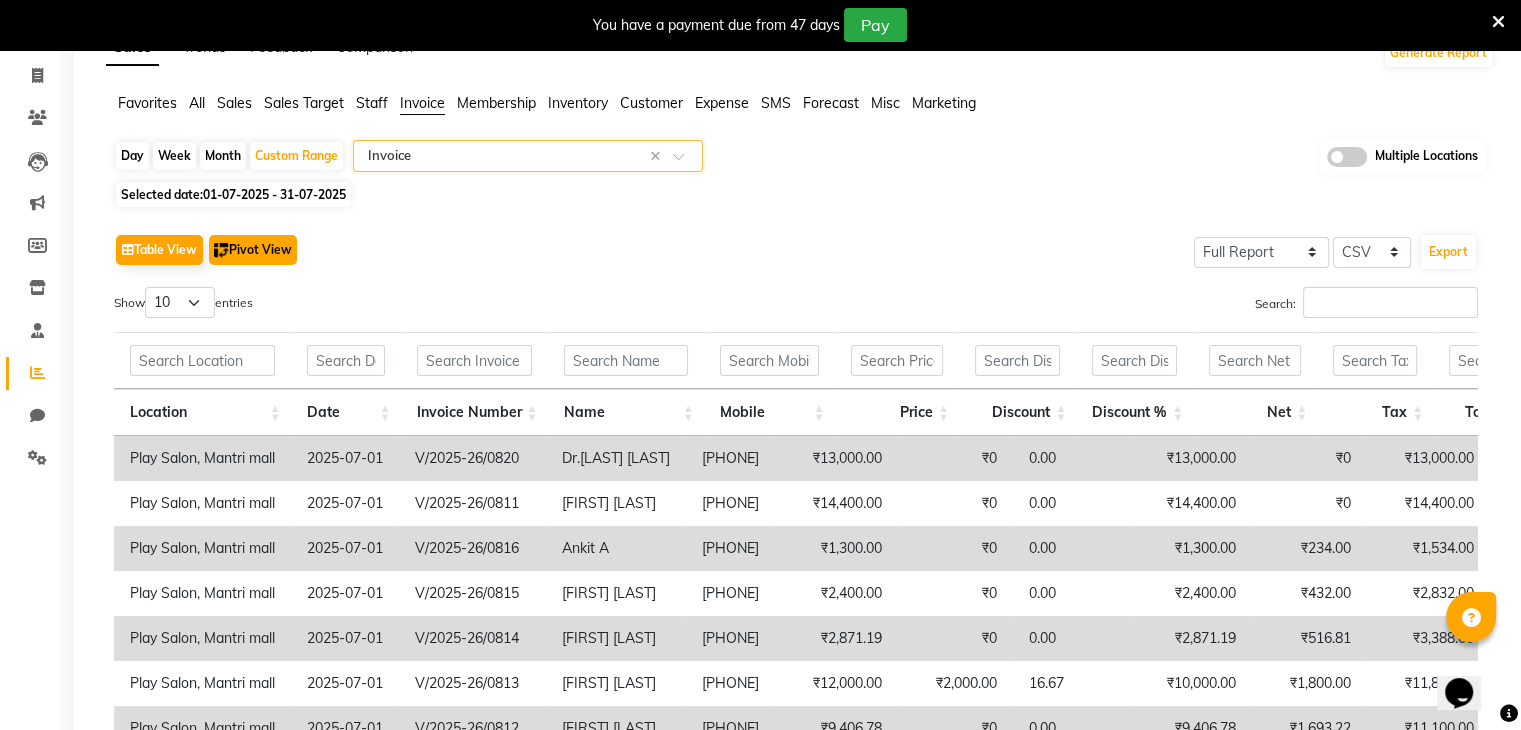click on "Pivot View" 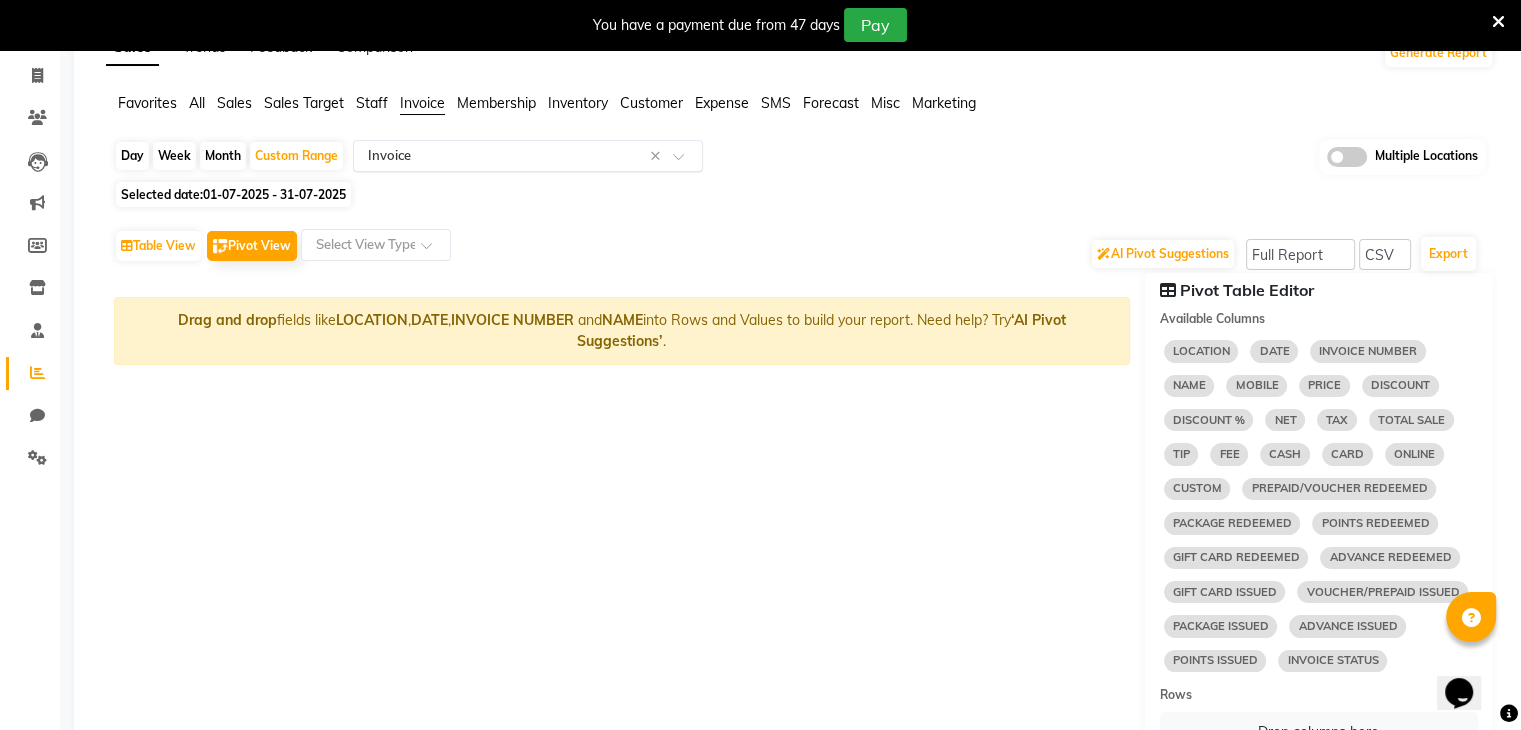 click 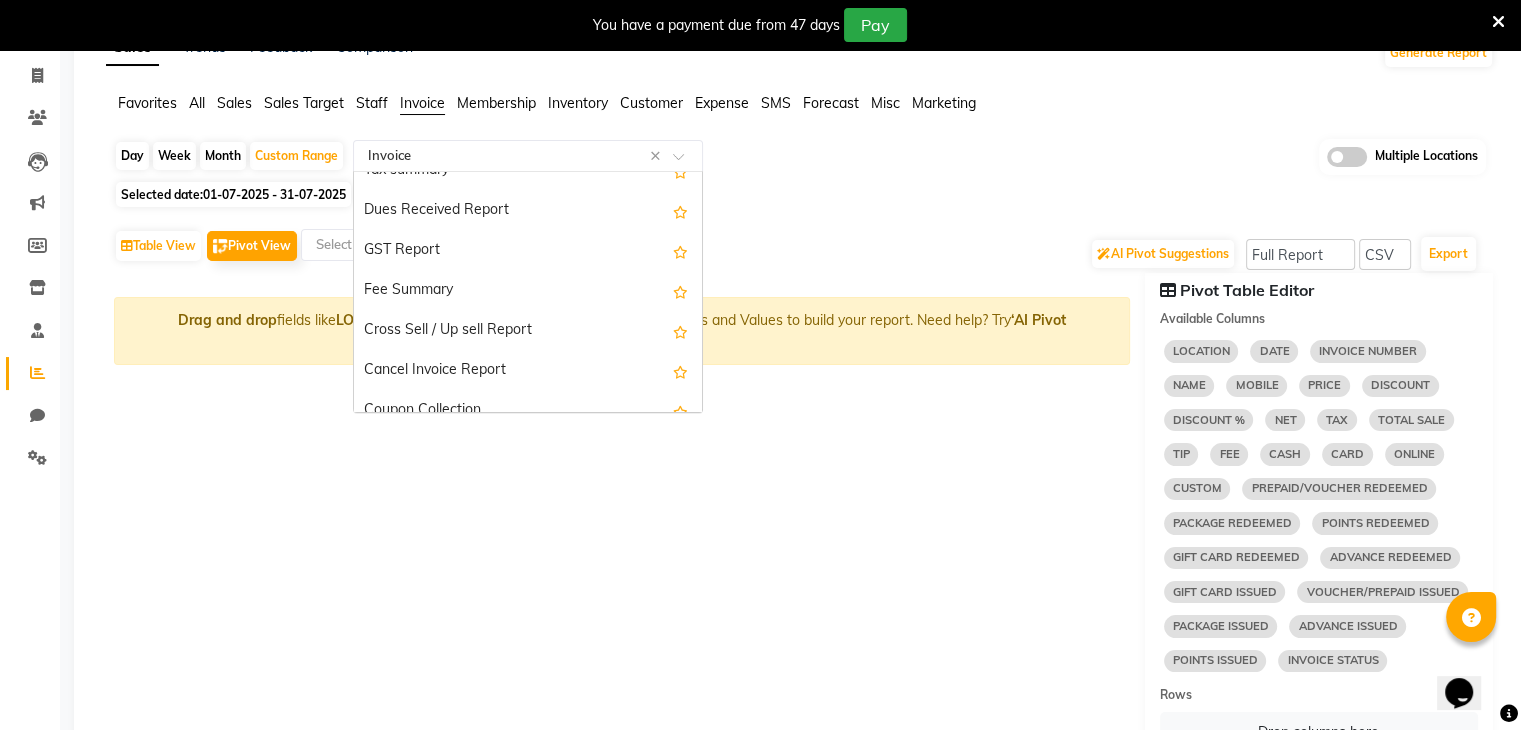 scroll, scrollTop: 360, scrollLeft: 0, axis: vertical 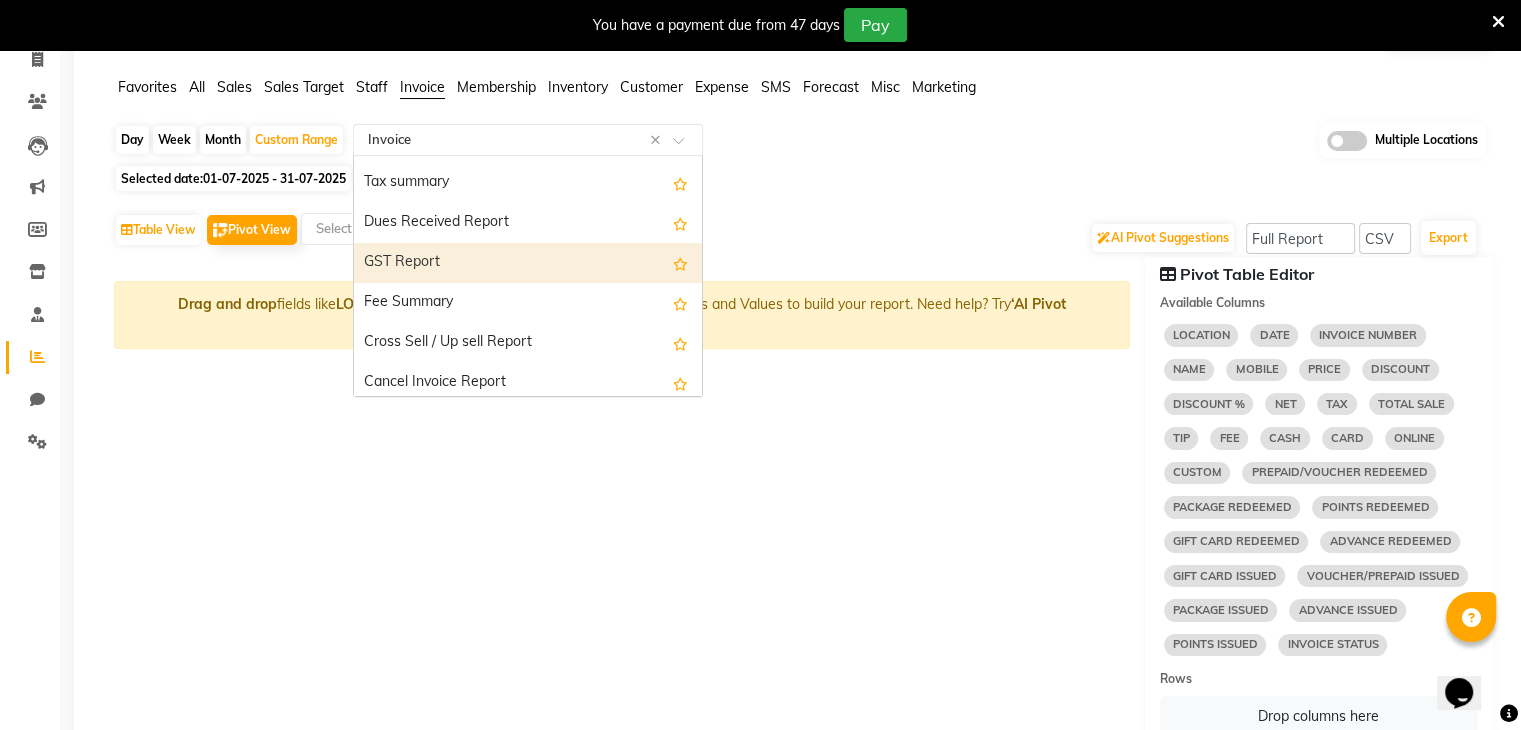 click on "GST Report" at bounding box center [528, 263] 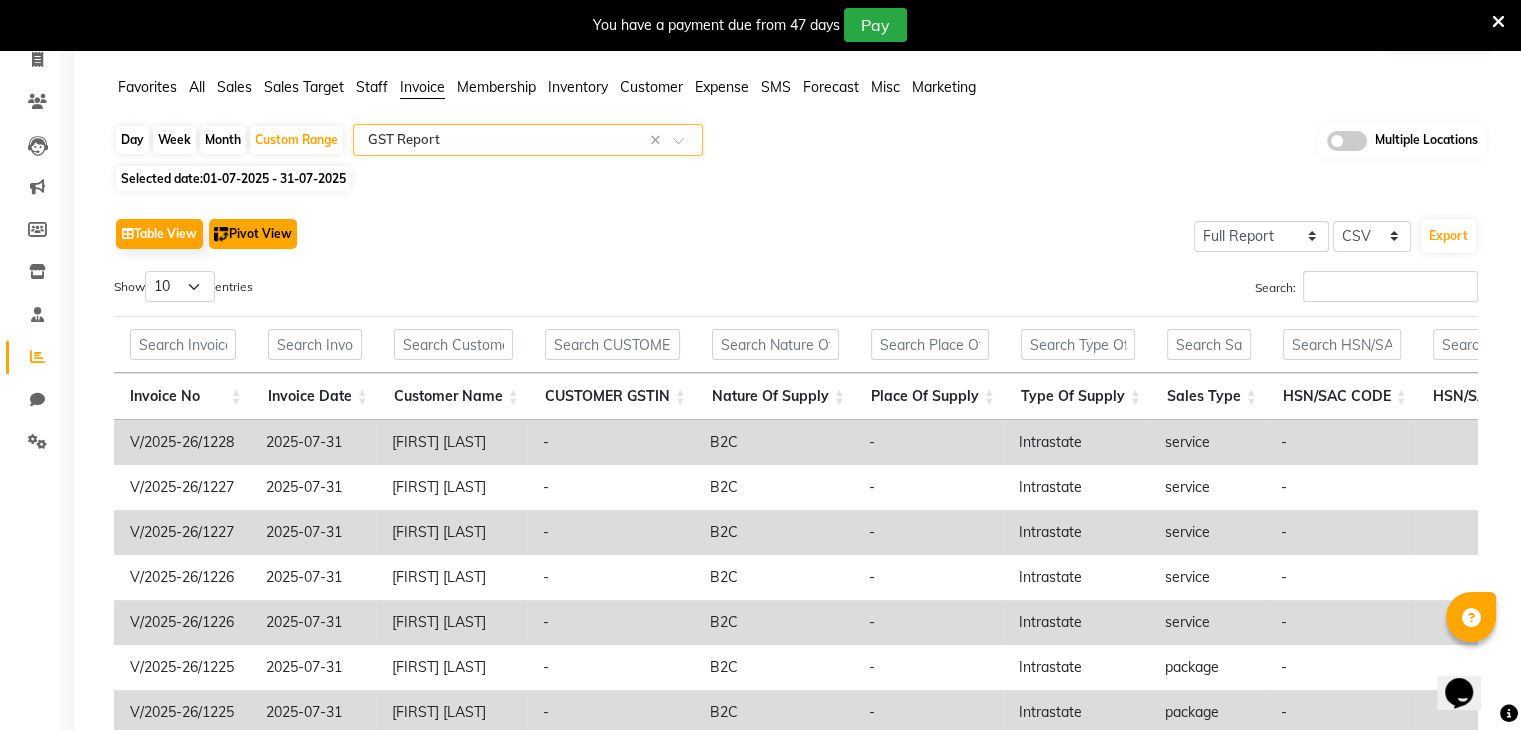 click on "Pivot View" 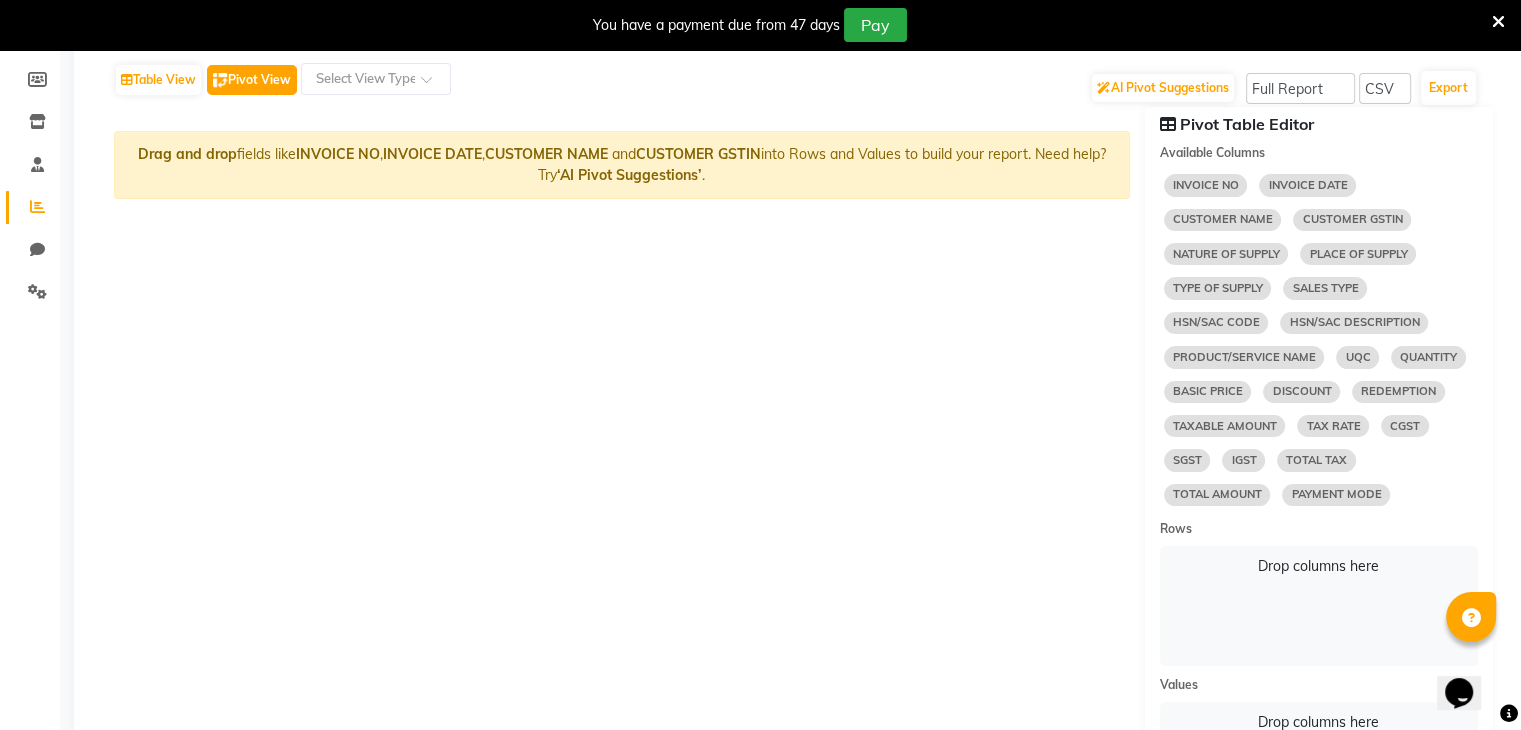 scroll, scrollTop: 326, scrollLeft: 0, axis: vertical 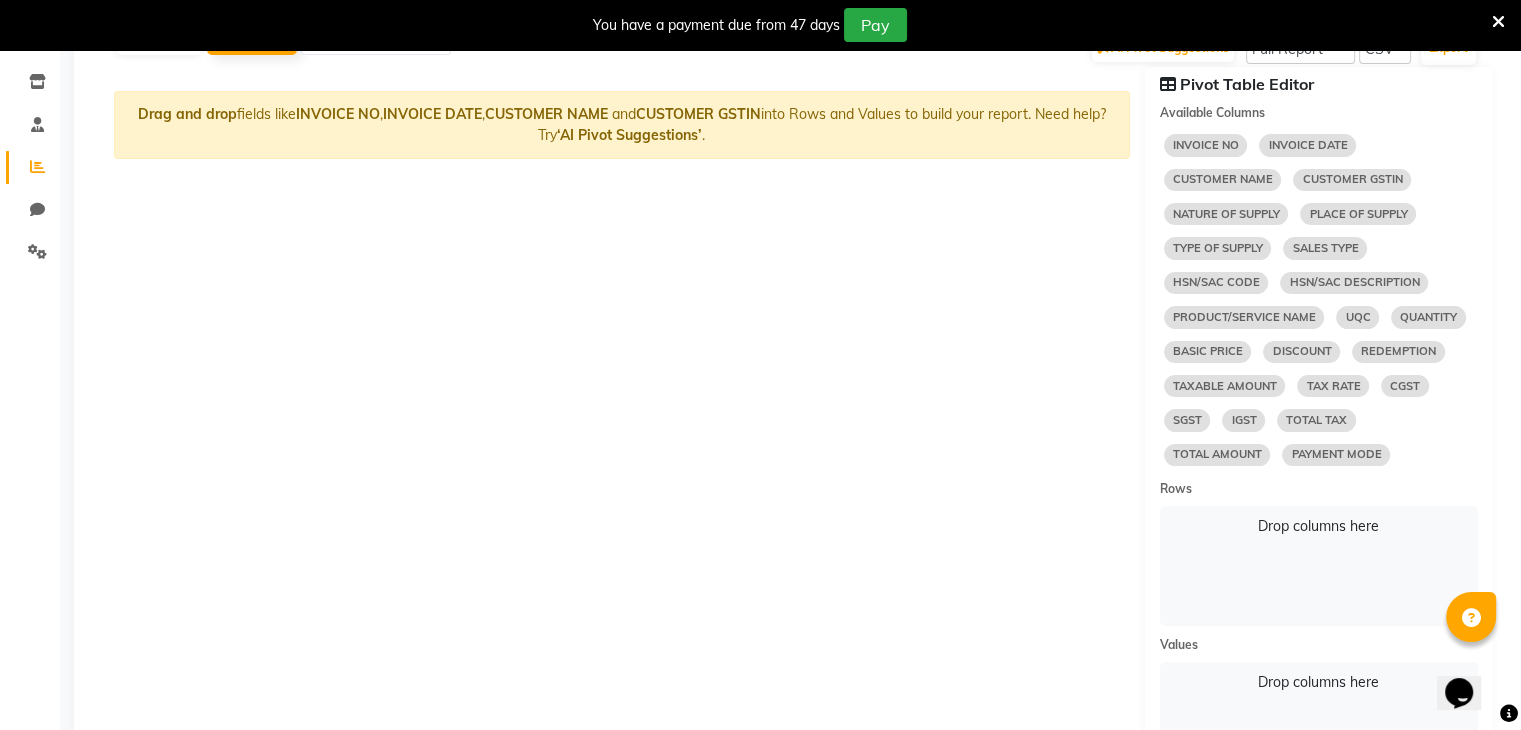 select on "10" 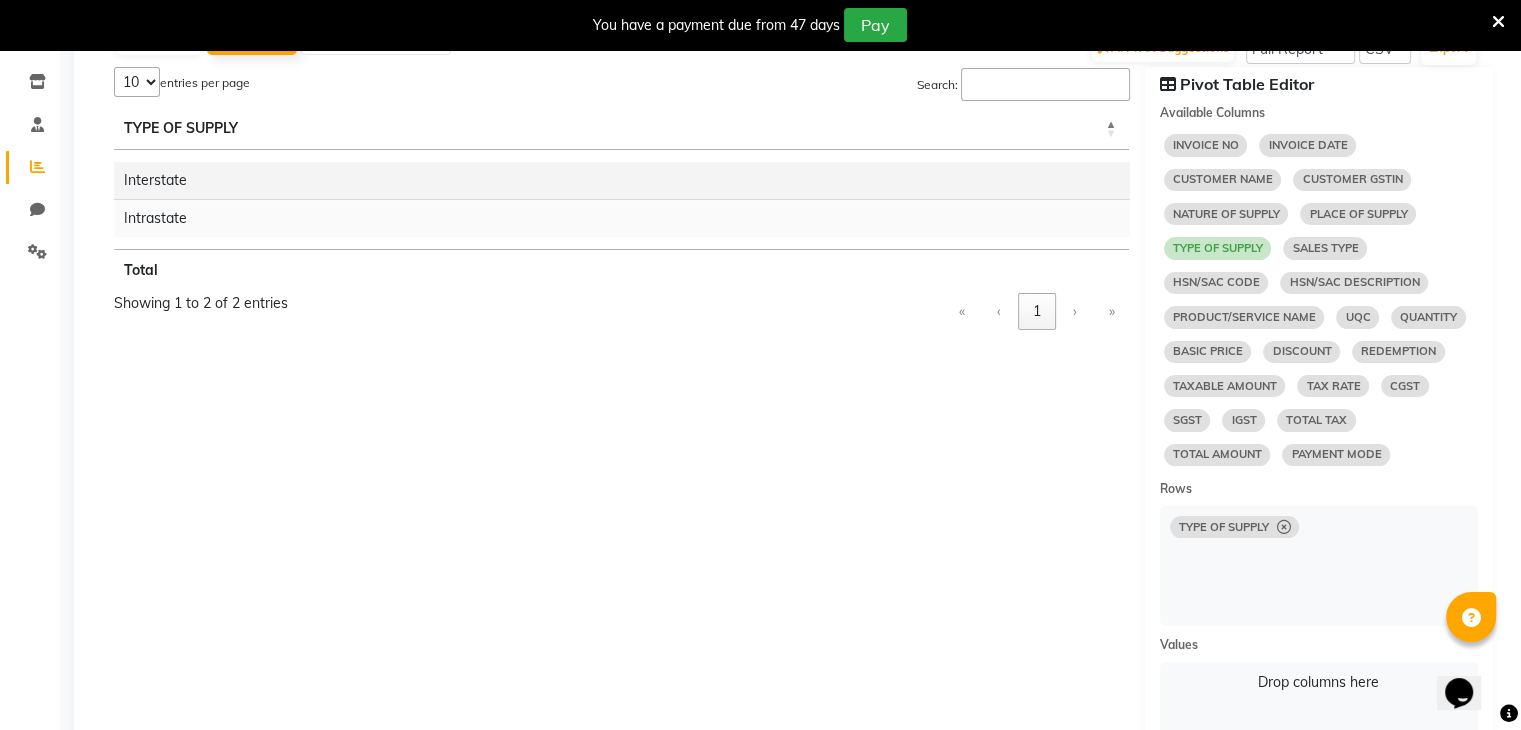 click 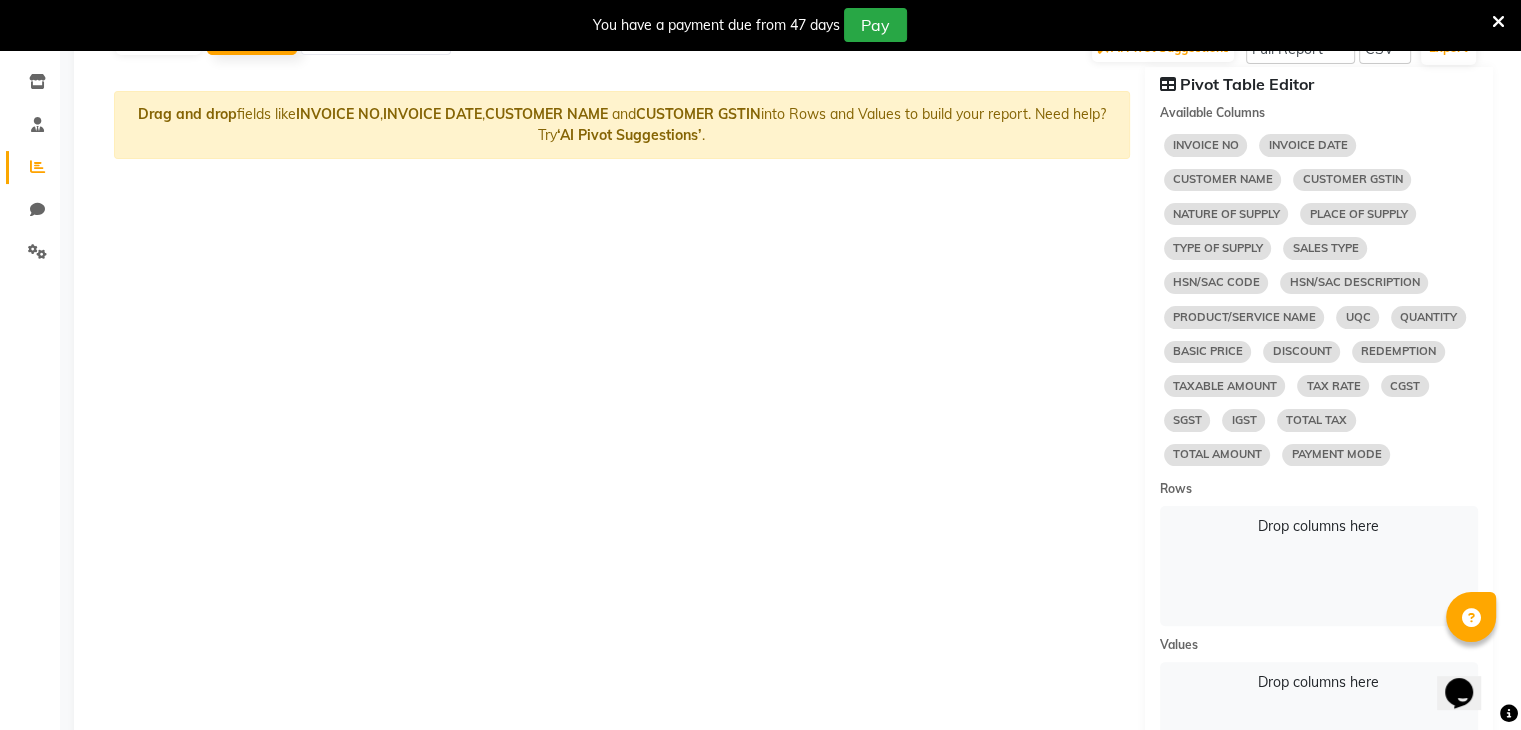 select on "10" 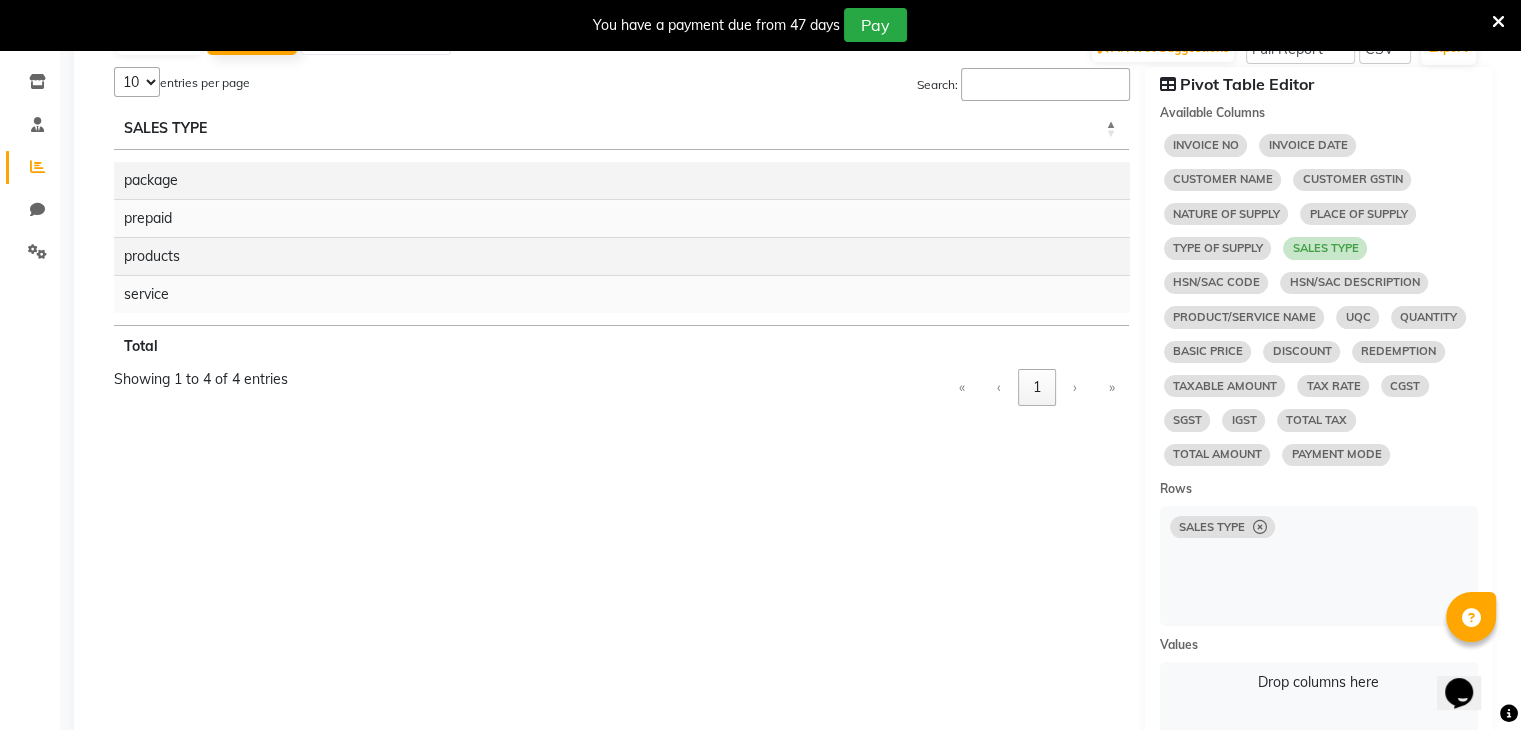 select on "10" 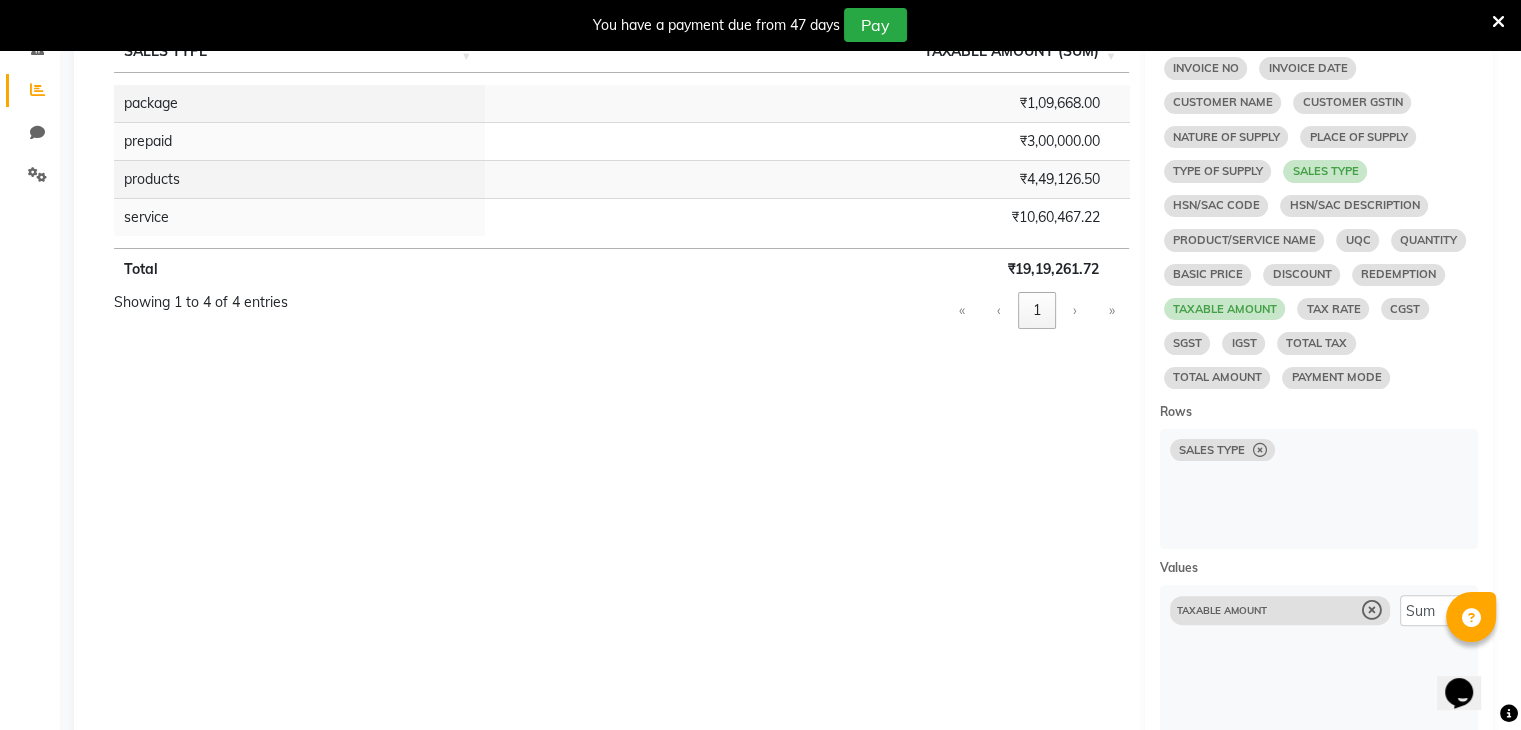 scroll, scrollTop: 422, scrollLeft: 0, axis: vertical 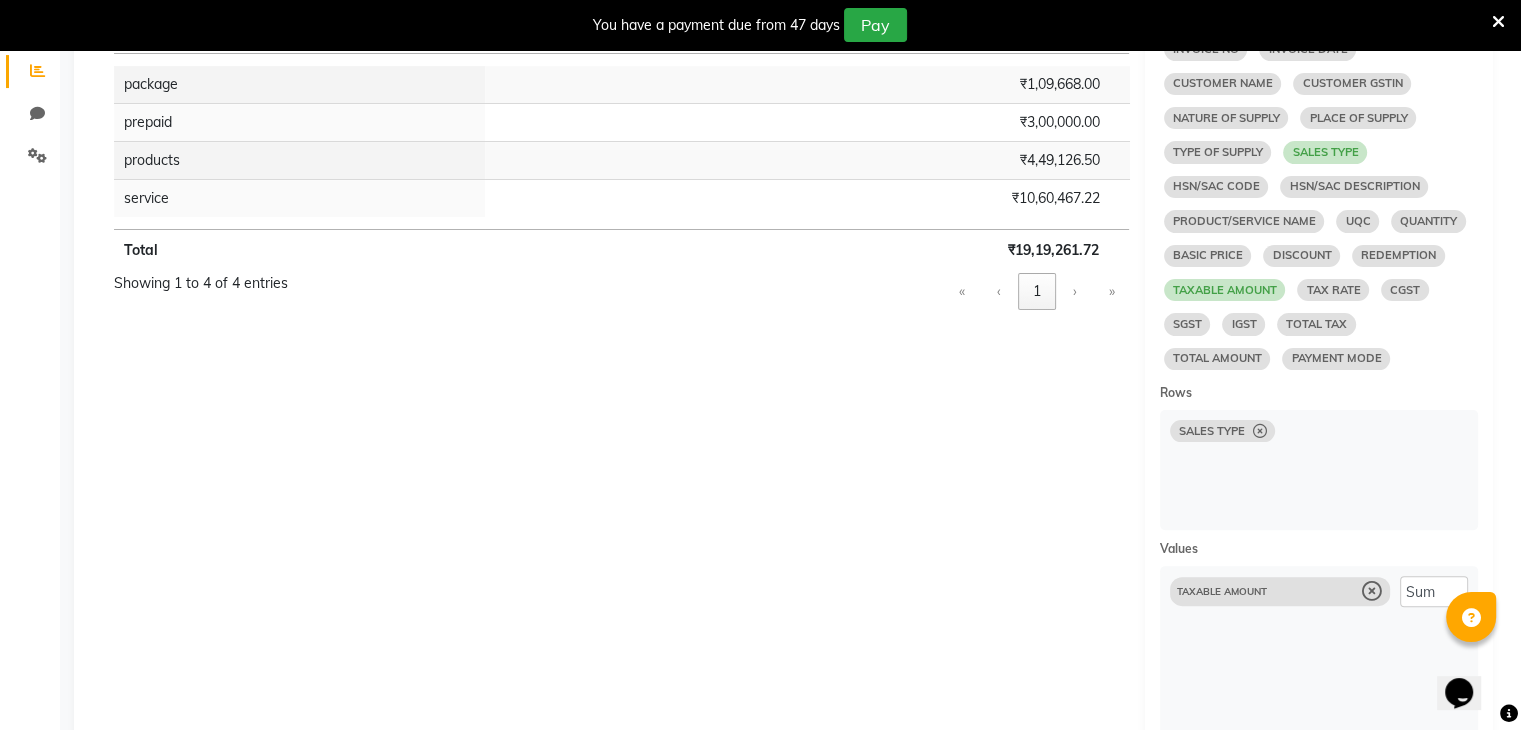 select on "10" 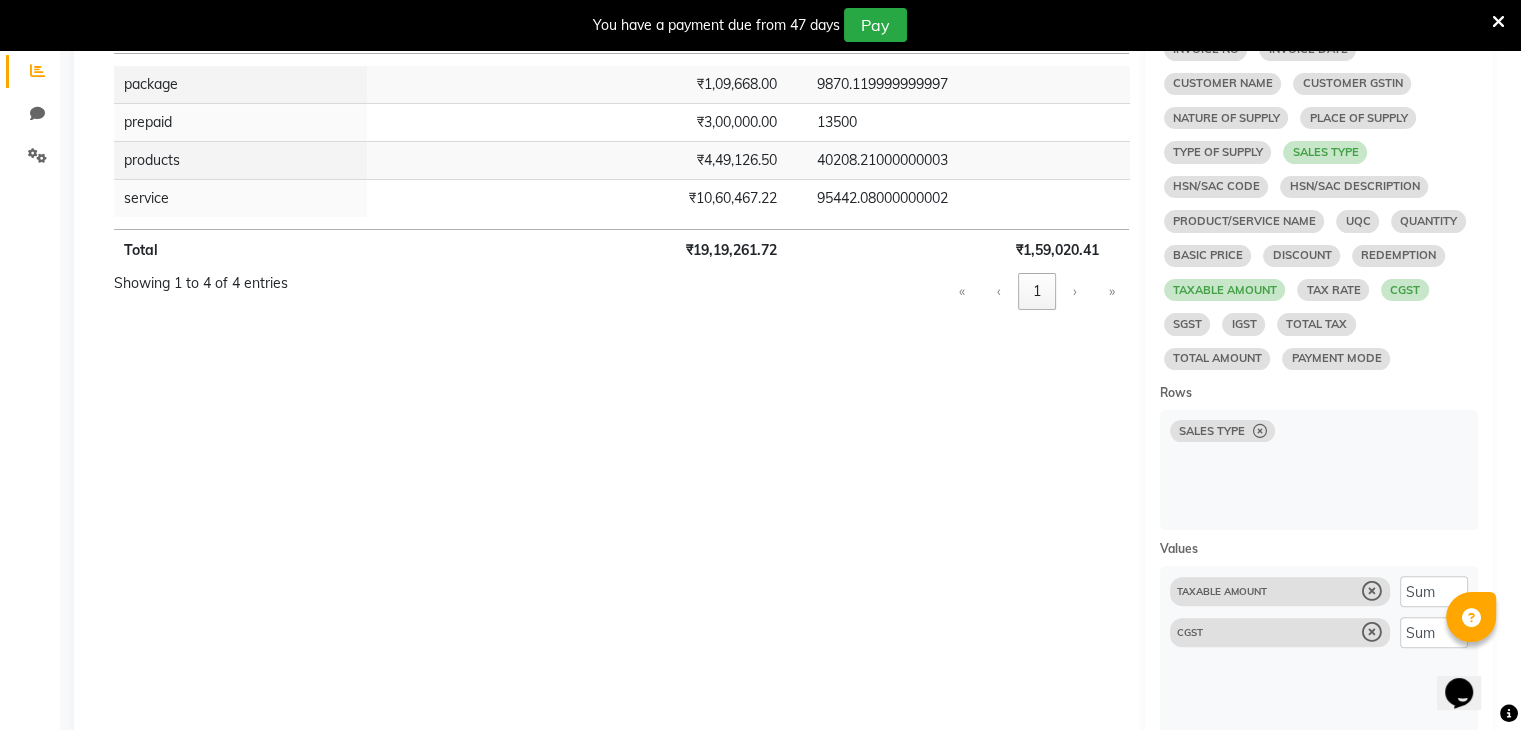 select on "10" 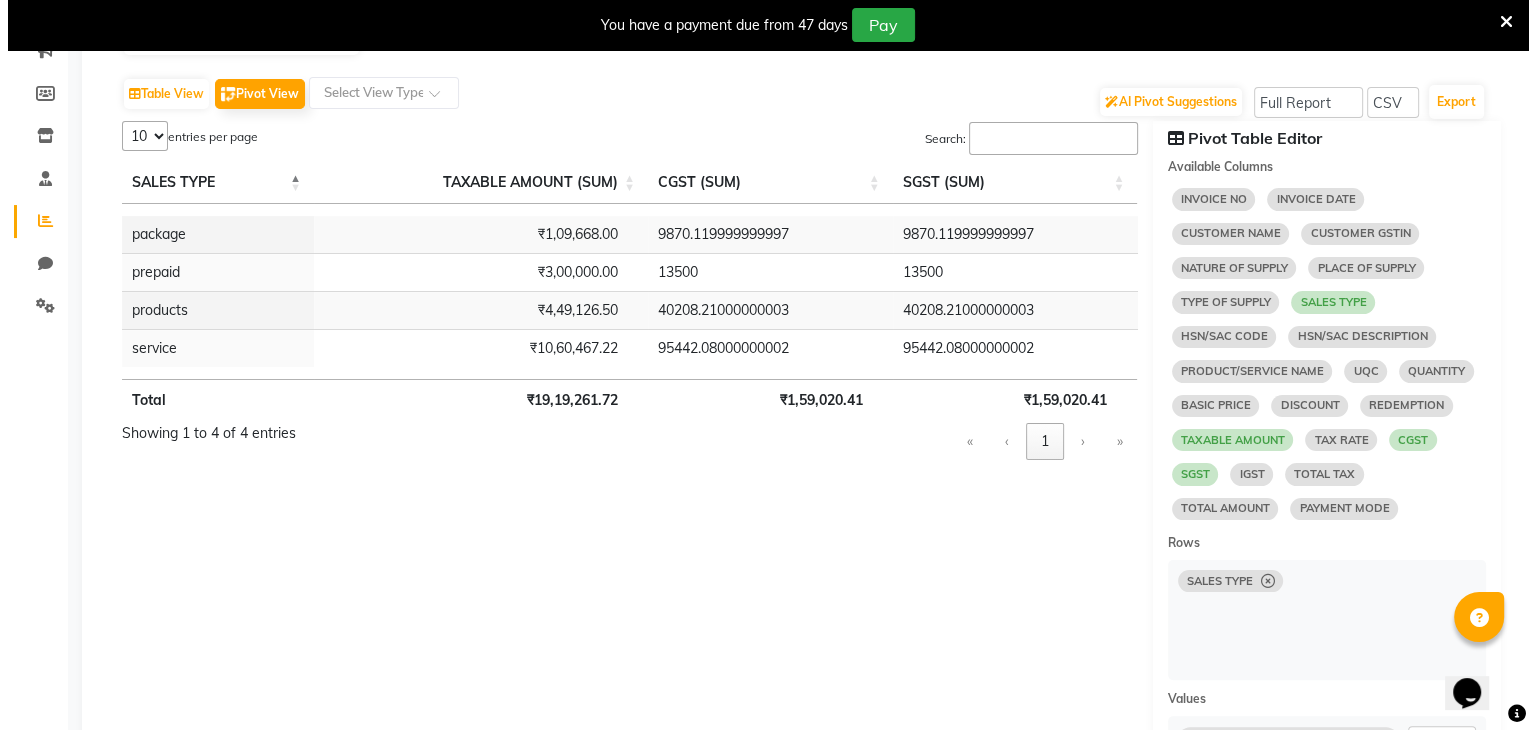 scroll, scrollTop: 0, scrollLeft: 0, axis: both 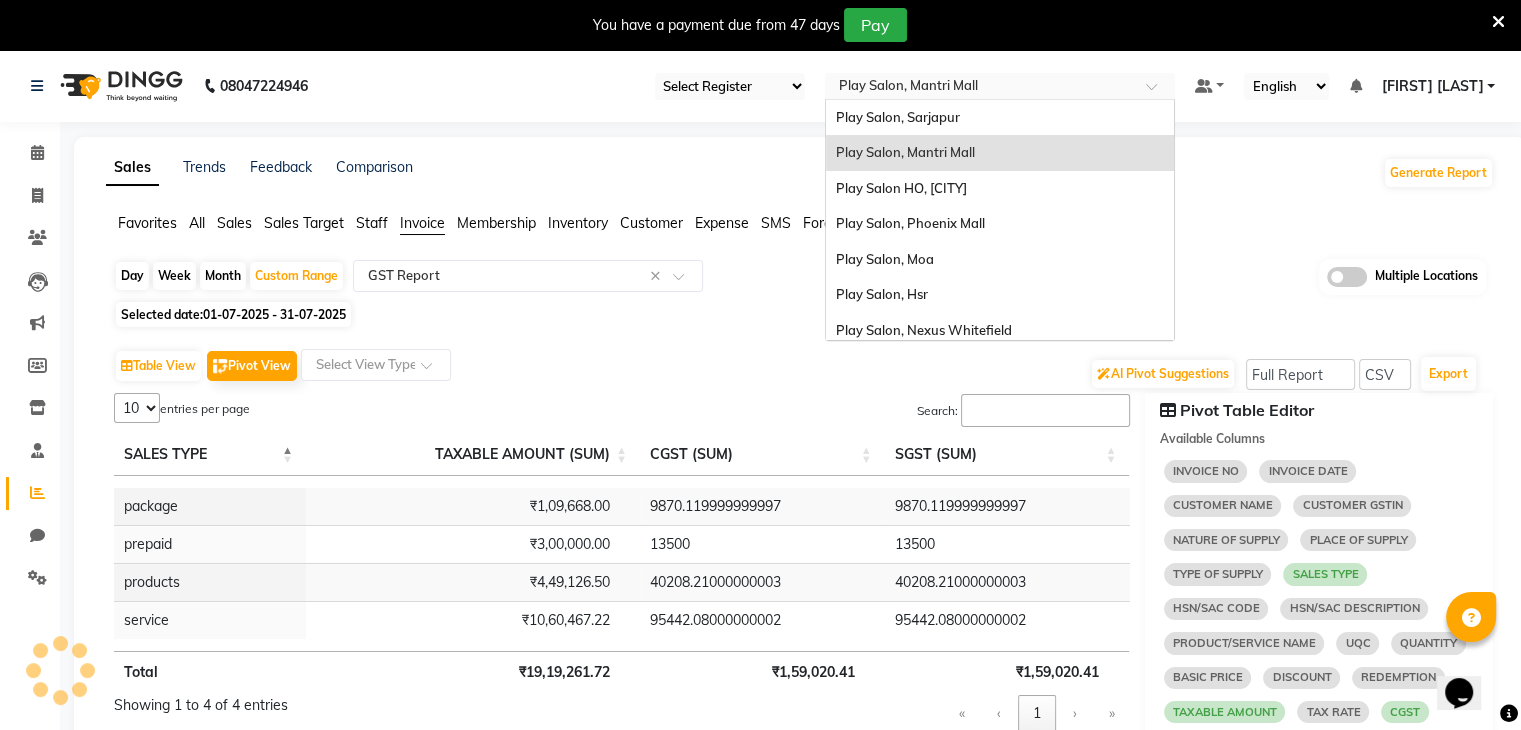 click at bounding box center [980, 88] 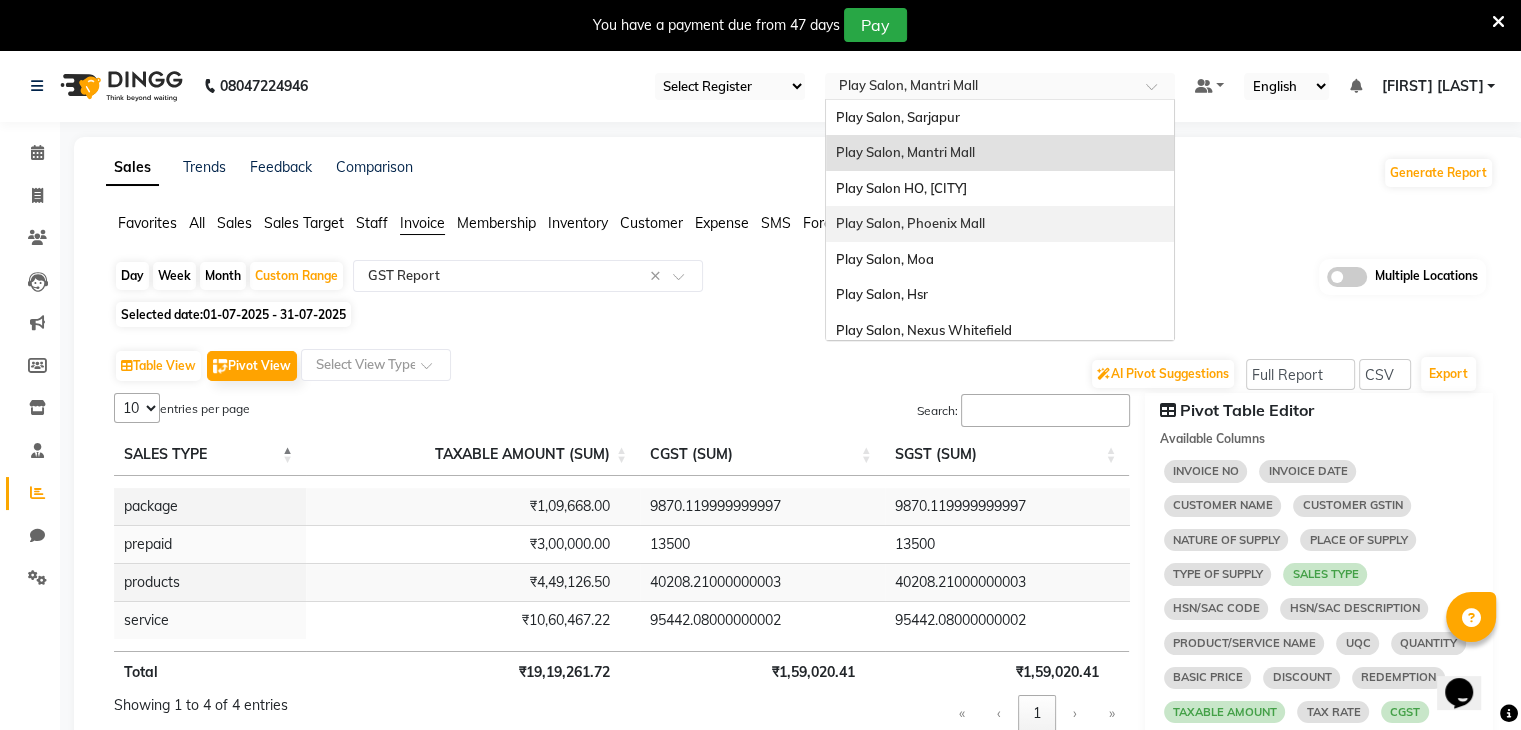 click on "Play Salon, Phoenix Mall" at bounding box center [910, 223] 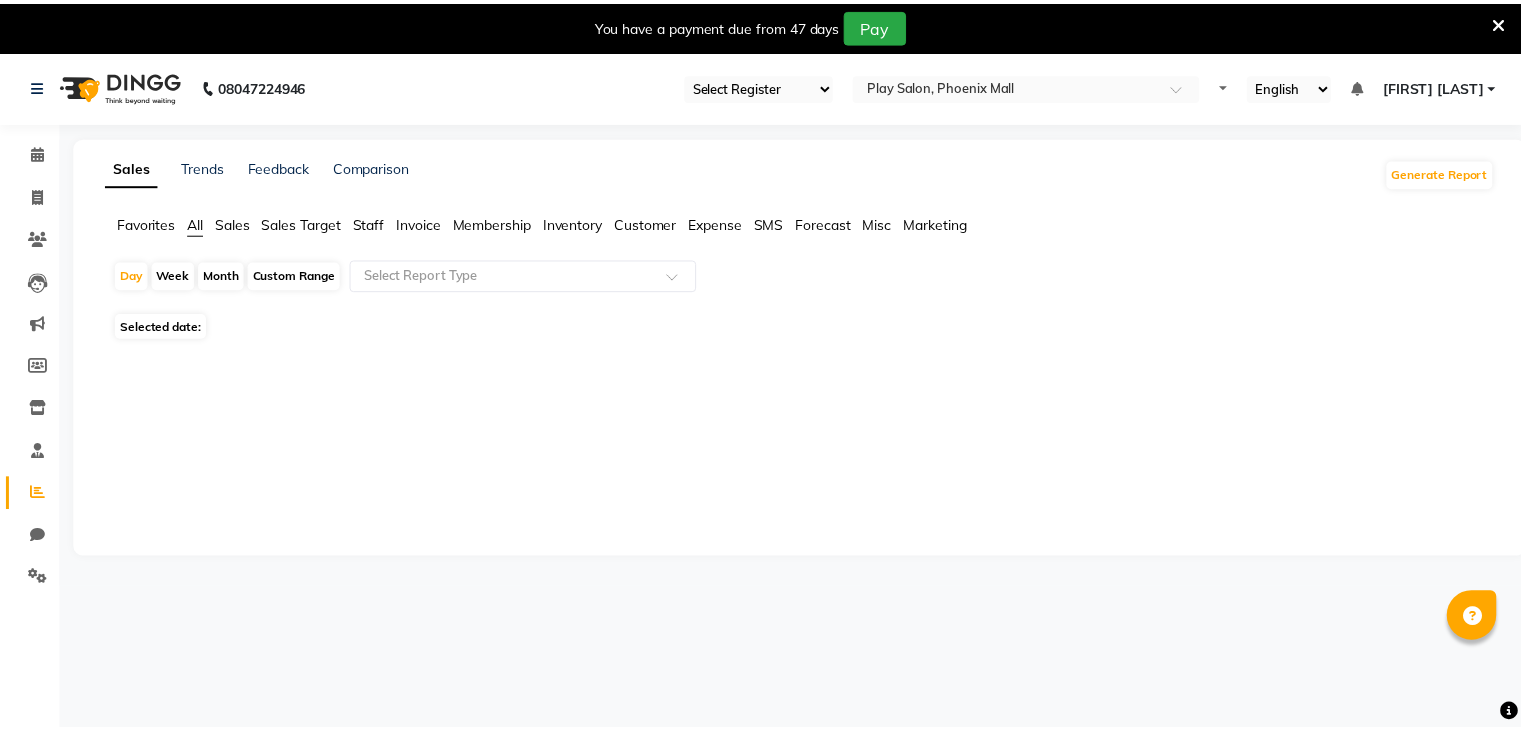 scroll, scrollTop: 0, scrollLeft: 0, axis: both 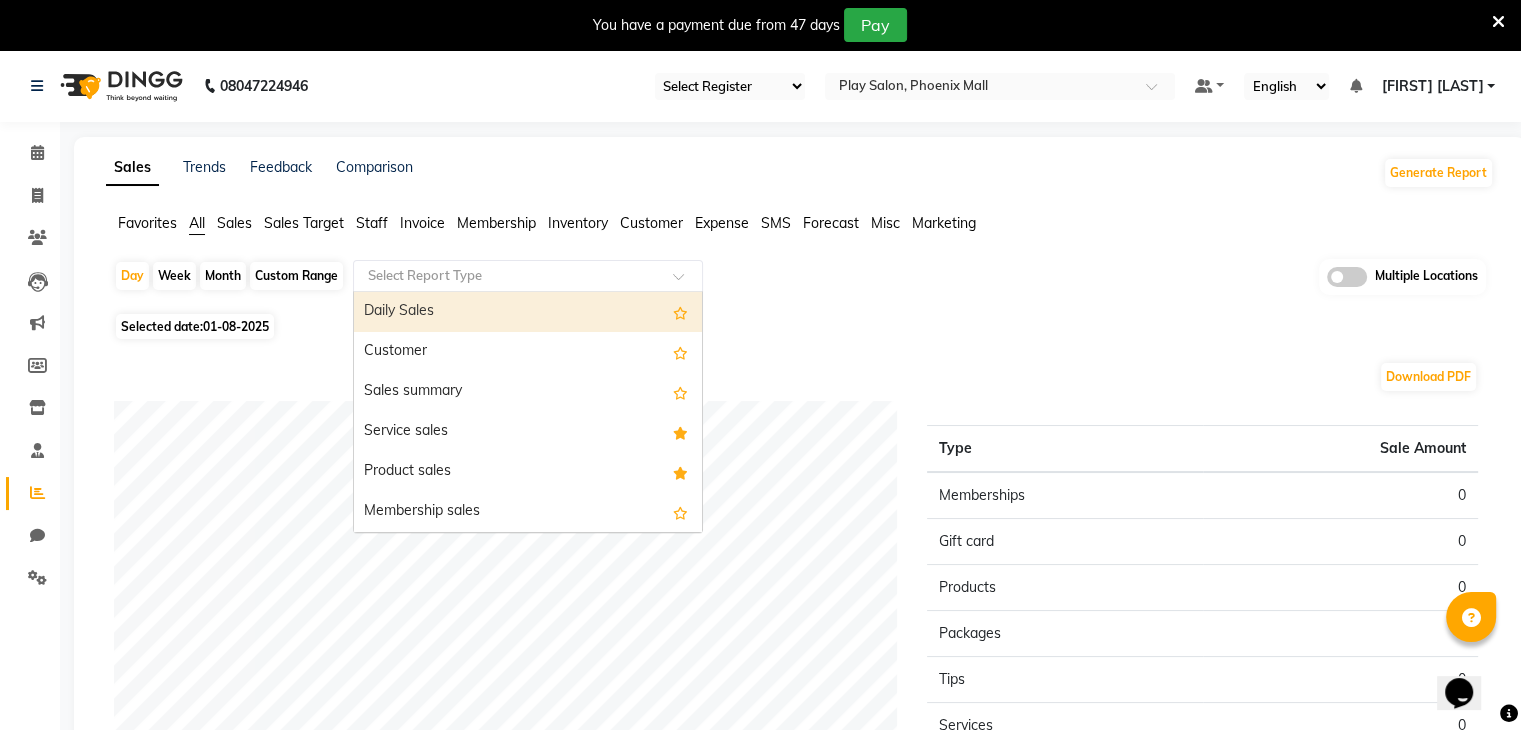 click on "Select Report Type  Daily Sales   Customer   Sales summary   Service sales   Product sales   Membership sales   Package sales   Prepaid sales   Voucher sales   Payment mode   Service by category   Sales by center   Gift card sales   Business Analysis   Backline Transaction Log Summary   Backline Transaction Log   Collection By Date   Collection By Invoice   Staff summary   Staff by service   Staff by product   Staff by membership   Staff by customer service   Staff by customer   Staff attendance   Staff attendance logs   Staff performance   Staff performance service   Staff performance product   Staff combined summary   Staff service summary   Staff product summary   Staff membership summary   Staff prepaid summary   Staff voucher summary   Staff package summary   Staff transfer   Staff performance summary   Staff Gift card Summary   Staff Tip Summary   Invoice   Tax invoice   Tax detail invoice   Invoice unpaid(balance due)   Invoice tax report (Products only)   Invoice discount summary   Invoice Item wise" 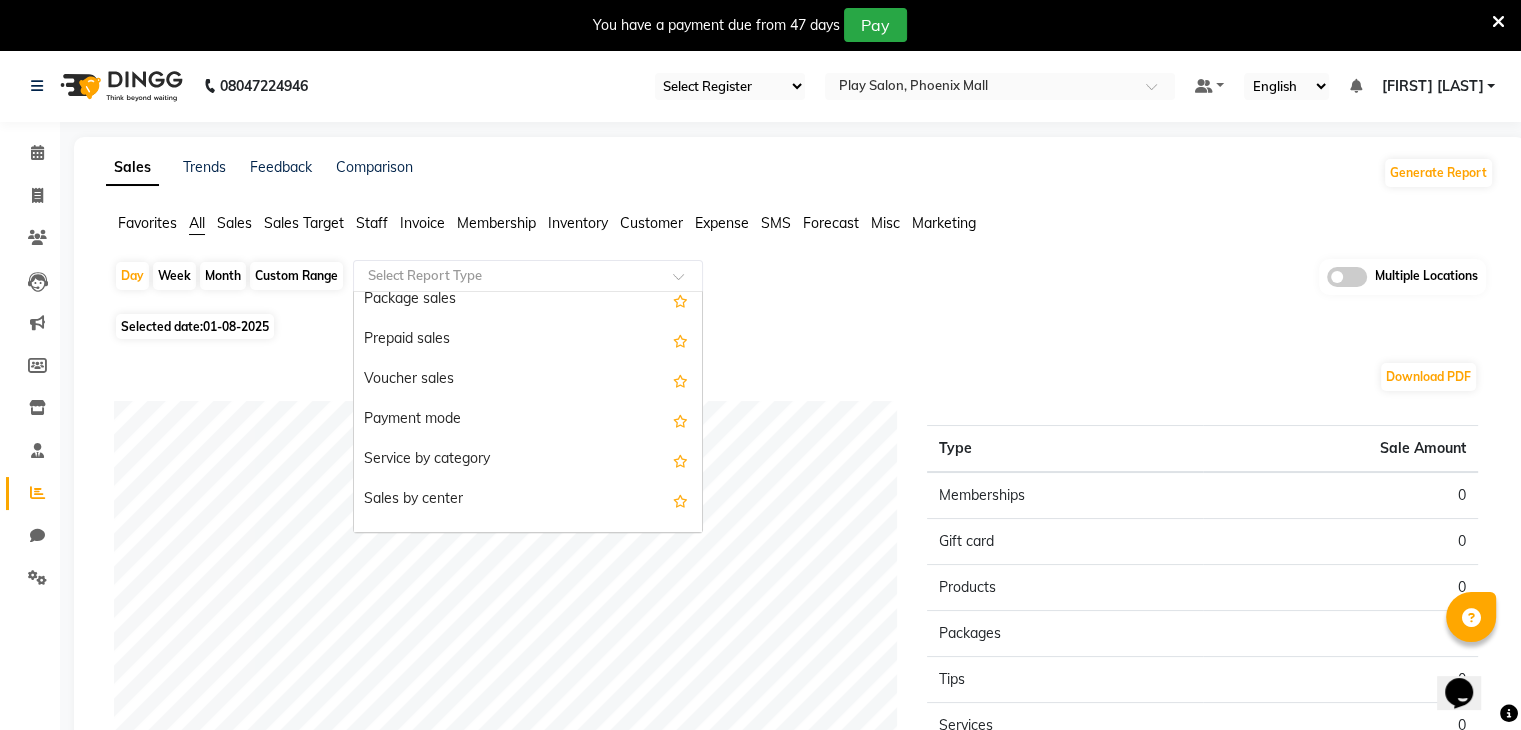 scroll, scrollTop: 0, scrollLeft: 0, axis: both 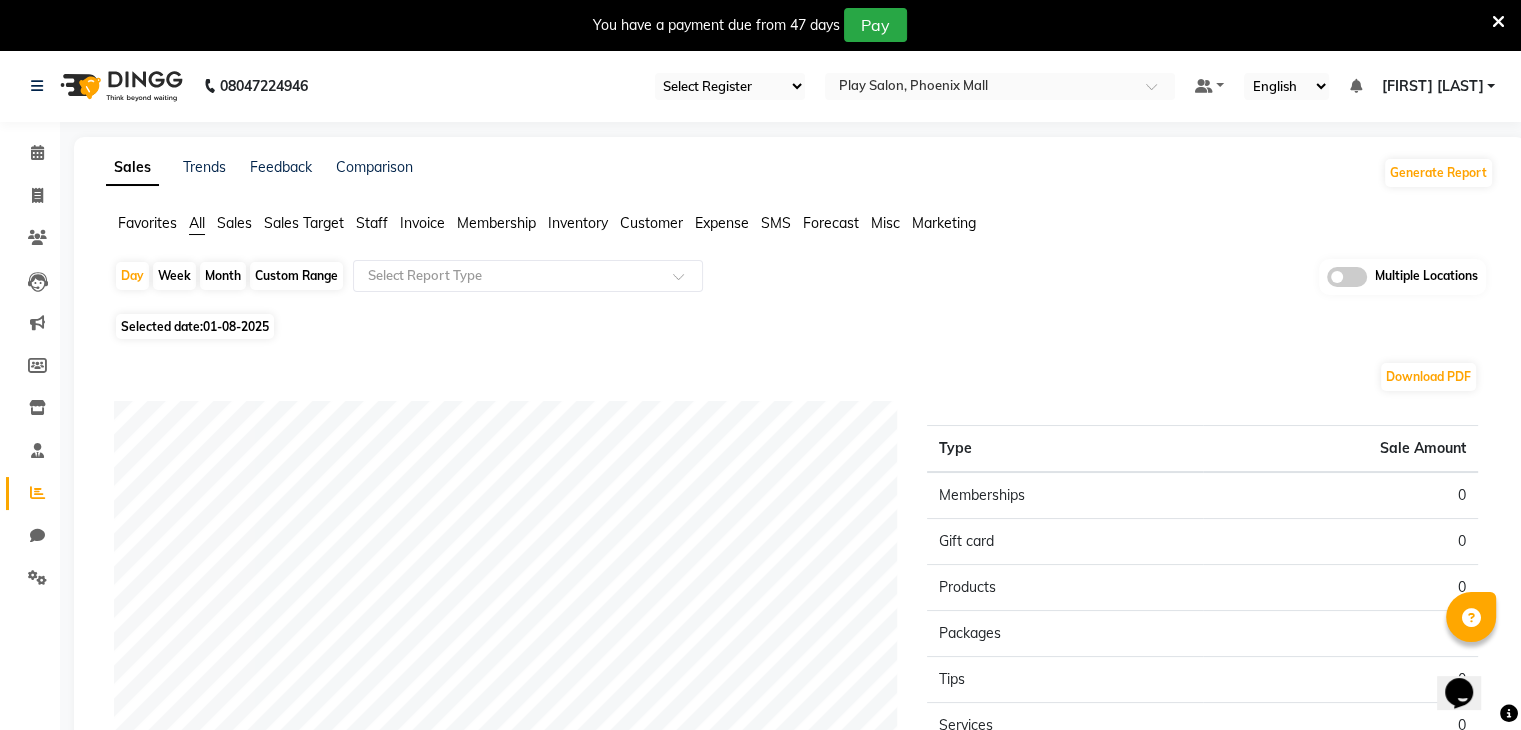 click on "Invoice" 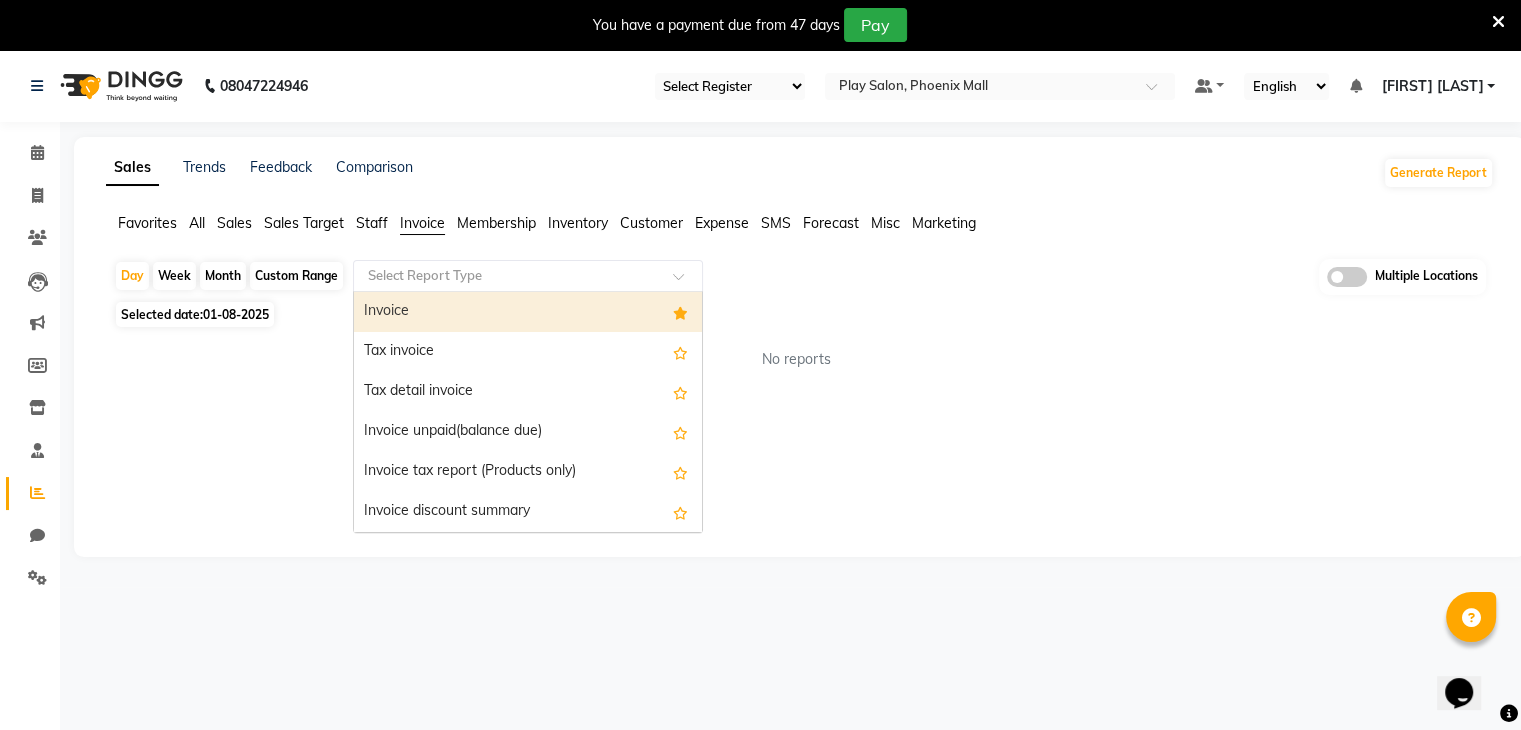 click 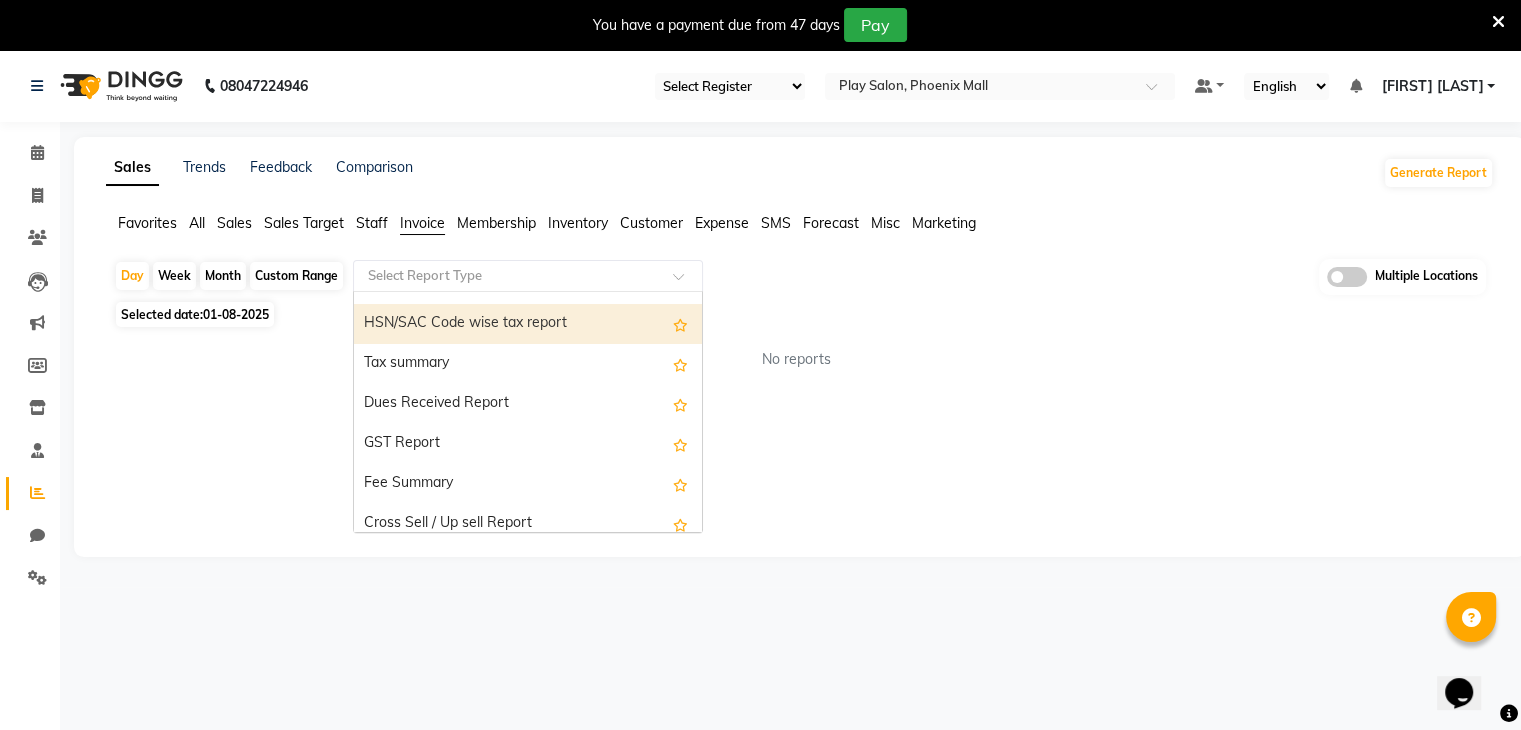 scroll, scrollTop: 276, scrollLeft: 0, axis: vertical 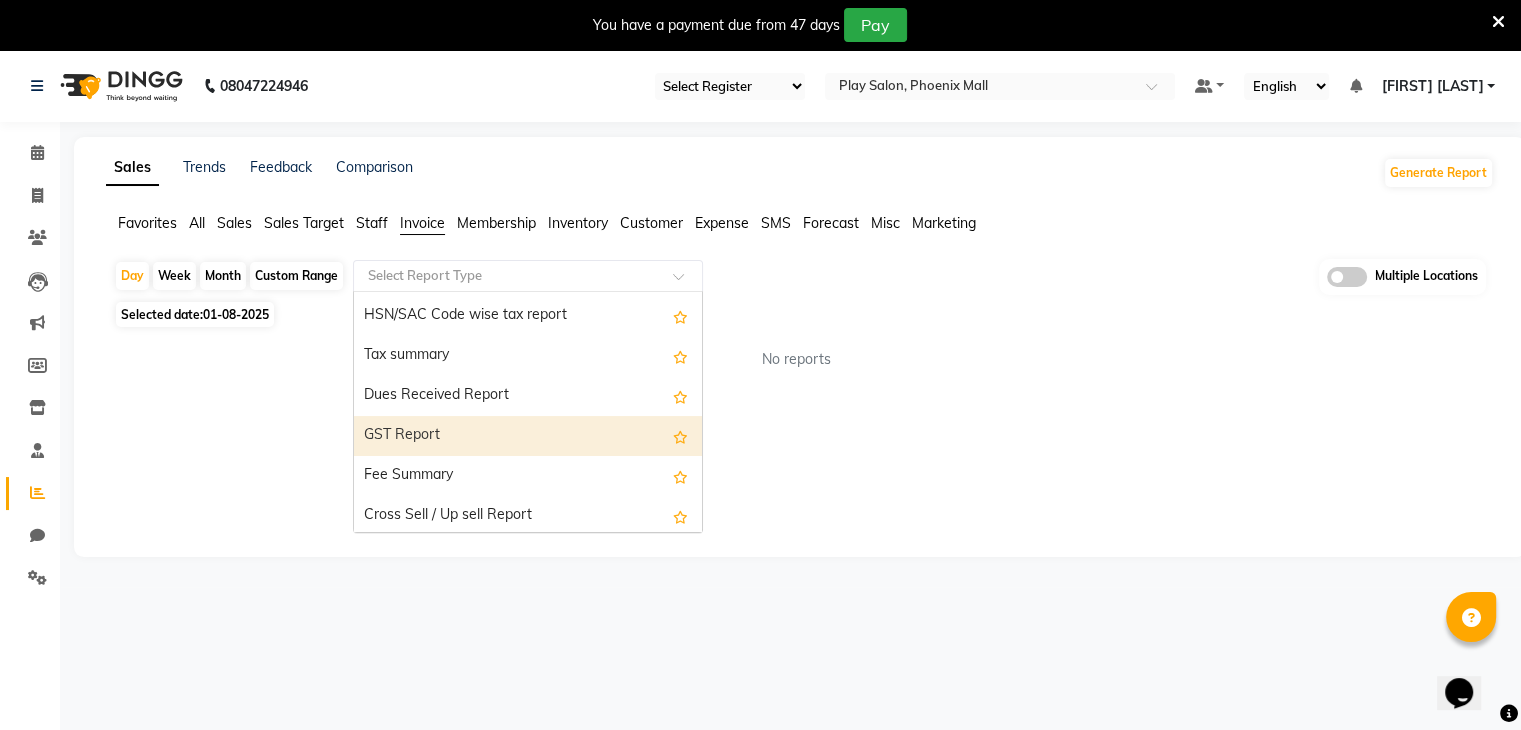 click on "GST Report" at bounding box center [528, 436] 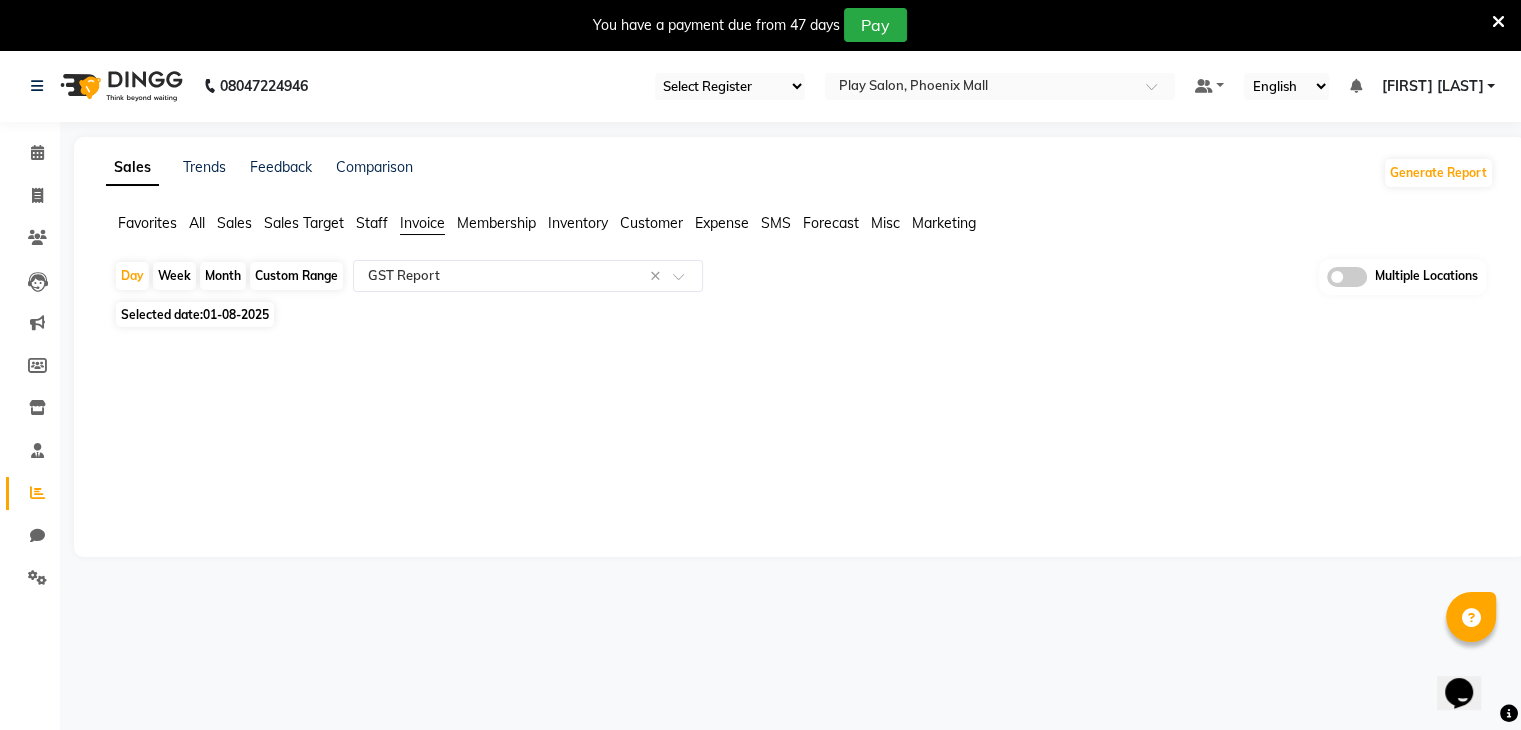 click on "Custom Range" 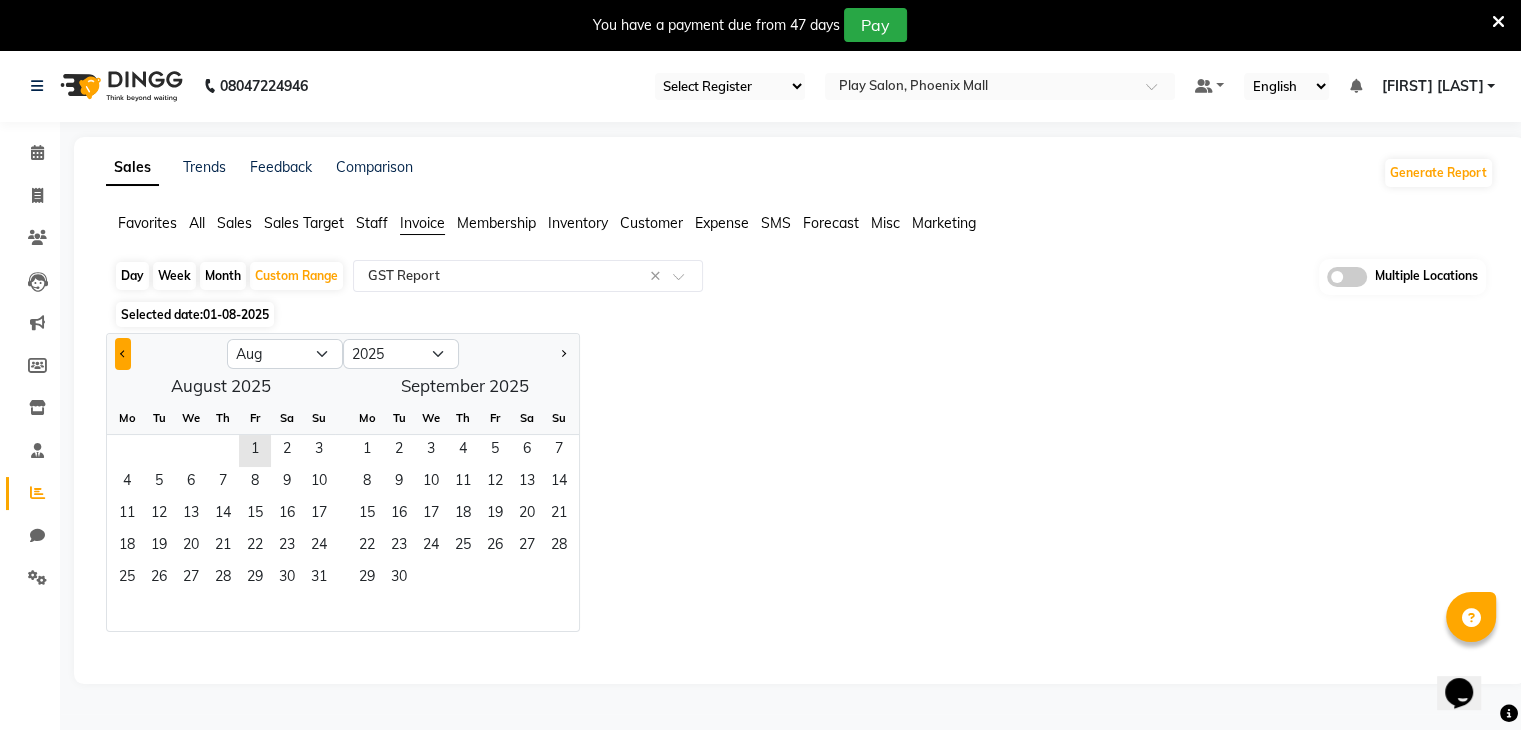 click 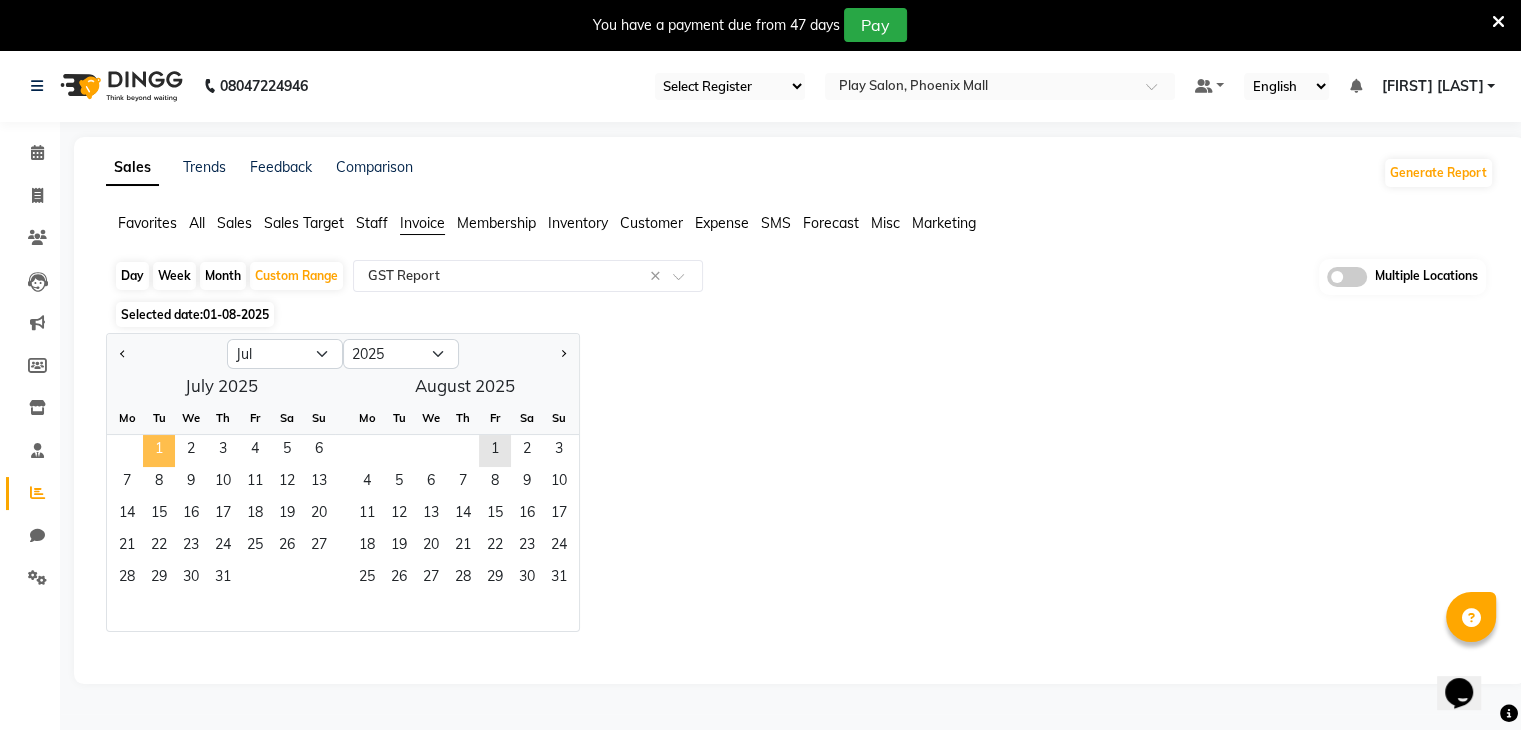 click on "1" 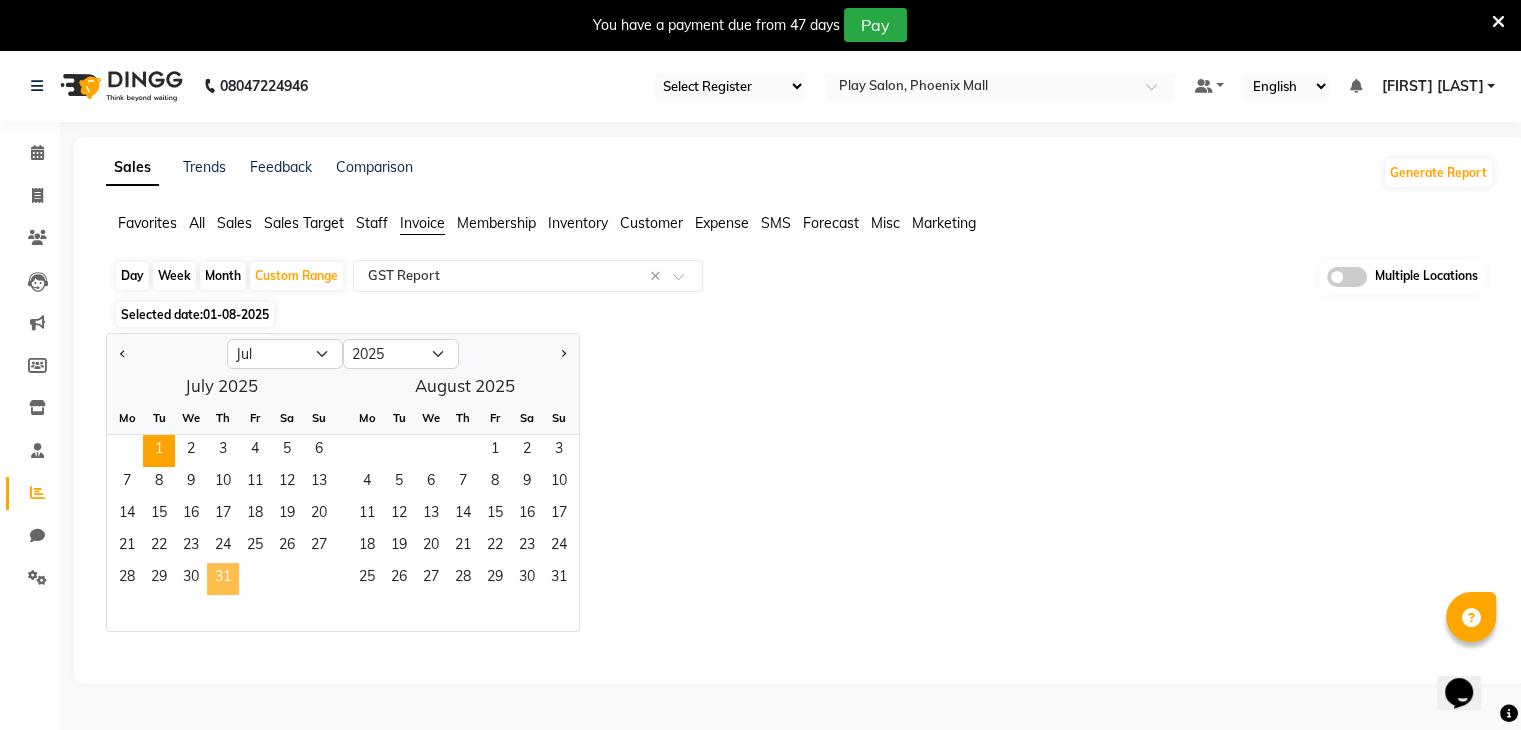 click on "31" 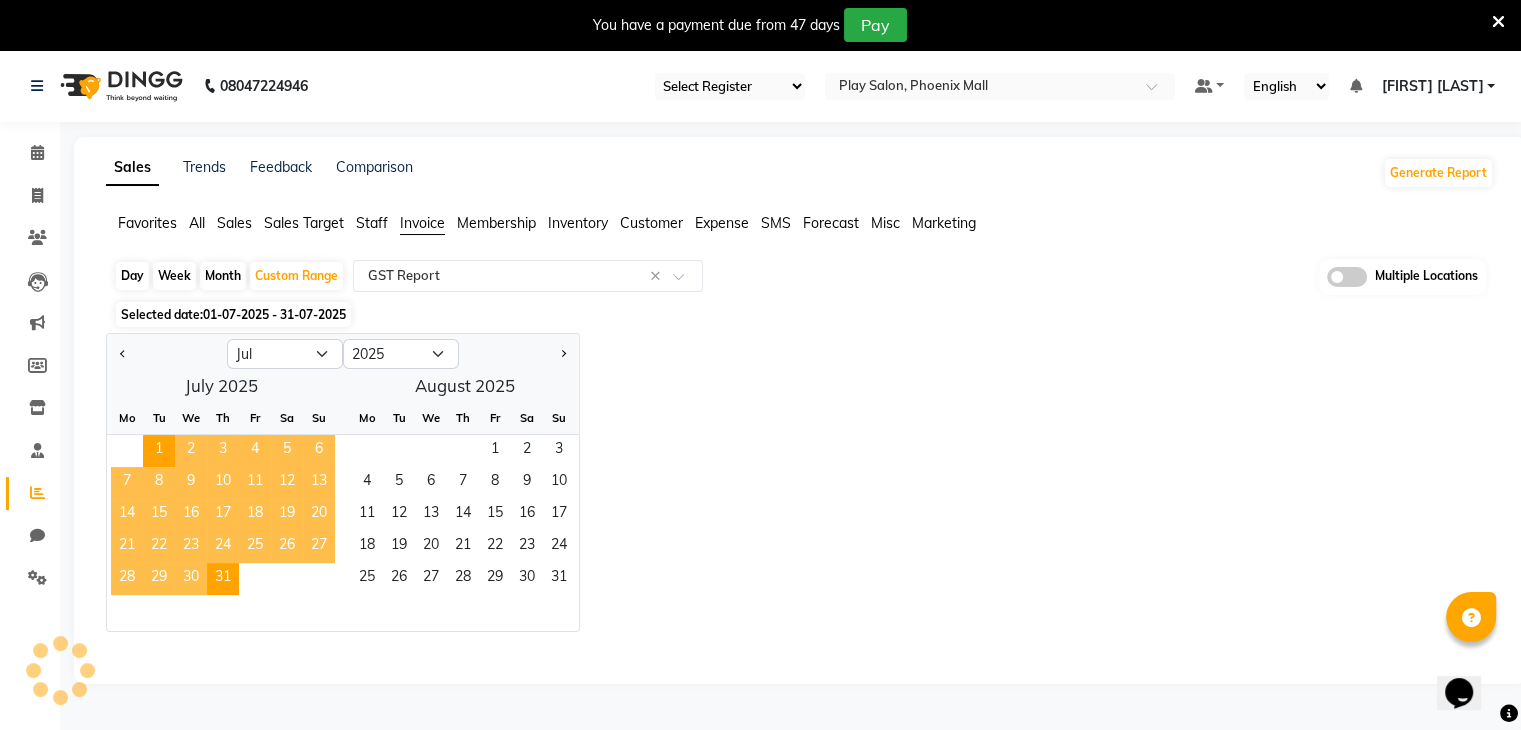 select on "full_report" 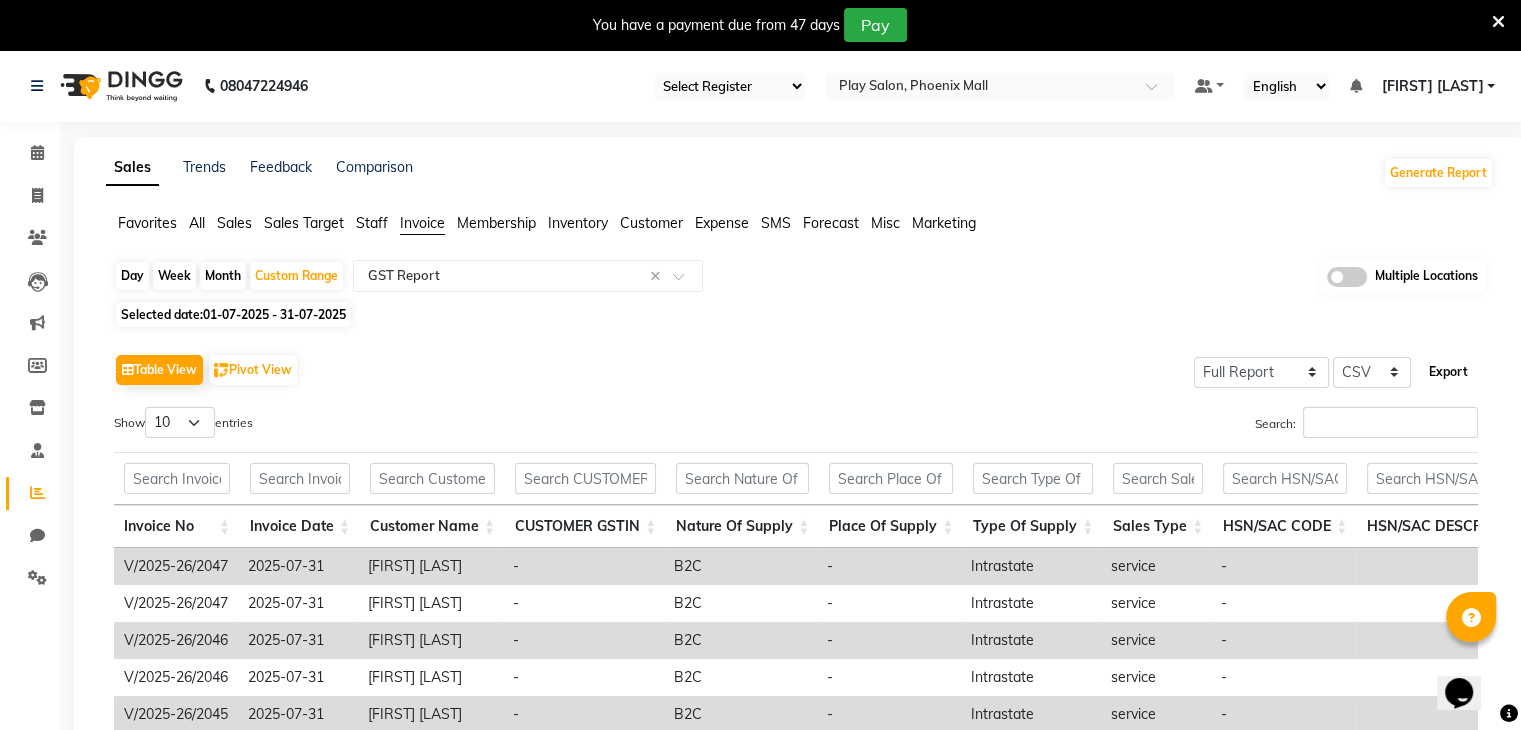 click on "Export" 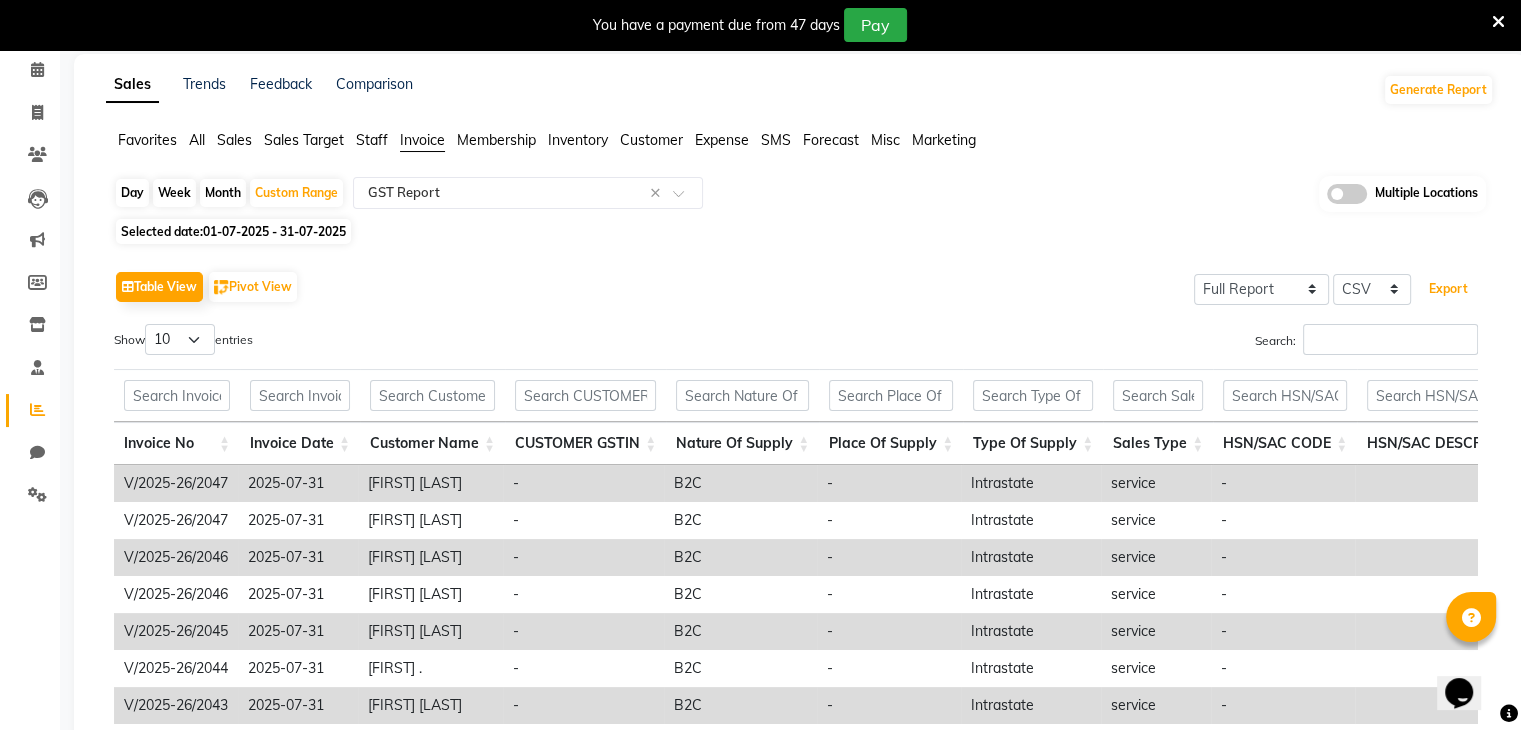 scroll, scrollTop: 100, scrollLeft: 0, axis: vertical 